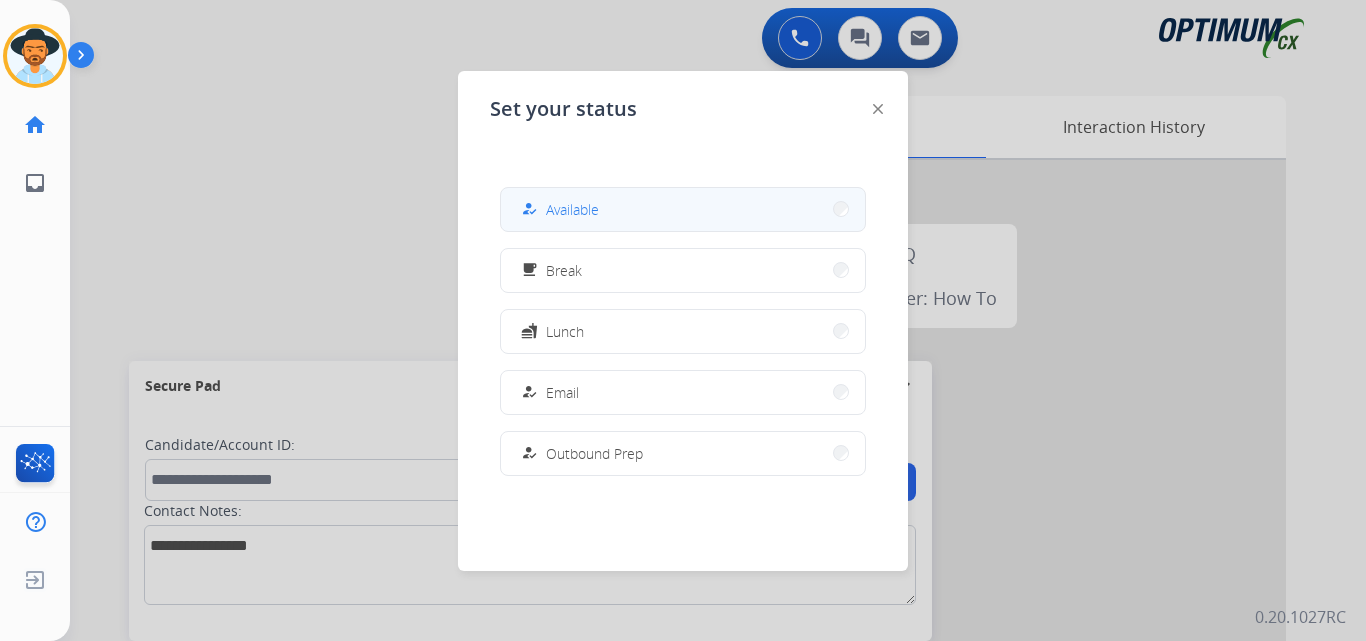 click on "Available" at bounding box center (572, 209) 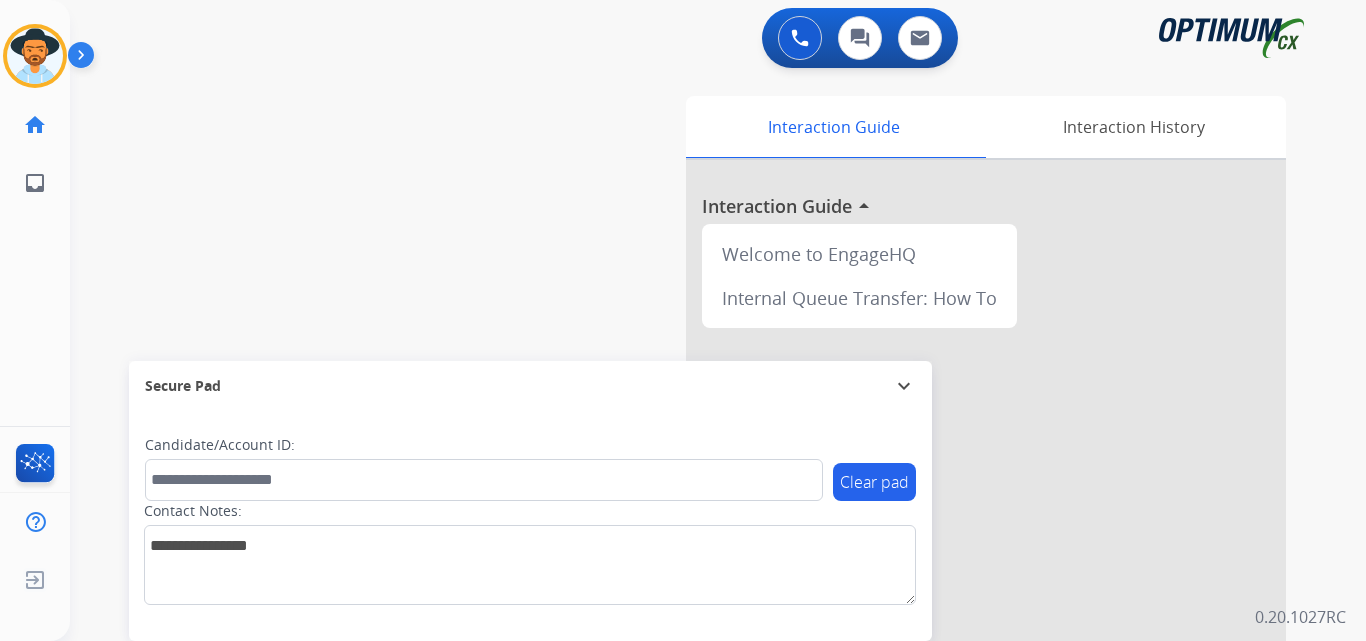 scroll, scrollTop: 0, scrollLeft: 0, axis: both 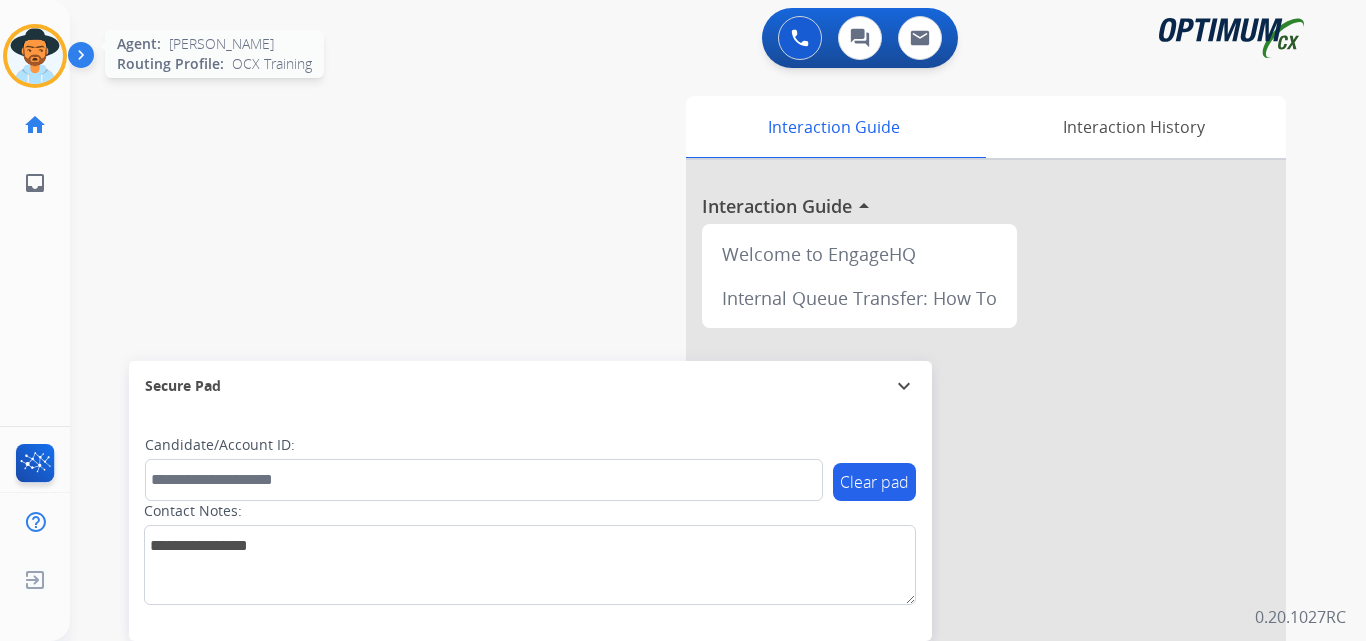 click at bounding box center [35, 56] 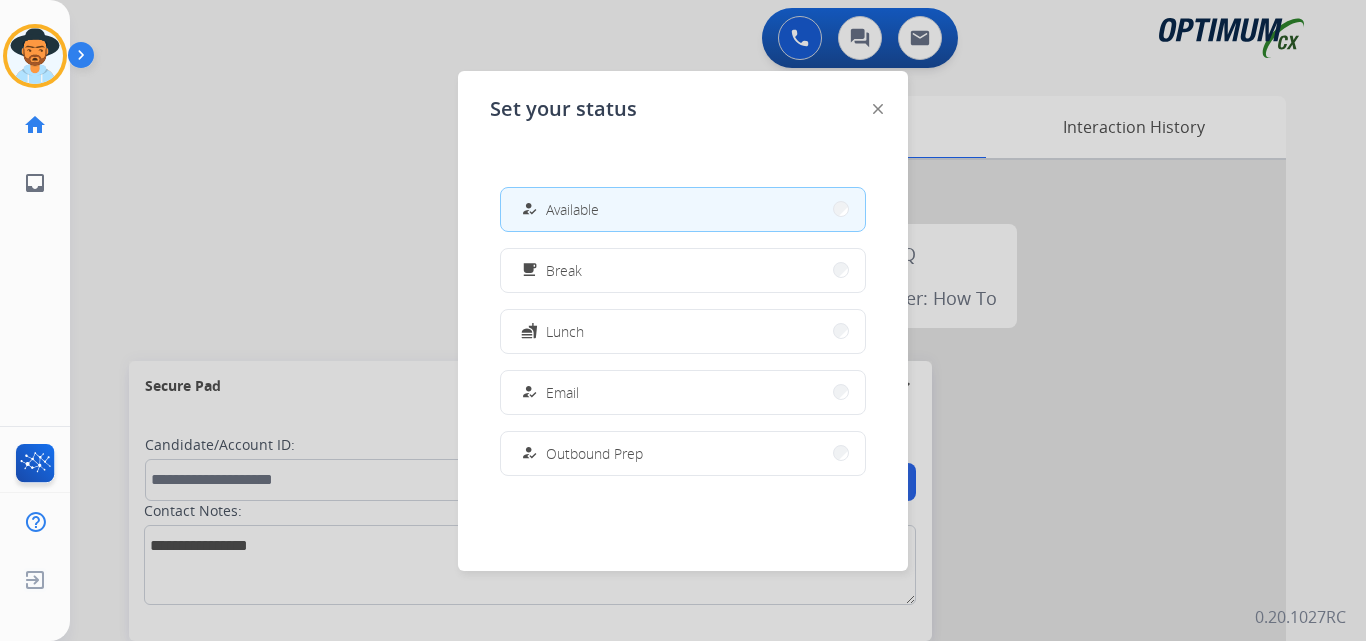 click at bounding box center [683, 320] 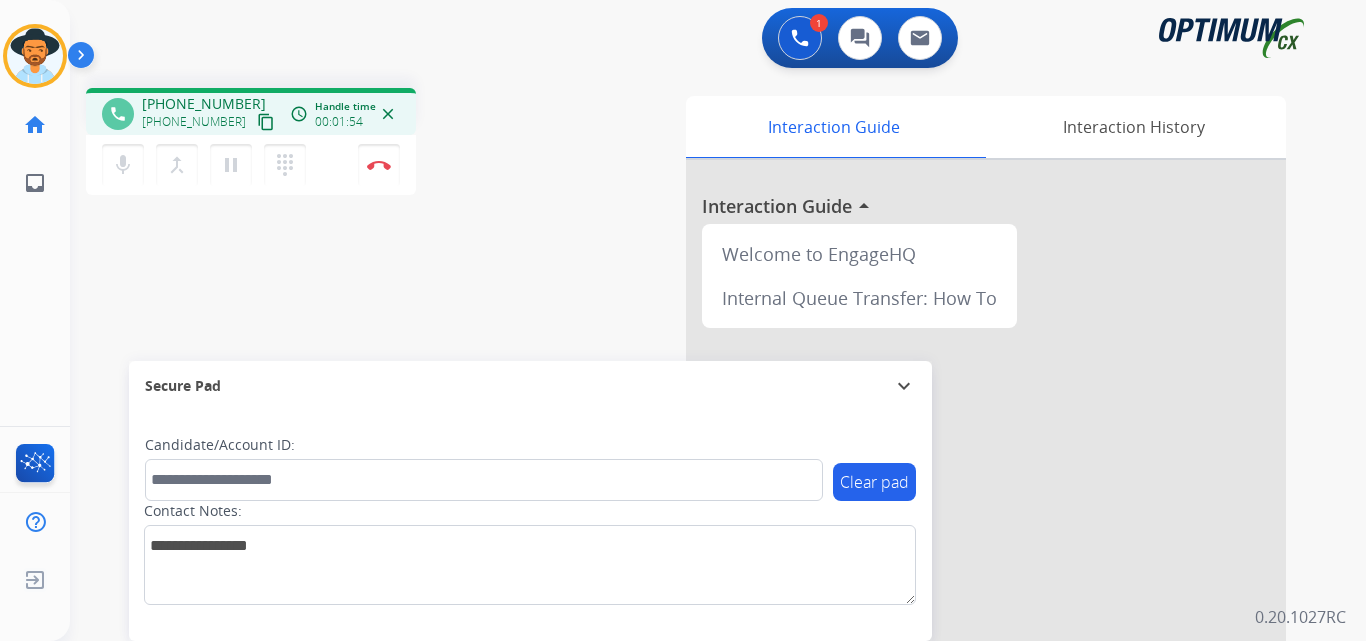 click on "+17186398442" at bounding box center (204, 104) 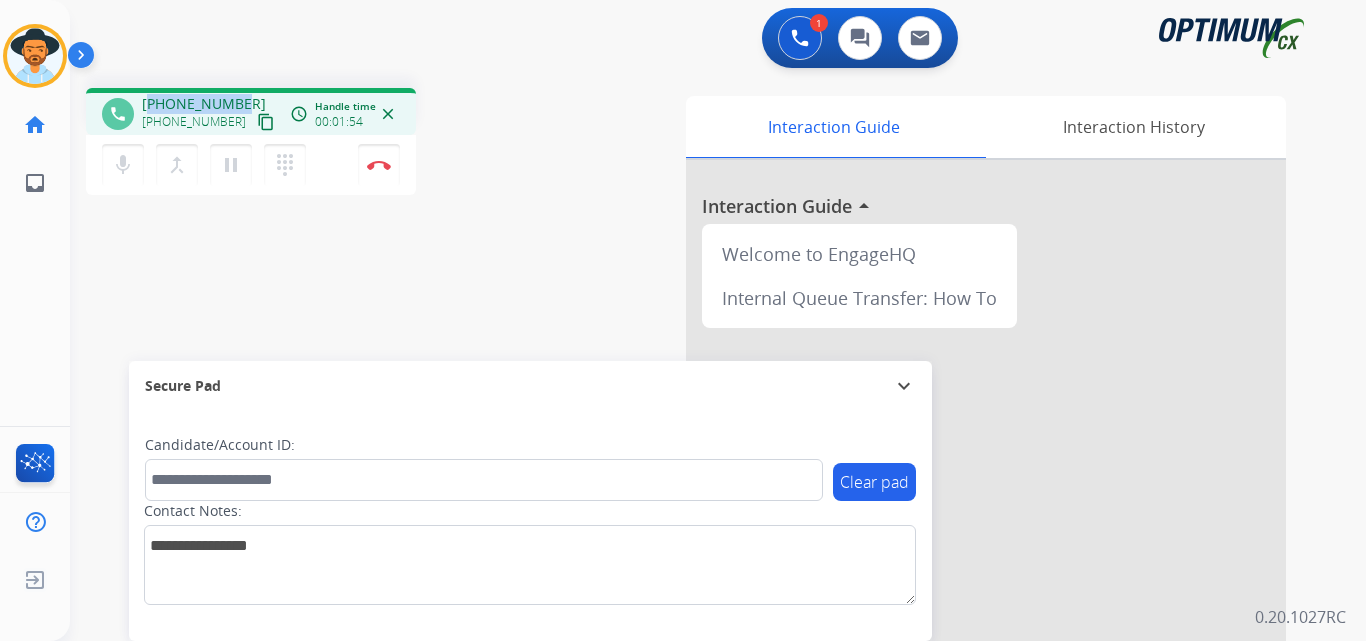 click on "+17186398442" at bounding box center [204, 104] 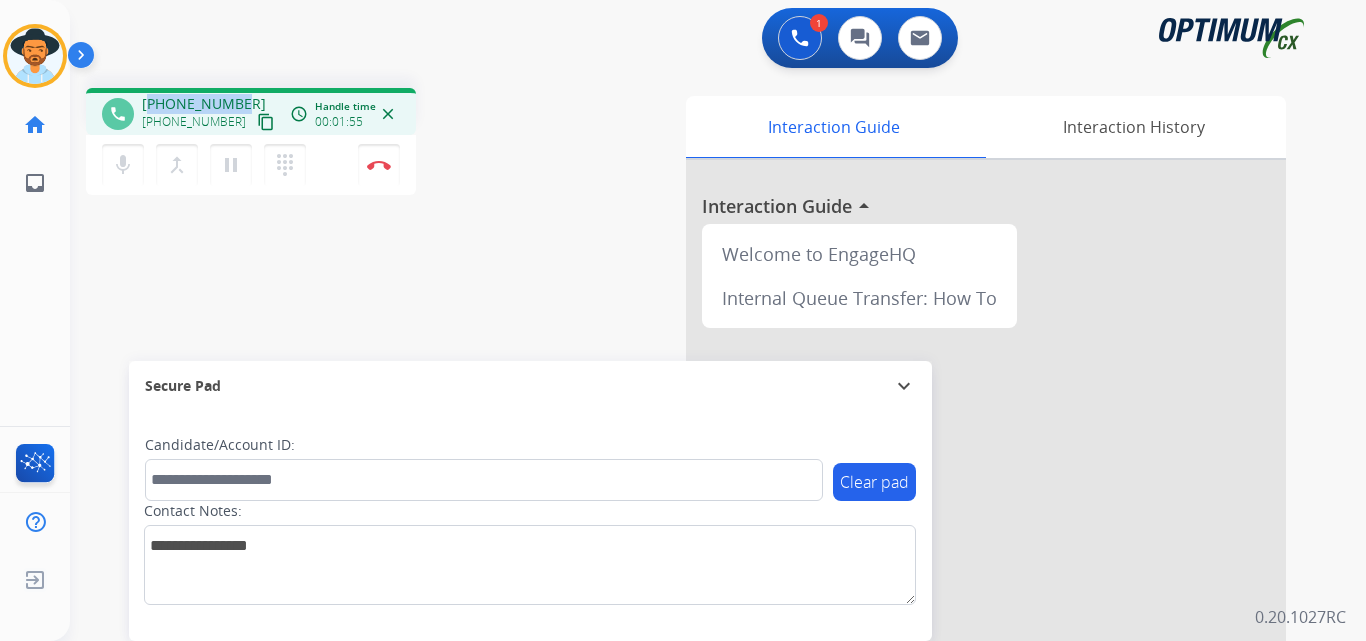 copy on "17186398442" 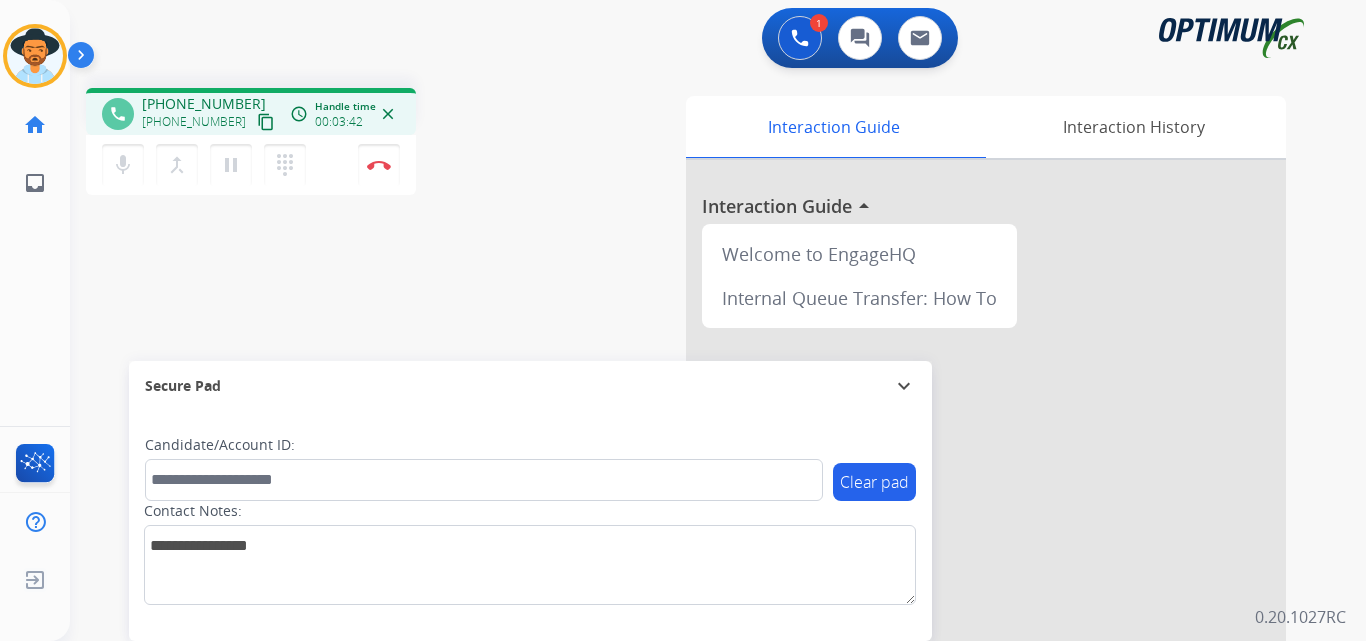 click on "phone +17186398442 +17186398442 content_copy access_time Call metrics Queue   00:14 Hold   00:00 Talk   03:43 Total   03:56 Handle time 00:03:42 close mic Mute merge_type Bridge pause Hold dialpad Dialpad Disconnect swap_horiz Break voice bridge close_fullscreen Connect 3-Way Call merge_type Separate 3-Way Call  Interaction Guide   Interaction History  Interaction Guide arrow_drop_up  Welcome to EngageHQ   Internal Queue Transfer: How To  Secure Pad expand_more Clear pad Candidate/Account ID: Contact Notes:" at bounding box center [694, 489] 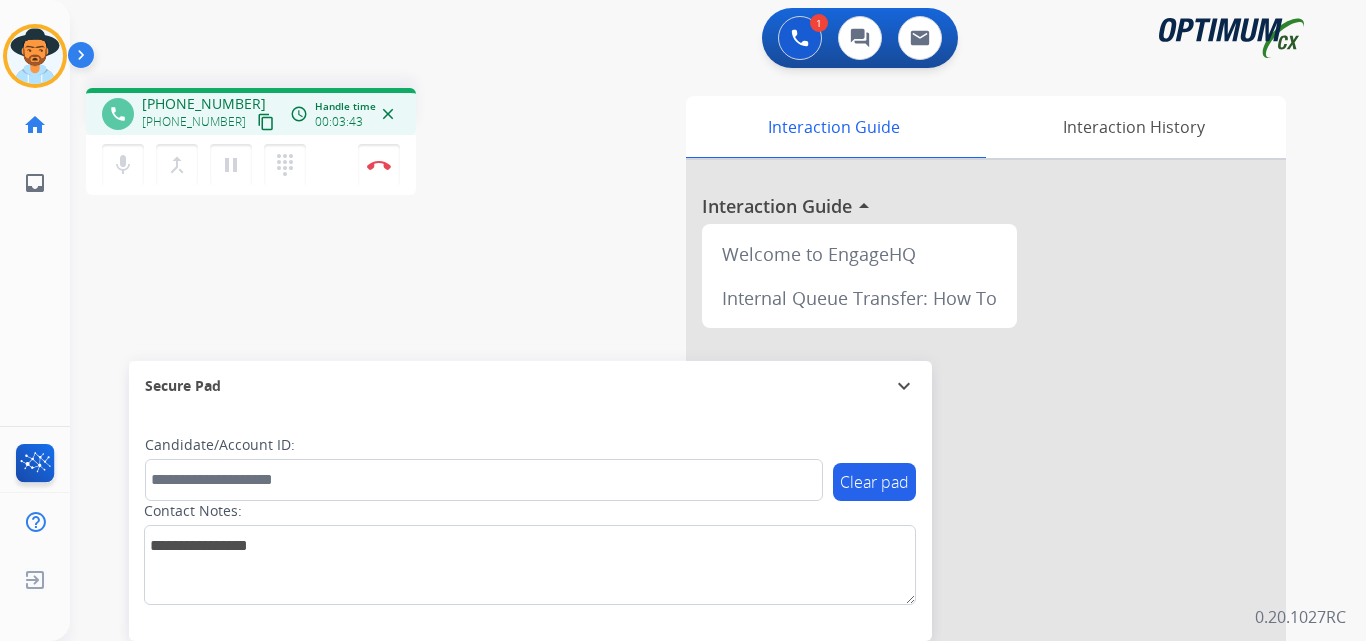 click on "+17186398442" at bounding box center [204, 104] 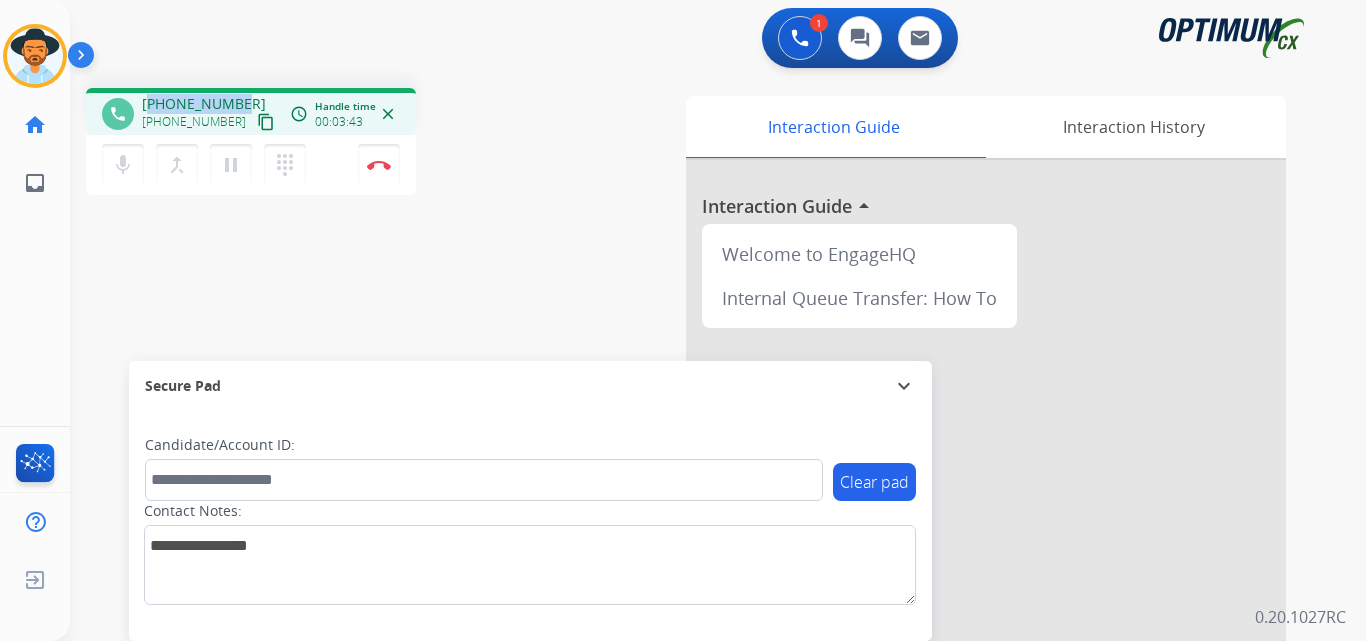 click on "+17186398442" at bounding box center (204, 104) 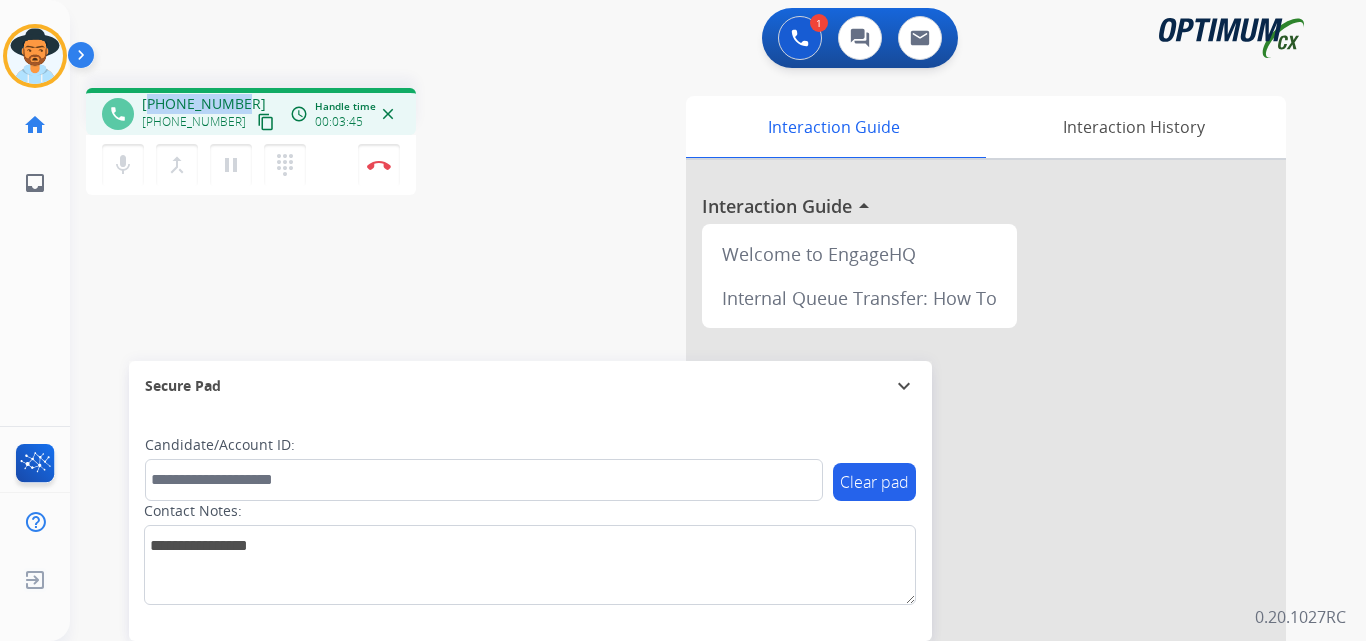 copy on "17186398442" 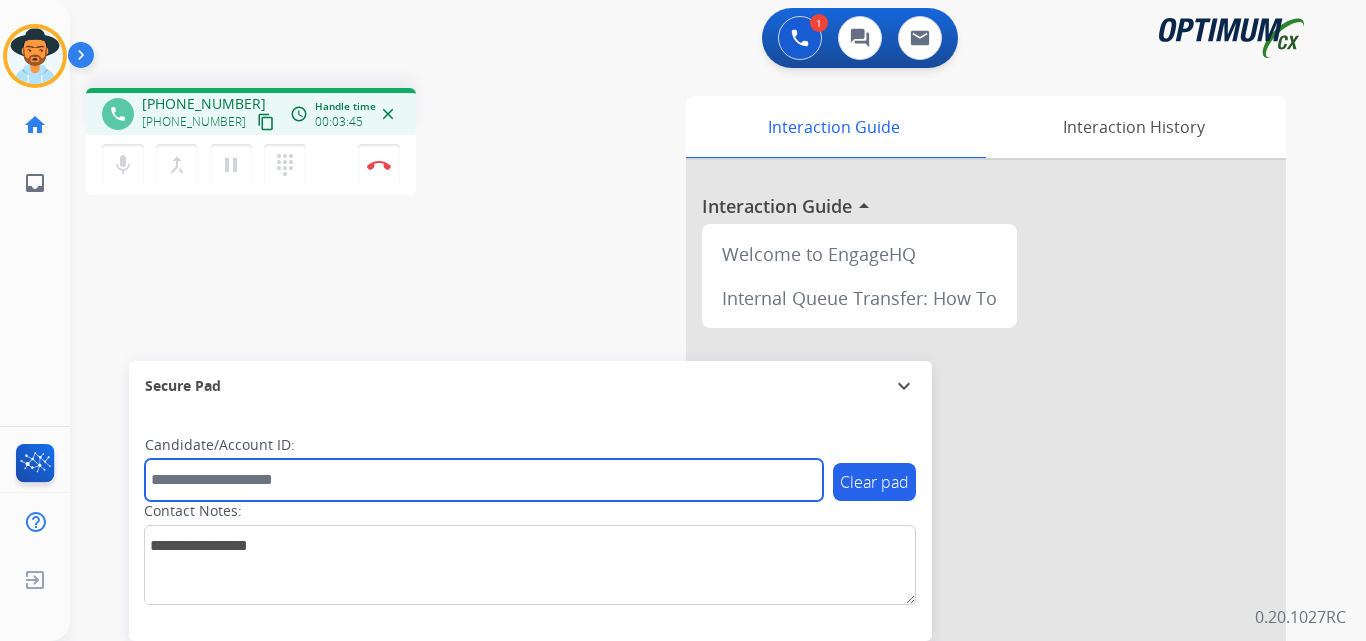 click at bounding box center [484, 480] 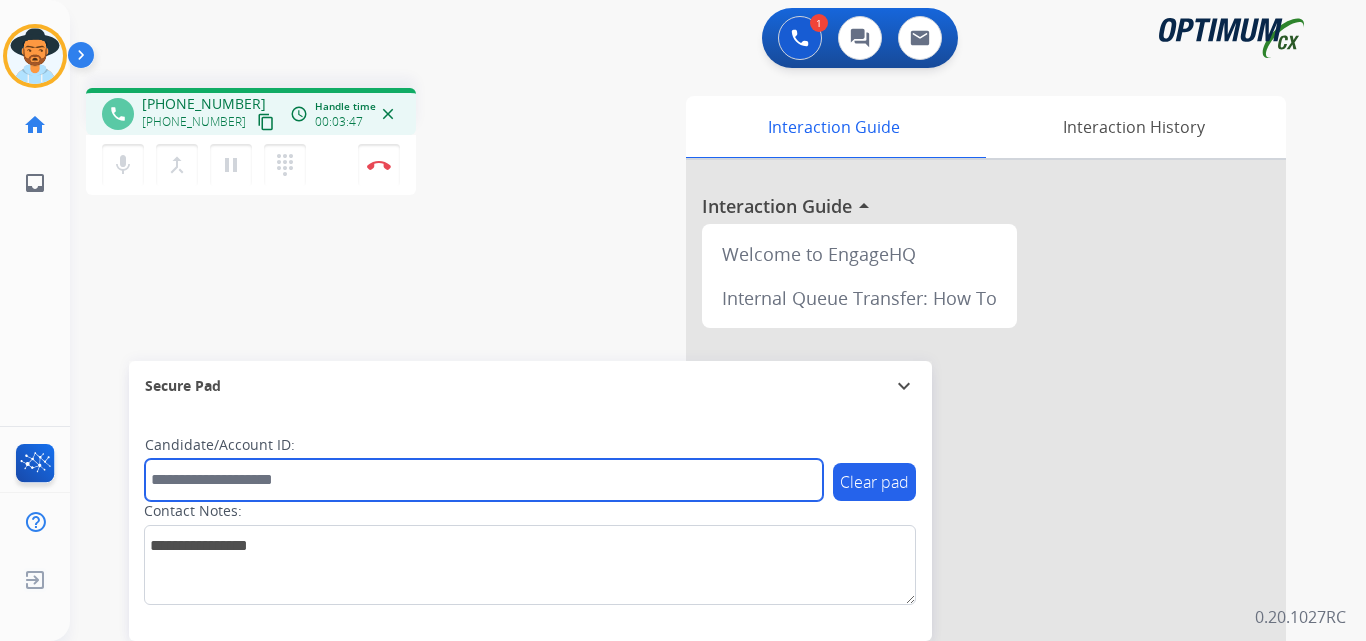 paste on "**********" 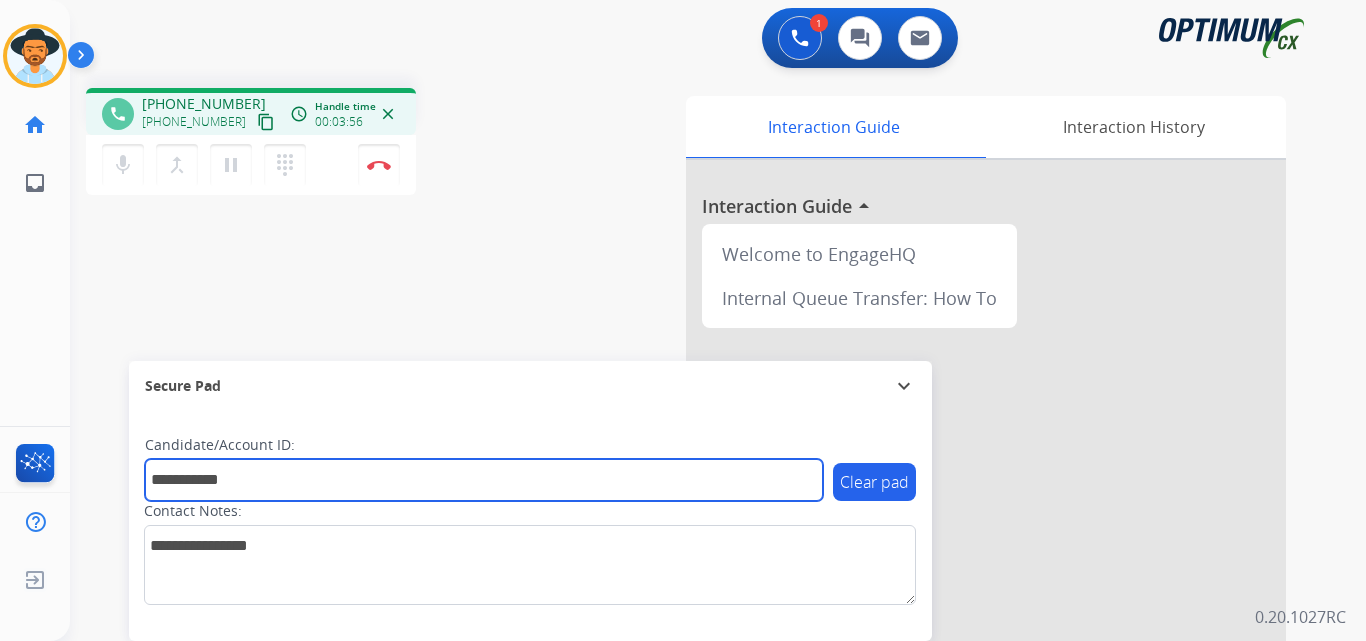 type on "**********" 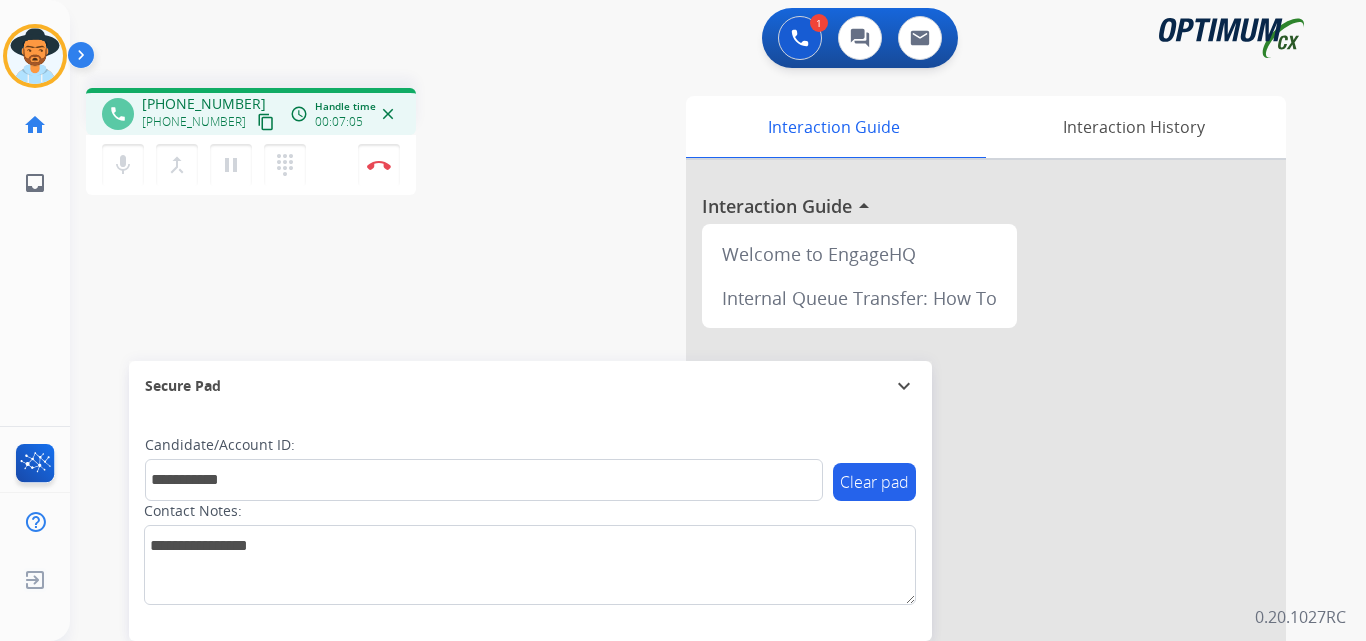 click on "**********" at bounding box center [694, 489] 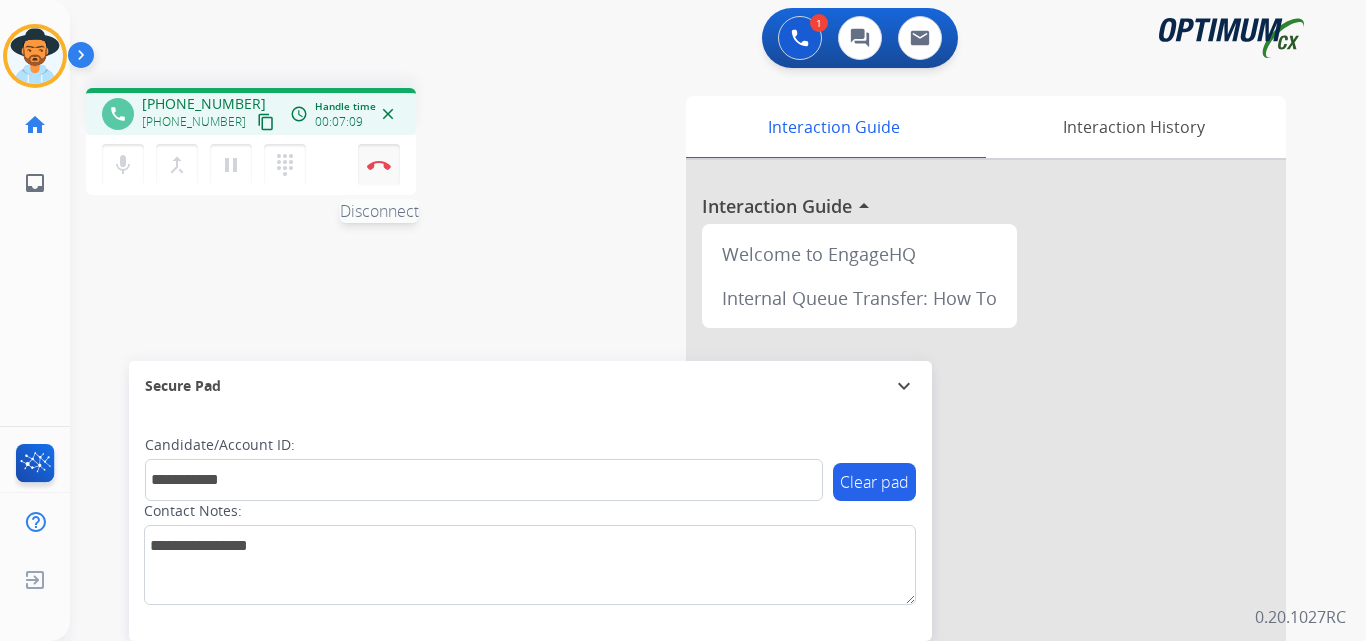 click at bounding box center [379, 165] 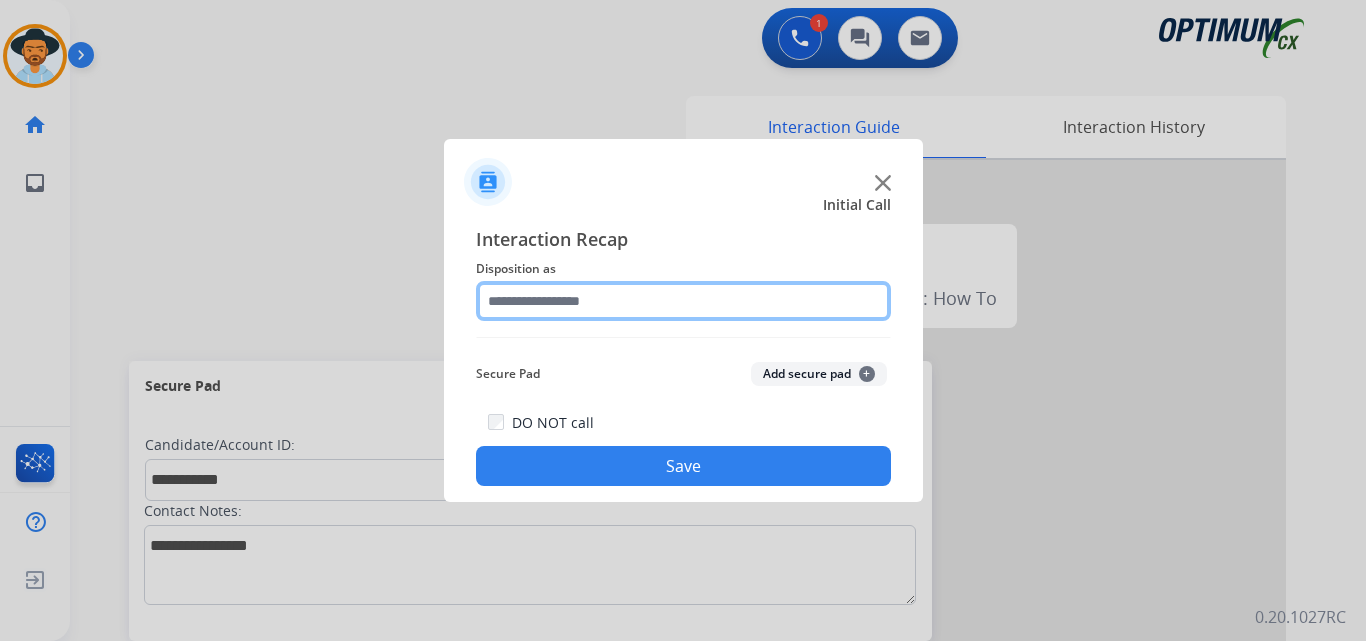click 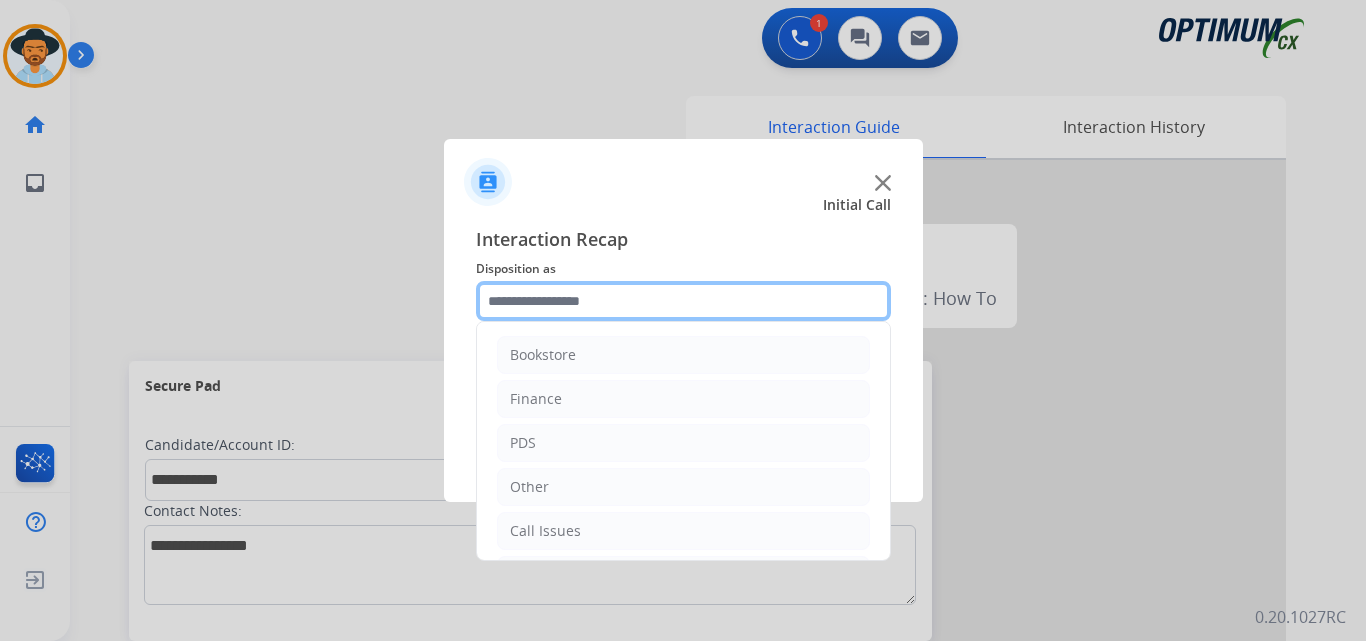 scroll, scrollTop: 136, scrollLeft: 0, axis: vertical 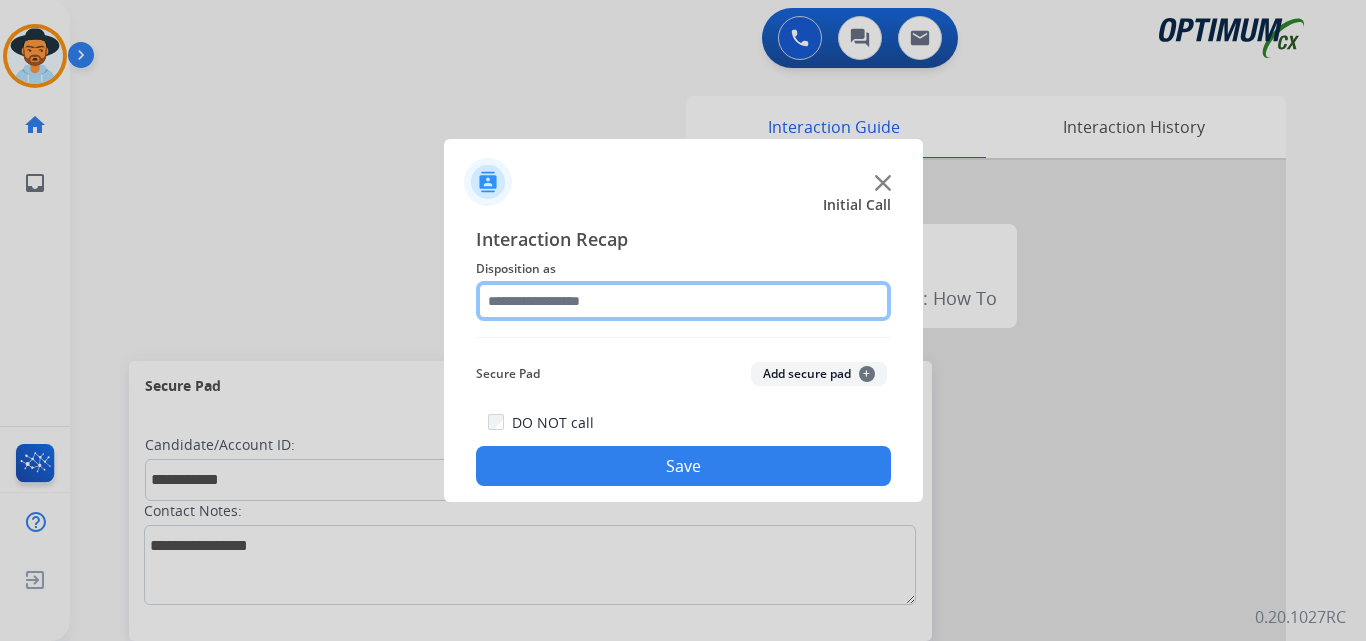 click 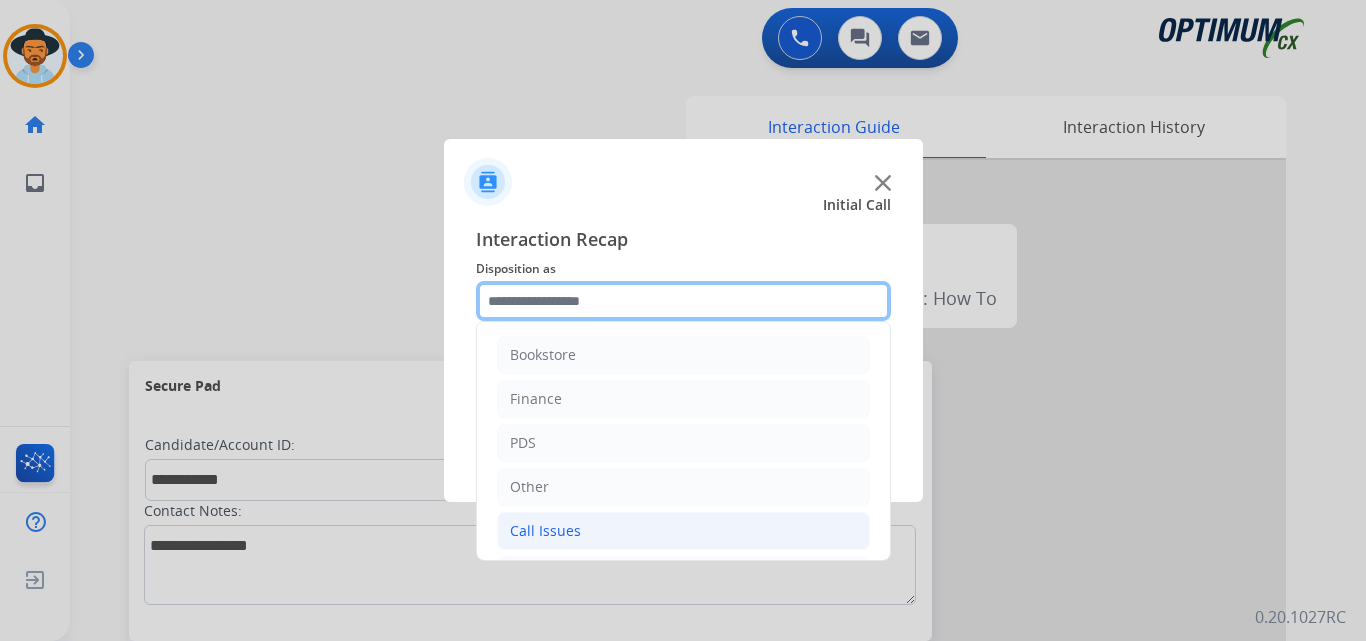 scroll, scrollTop: 136, scrollLeft: 0, axis: vertical 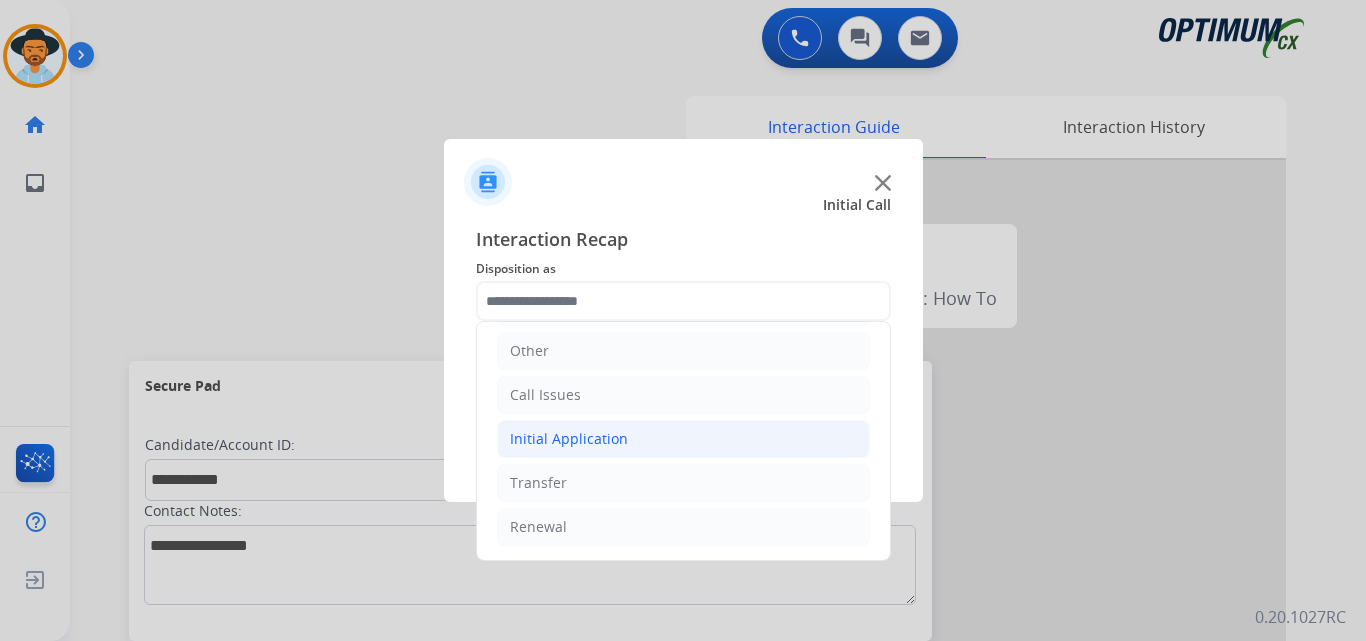 click on "Initial Application" 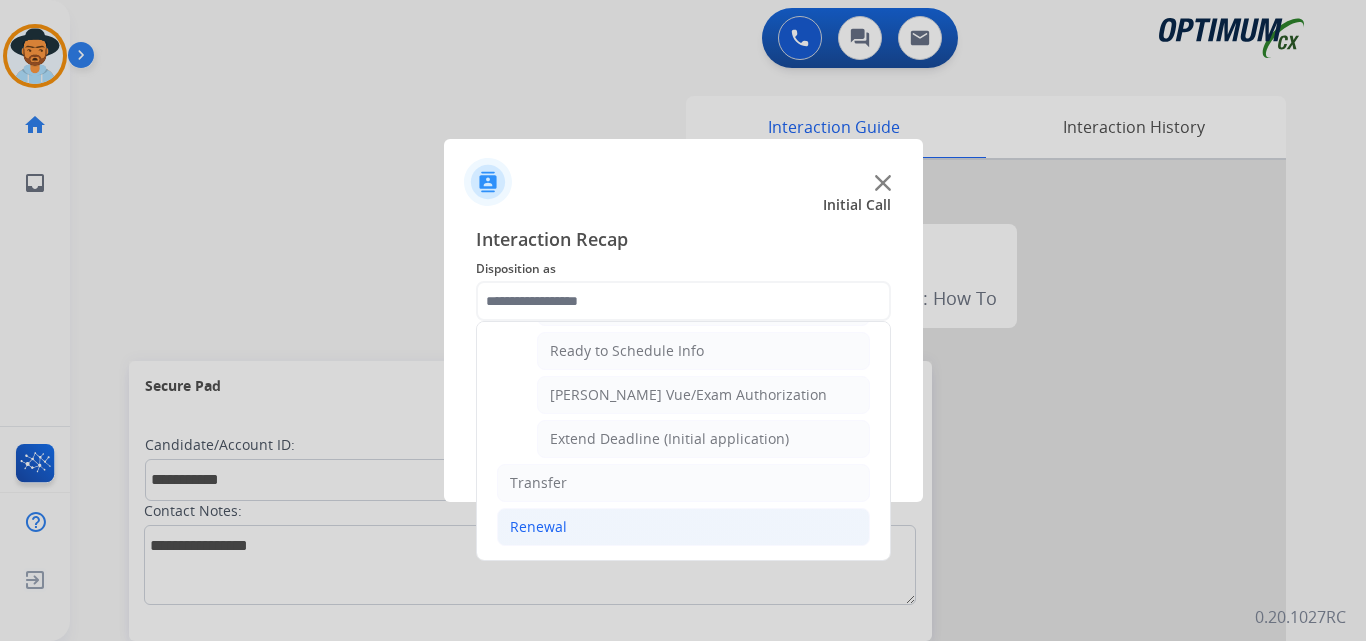 click on "Renewal" 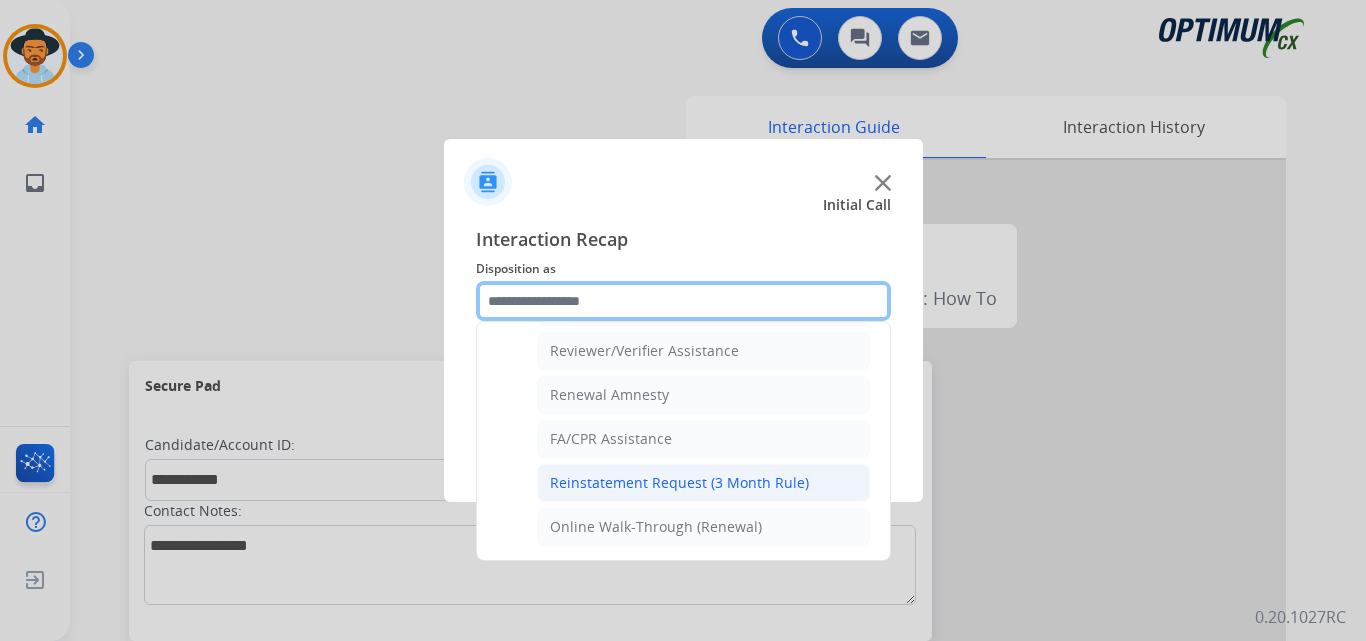 scroll, scrollTop: 605, scrollLeft: 0, axis: vertical 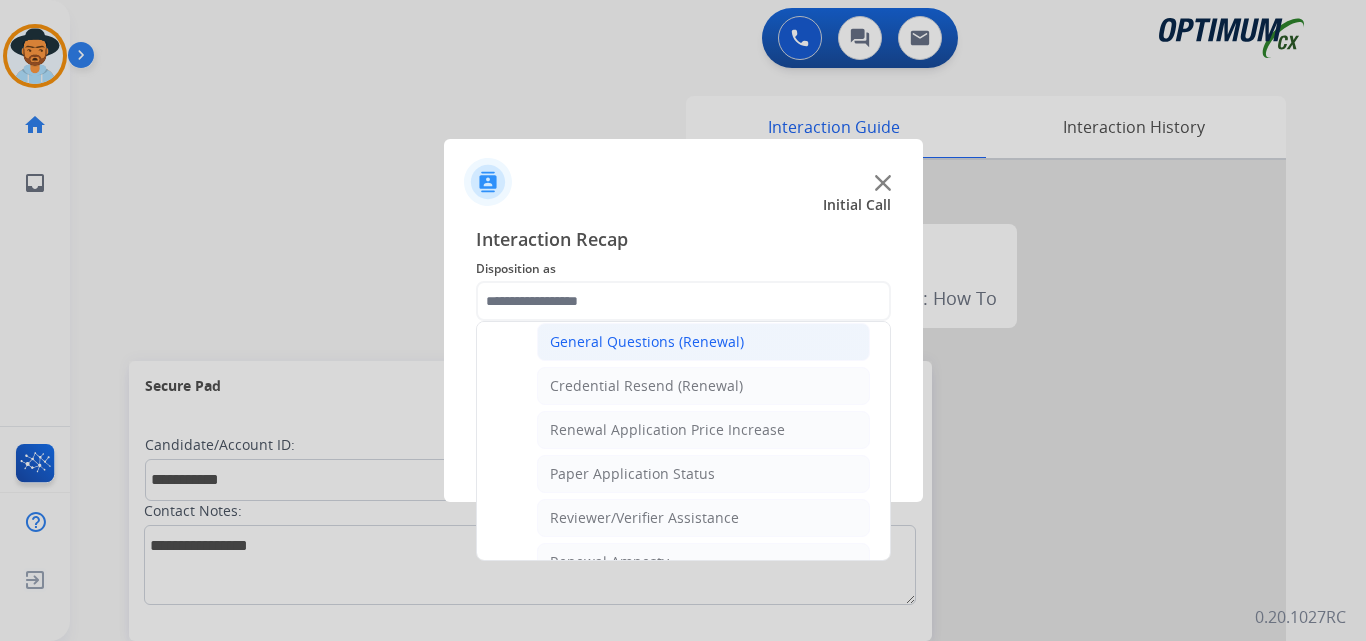 click on "General Questions (Renewal)" 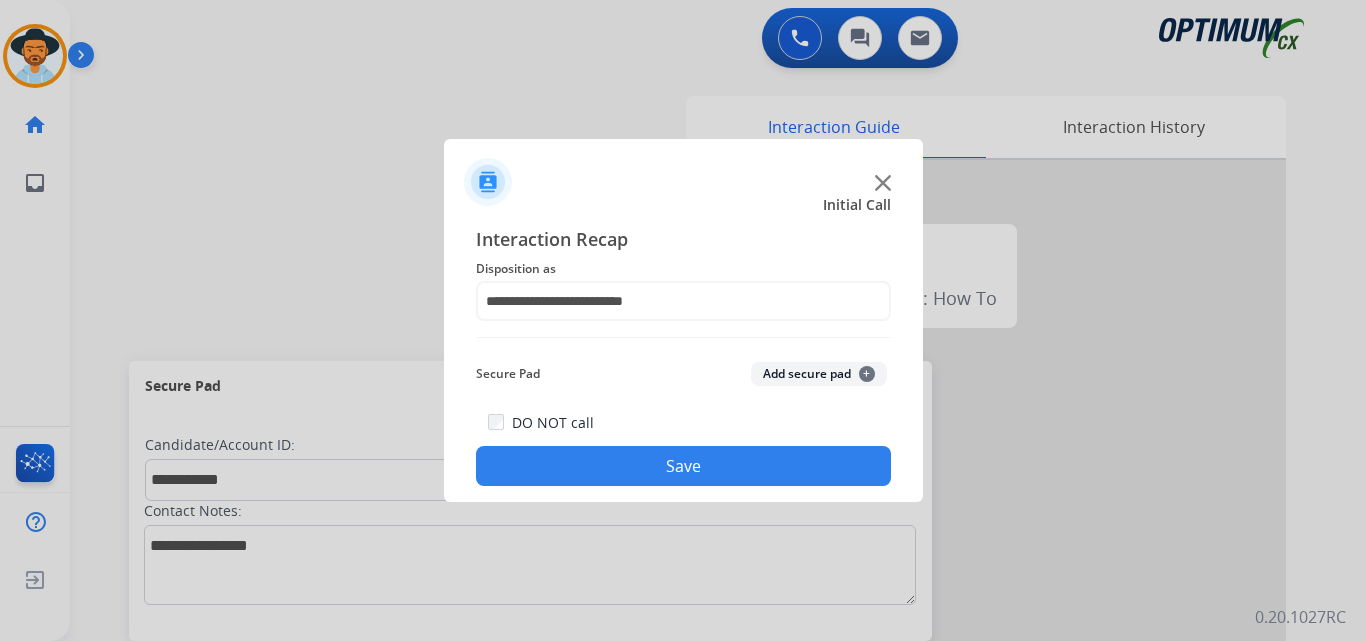 click on "Save" 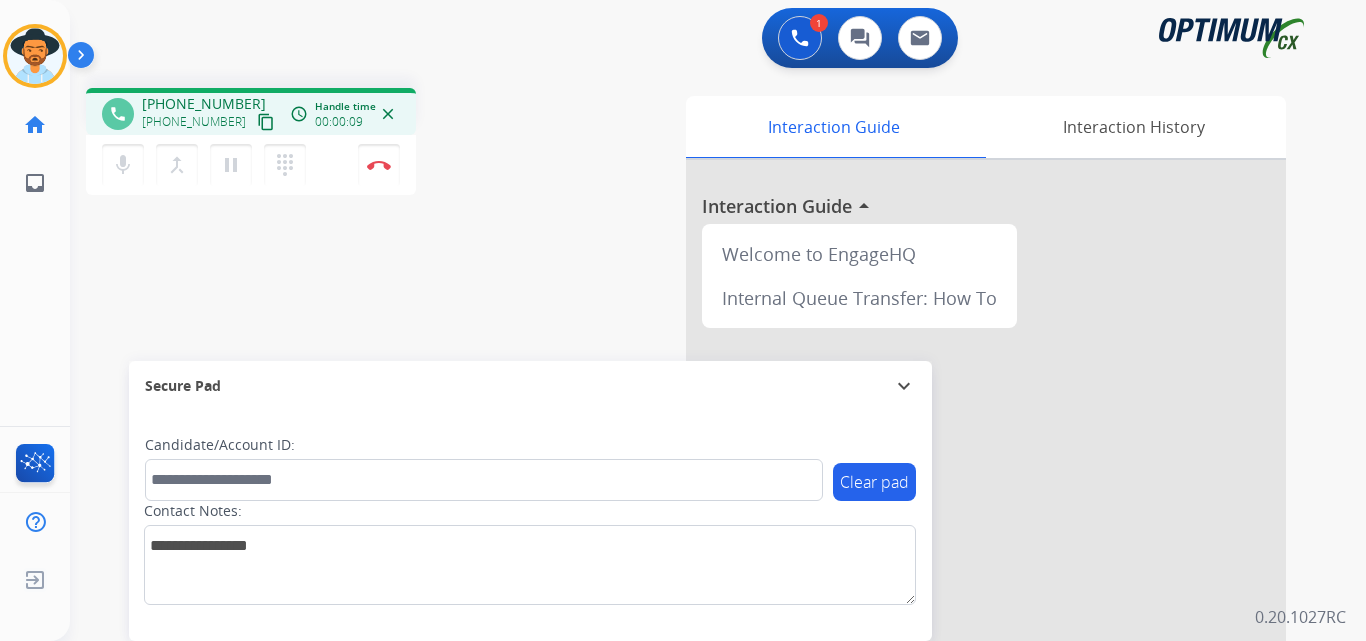 click on "phone +12158697534 +12158697534 content_copy access_time Call metrics Queue   00:15 Hold   00:00 Talk   00:10 Total   00:24 Handle time 00:00:09 close" at bounding box center (251, 111) 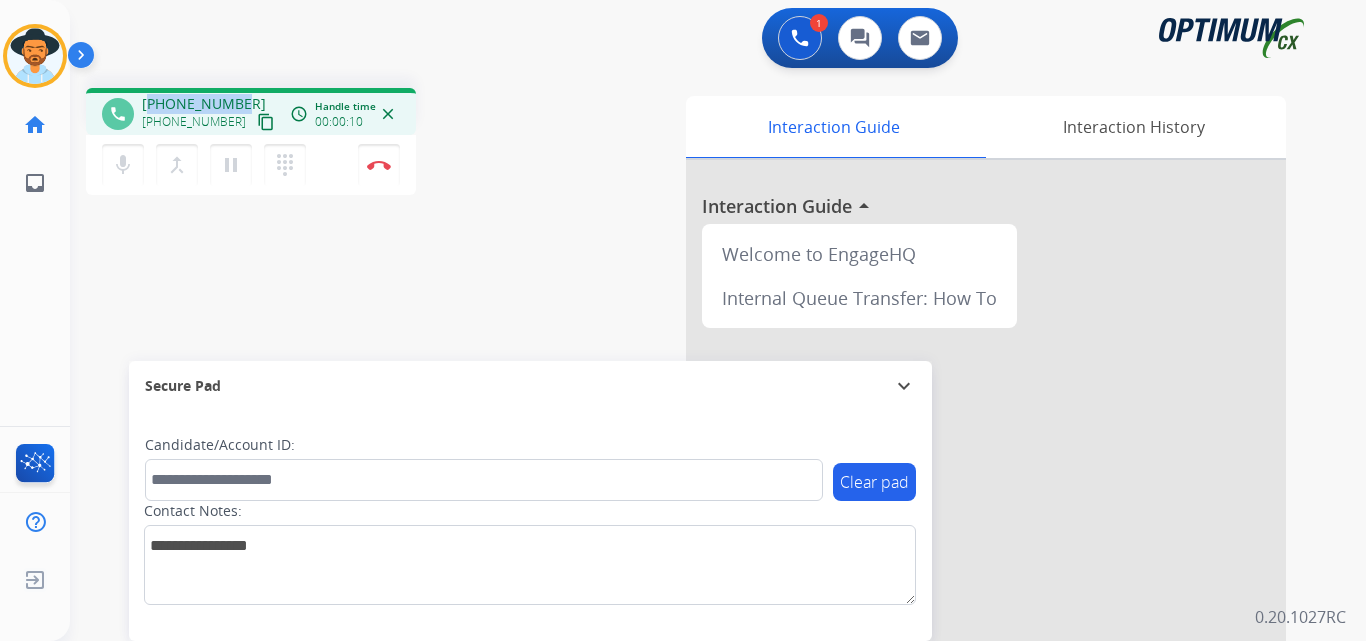 click on "phone +12158697534 +12158697534 content_copy access_time Call metrics Queue   00:15 Hold   00:00 Talk   00:11 Total   00:25 Handle time 00:00:10 close" at bounding box center [251, 111] 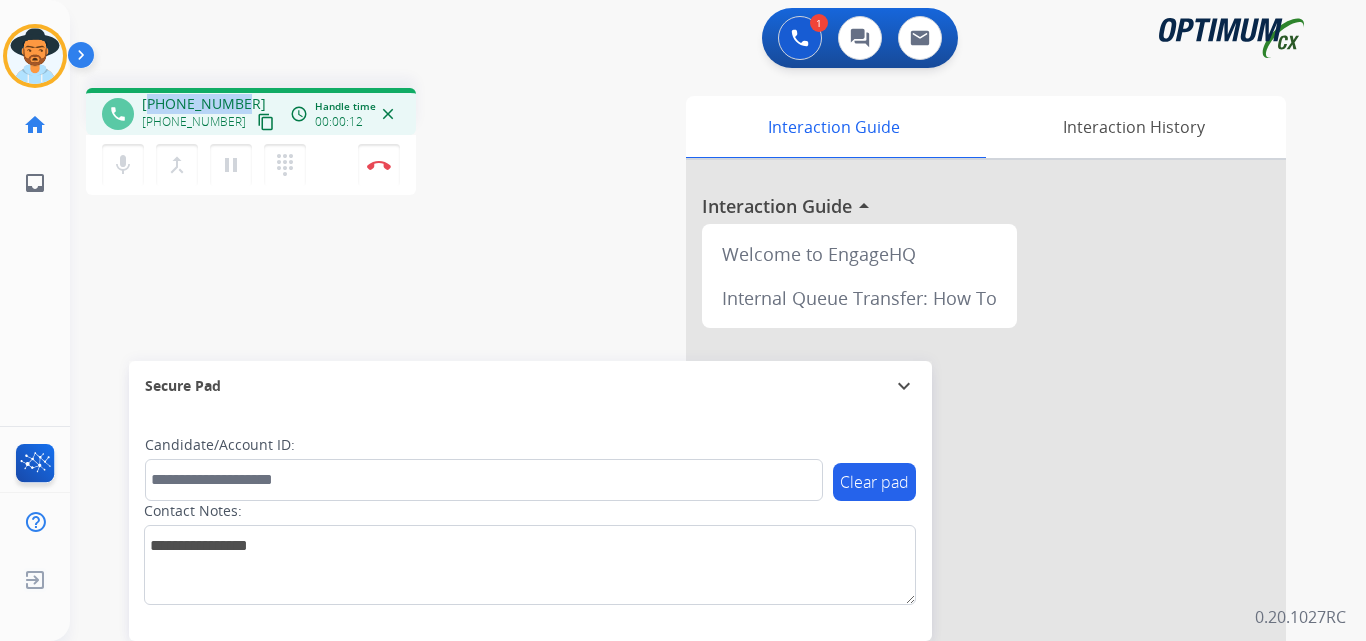 copy on "12158697534" 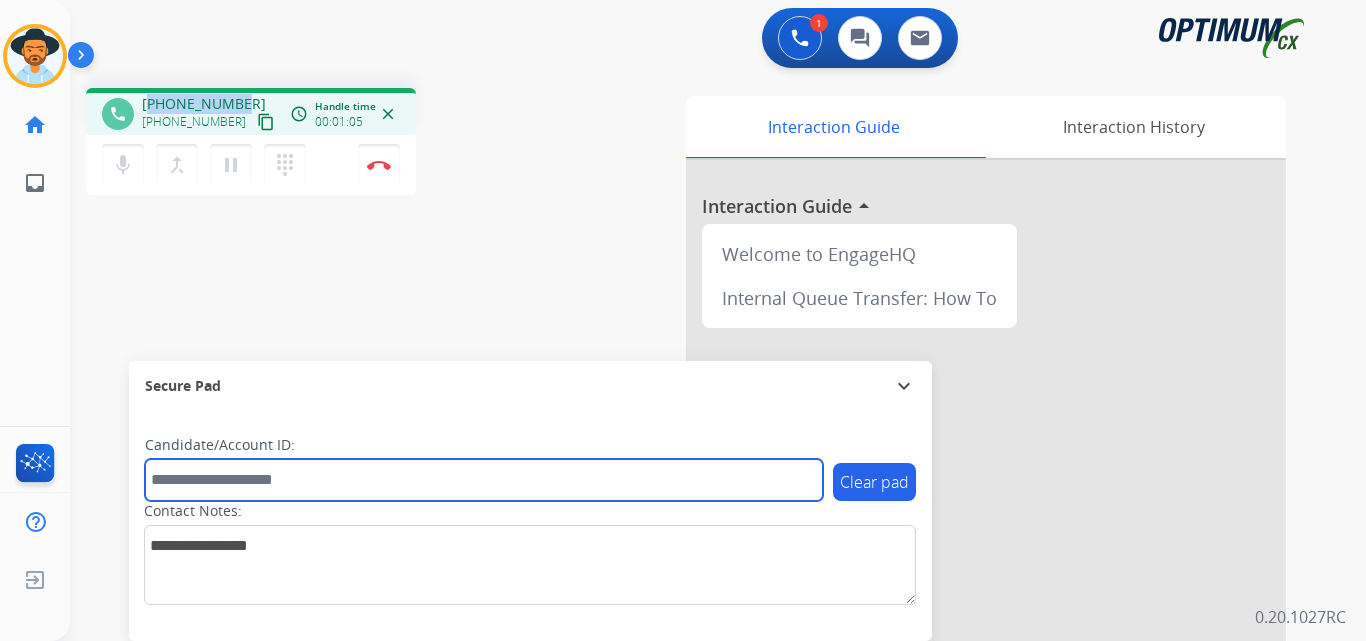 drag, startPoint x: 780, startPoint y: 479, endPoint x: 812, endPoint y: 477, distance: 32.06244 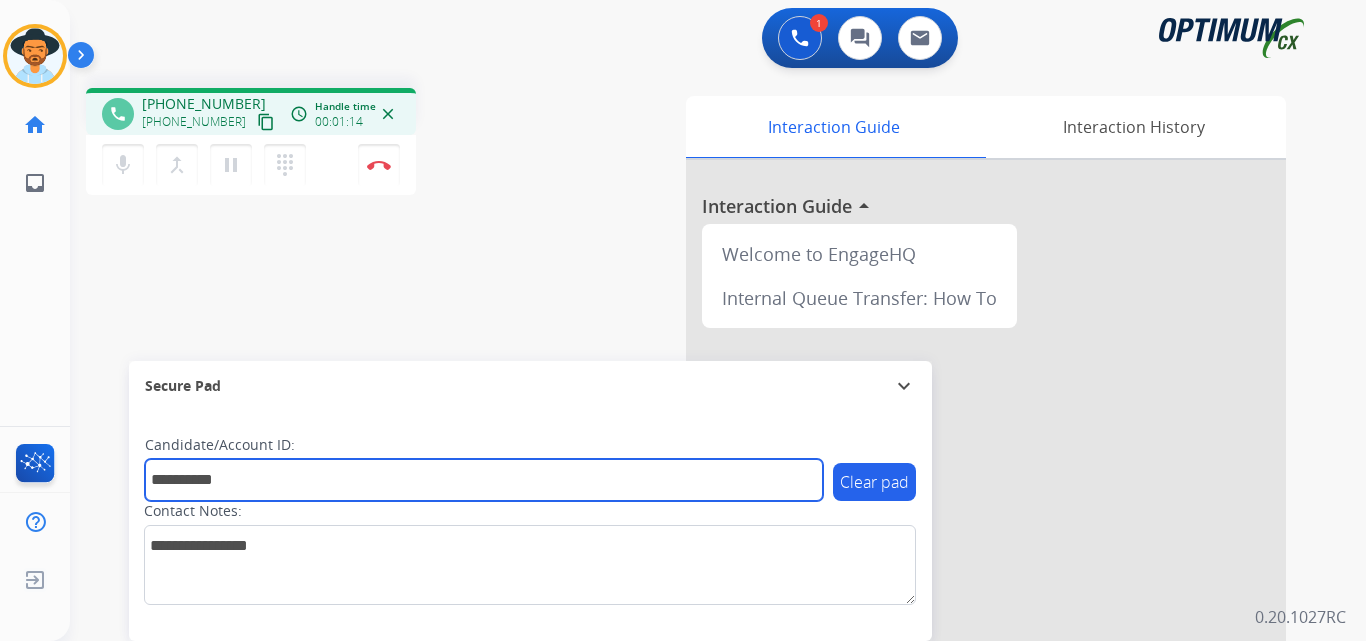 type on "**********" 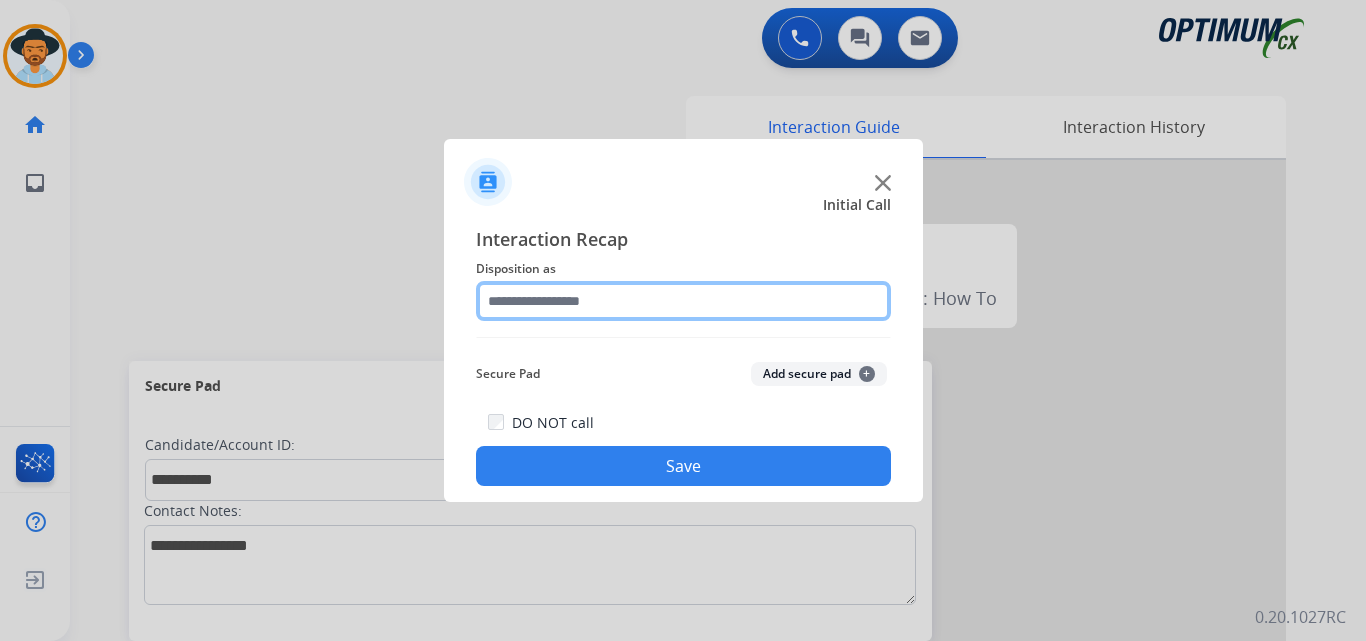 click 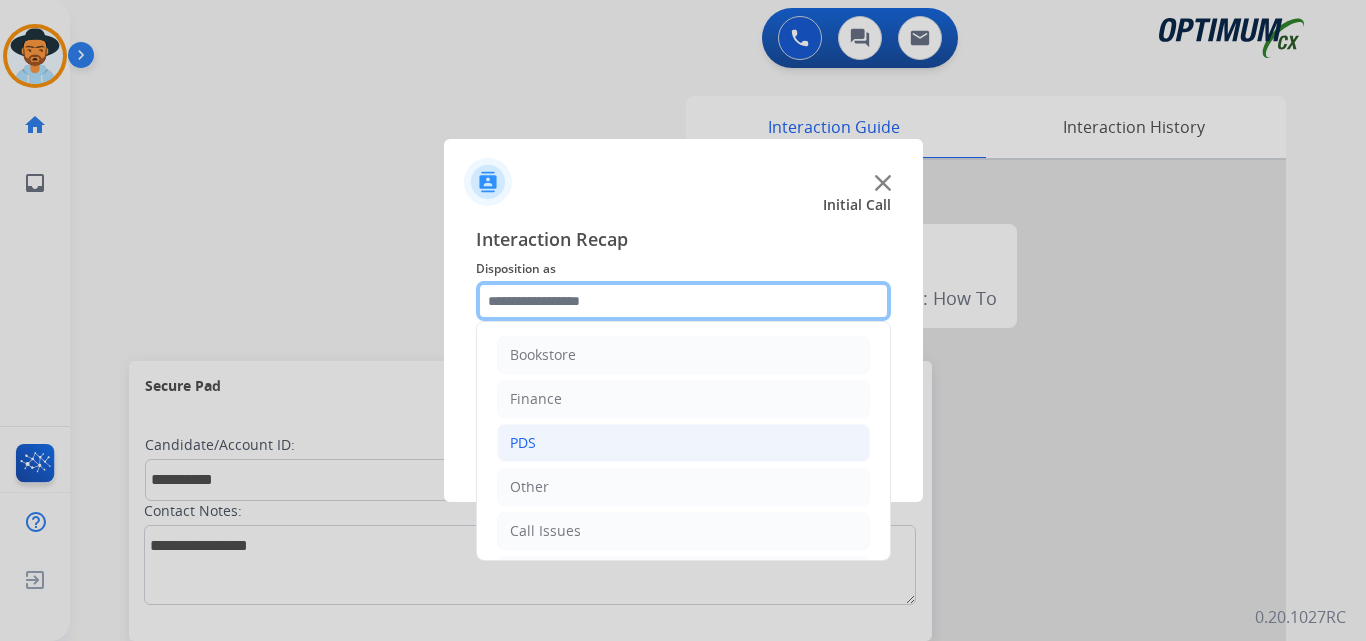 scroll, scrollTop: 136, scrollLeft: 0, axis: vertical 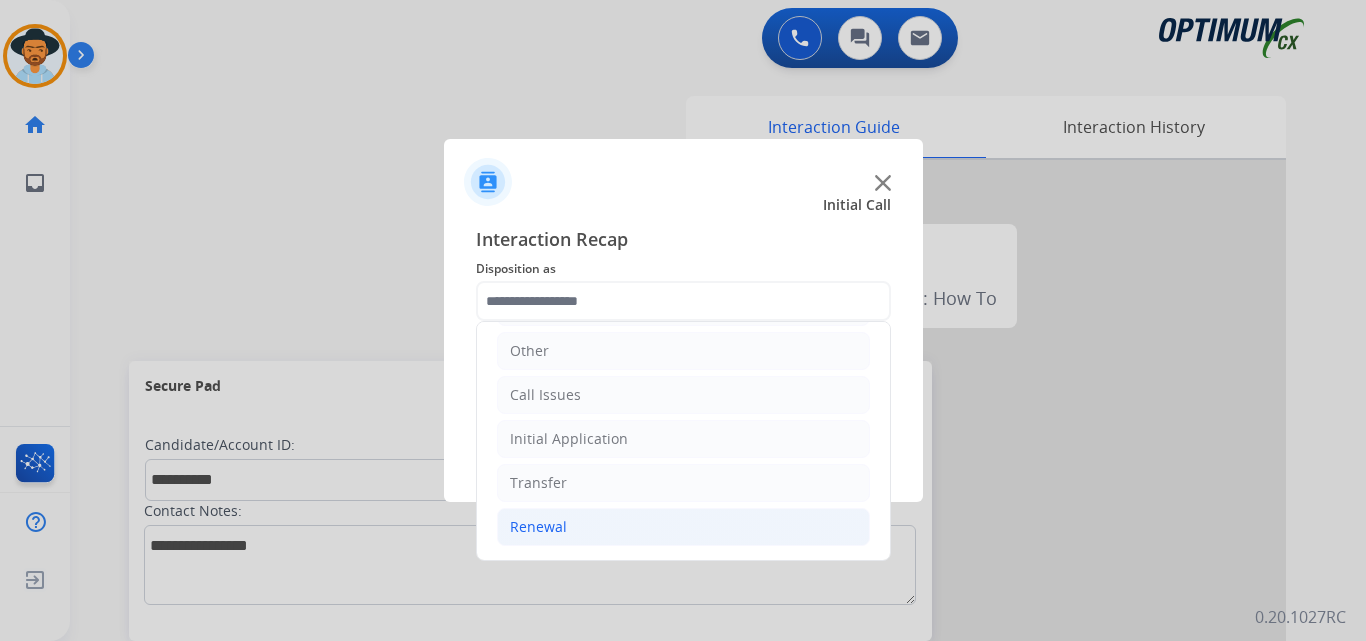 click on "Renewal" 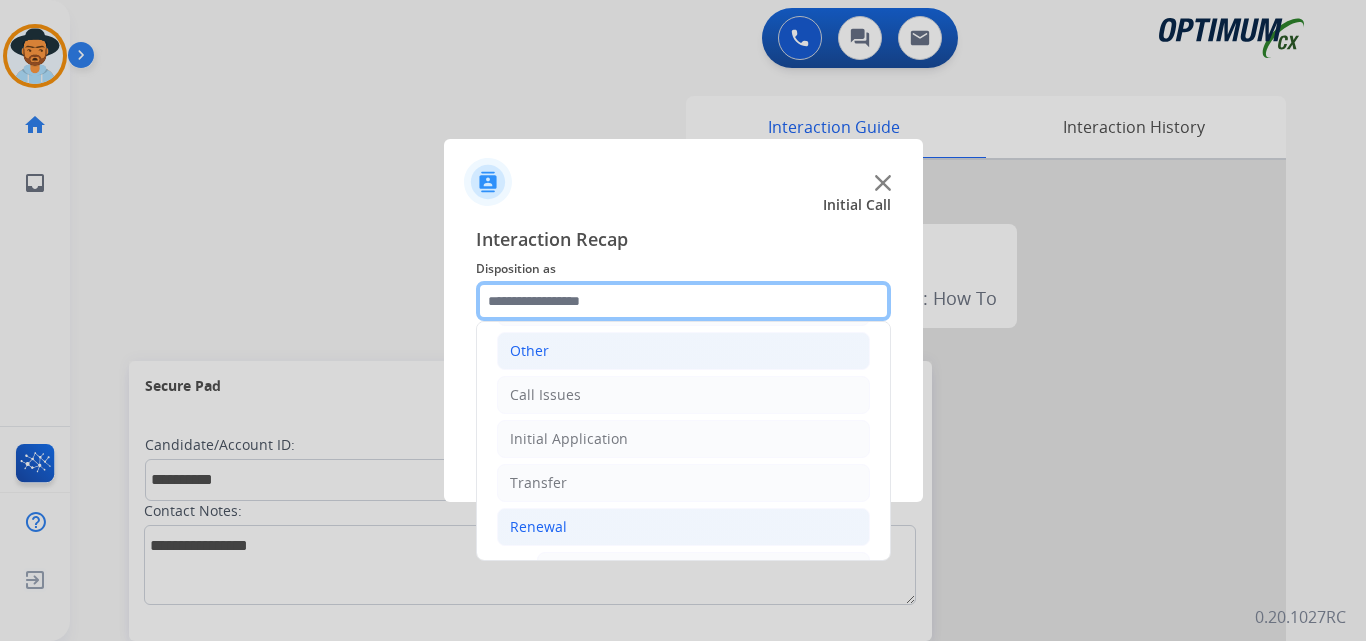scroll, scrollTop: 772, scrollLeft: 0, axis: vertical 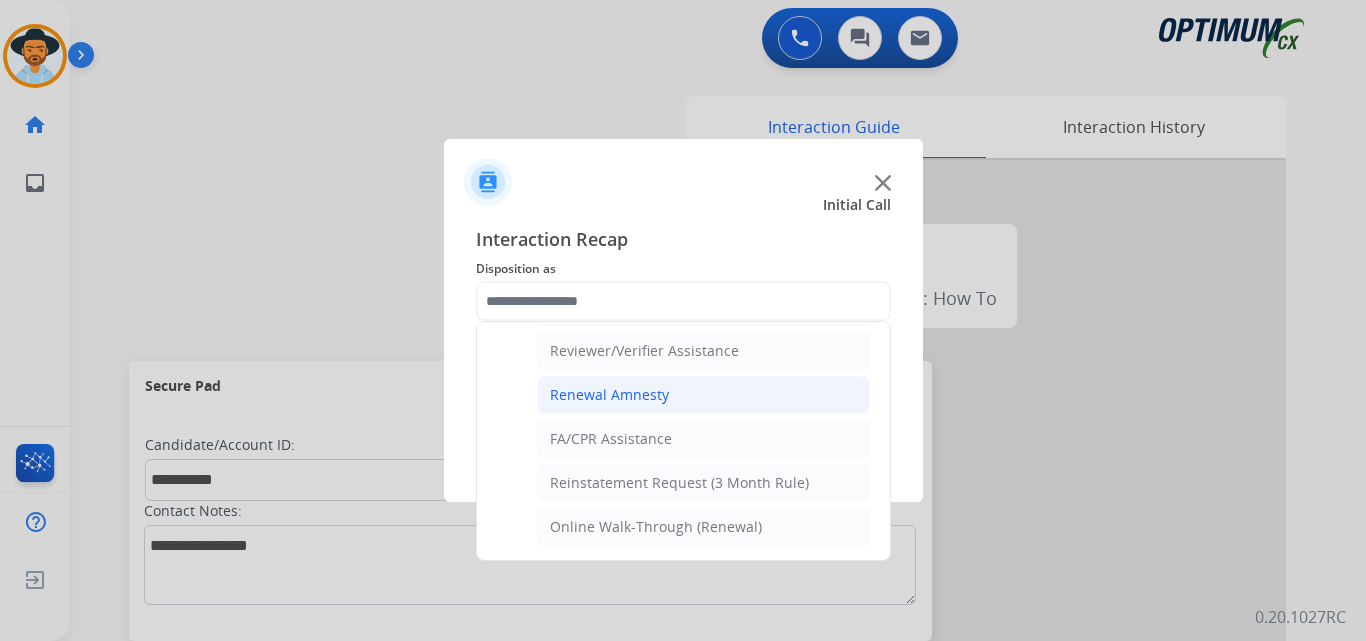 click on "Renewal Amnesty" 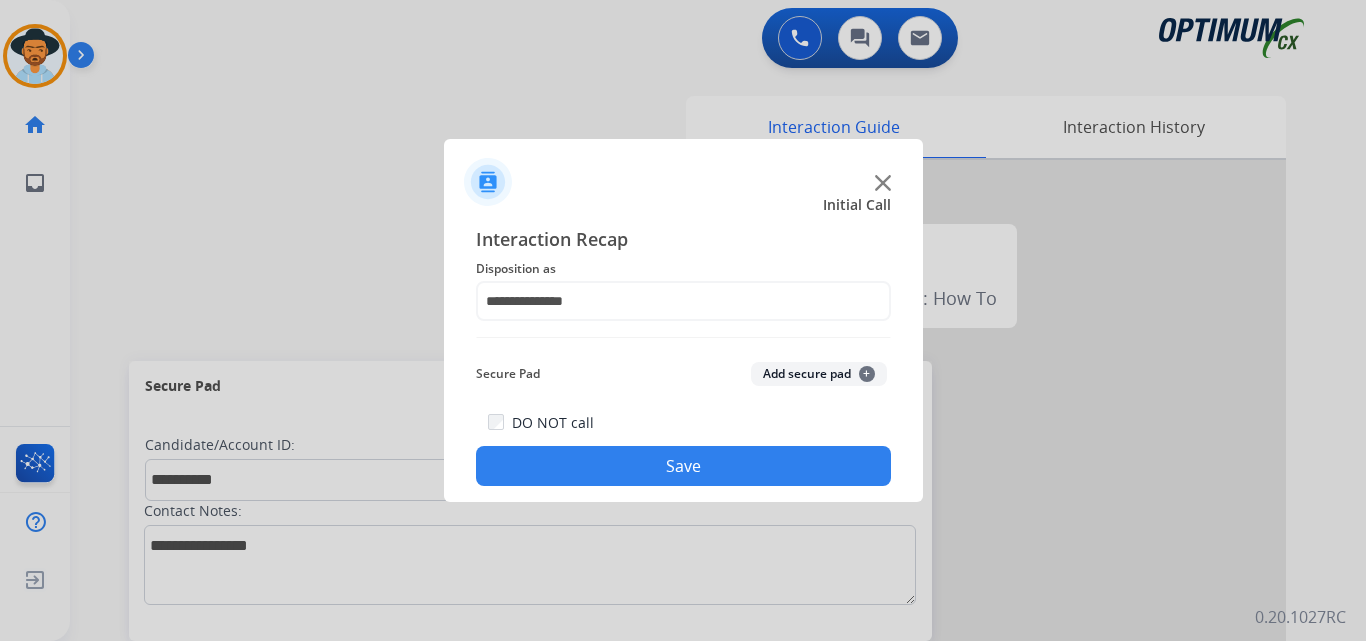 click on "Save" 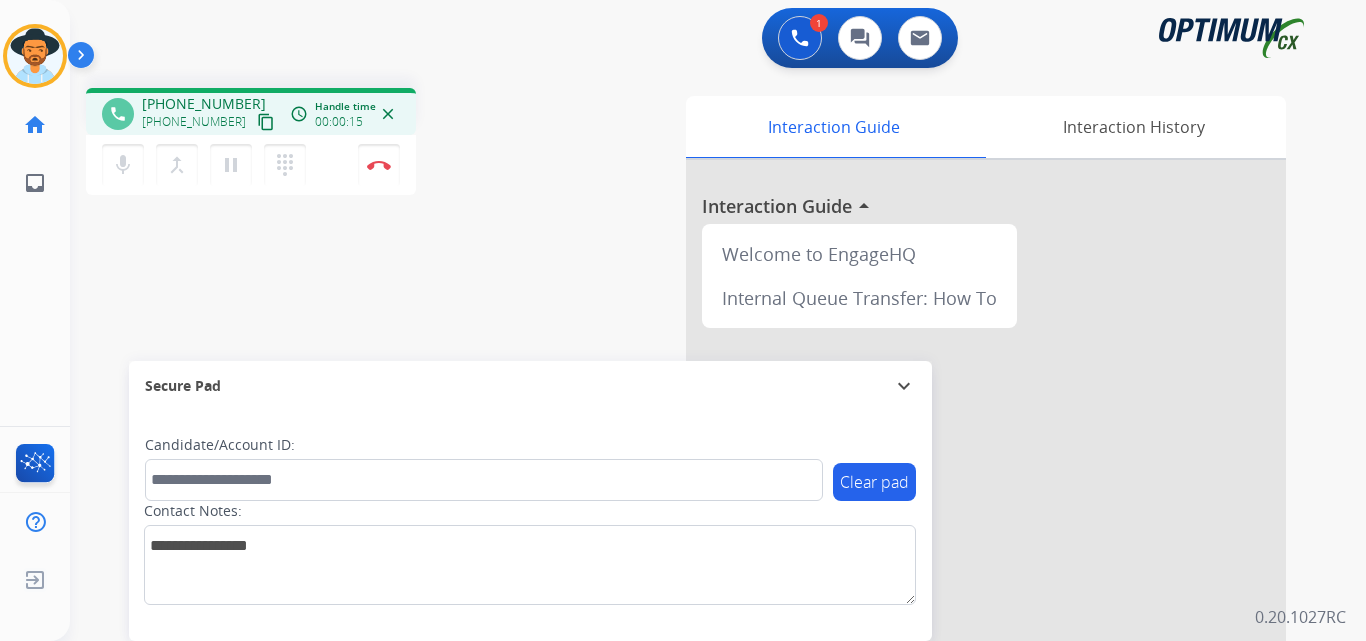 click on "+19392723933" at bounding box center [204, 104] 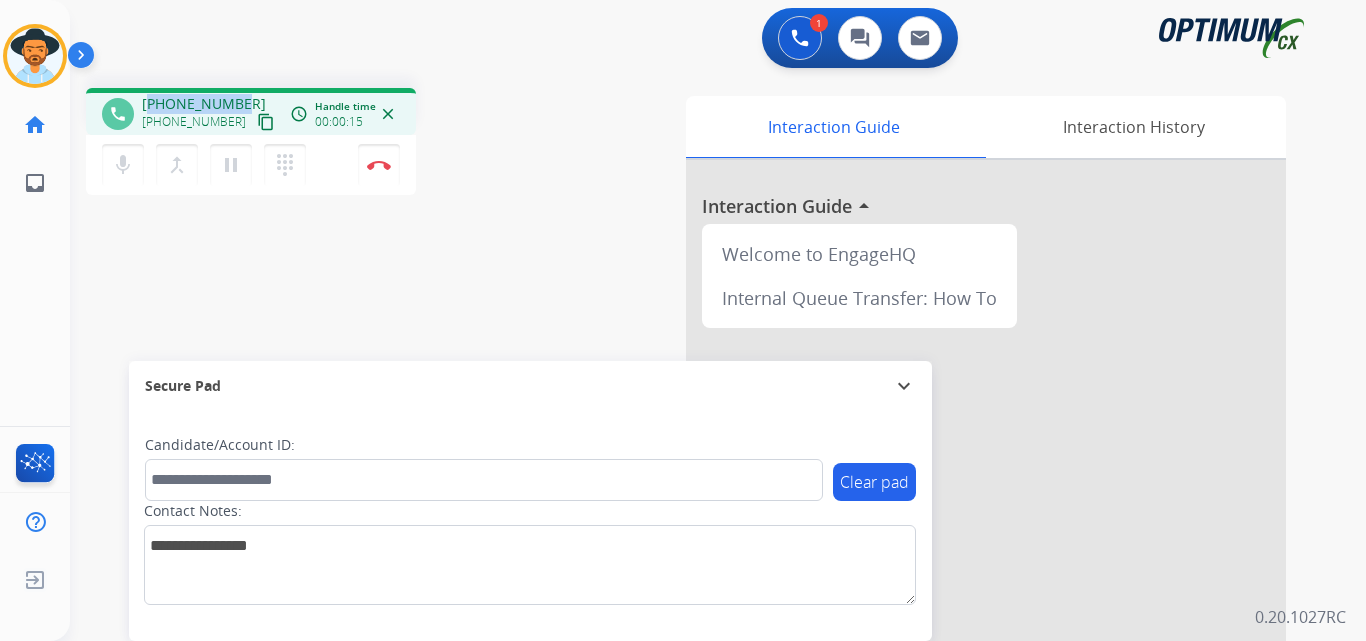 click on "+19392723933" at bounding box center [204, 104] 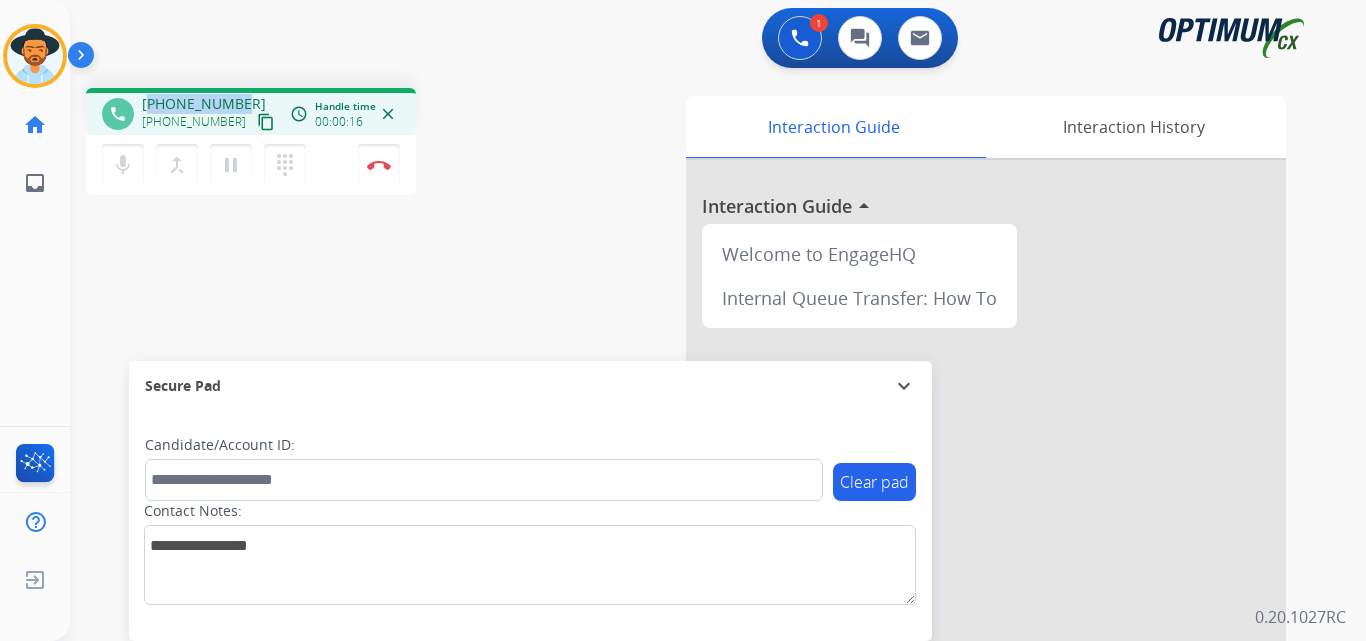 copy on "19392723933" 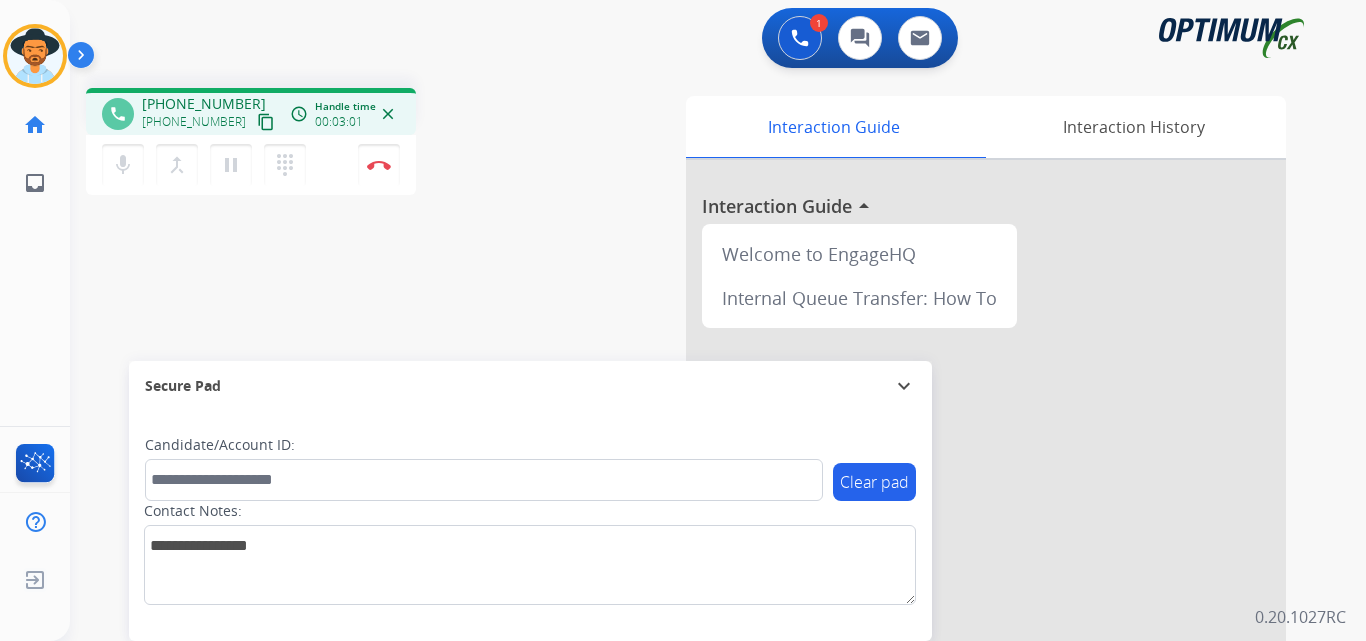 click on "Secure Pad" at bounding box center (530, 386) 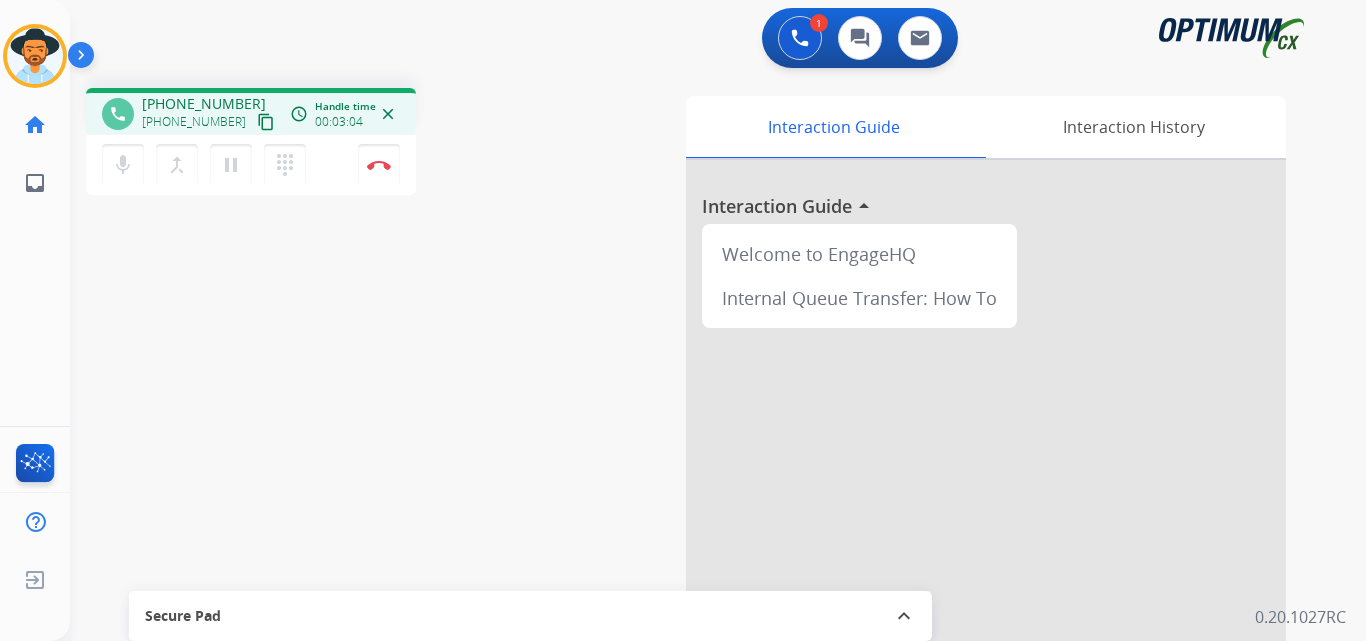click on "Secure Pad" at bounding box center [183, 616] 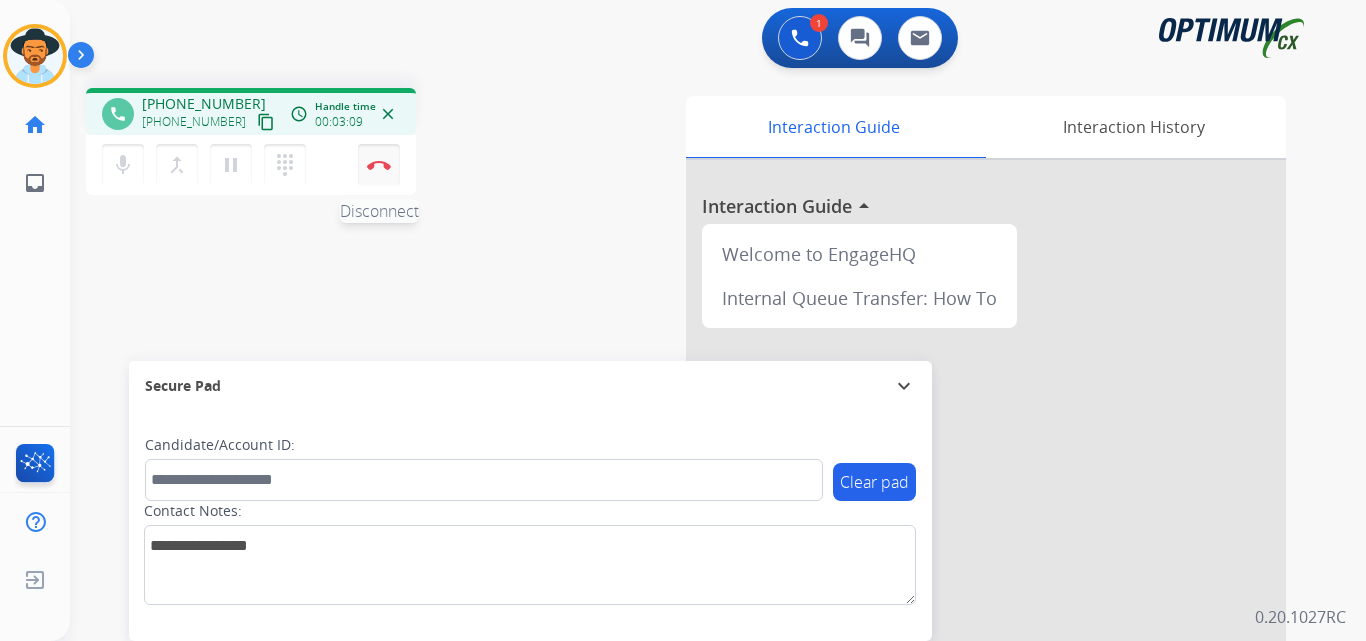 click at bounding box center (379, 165) 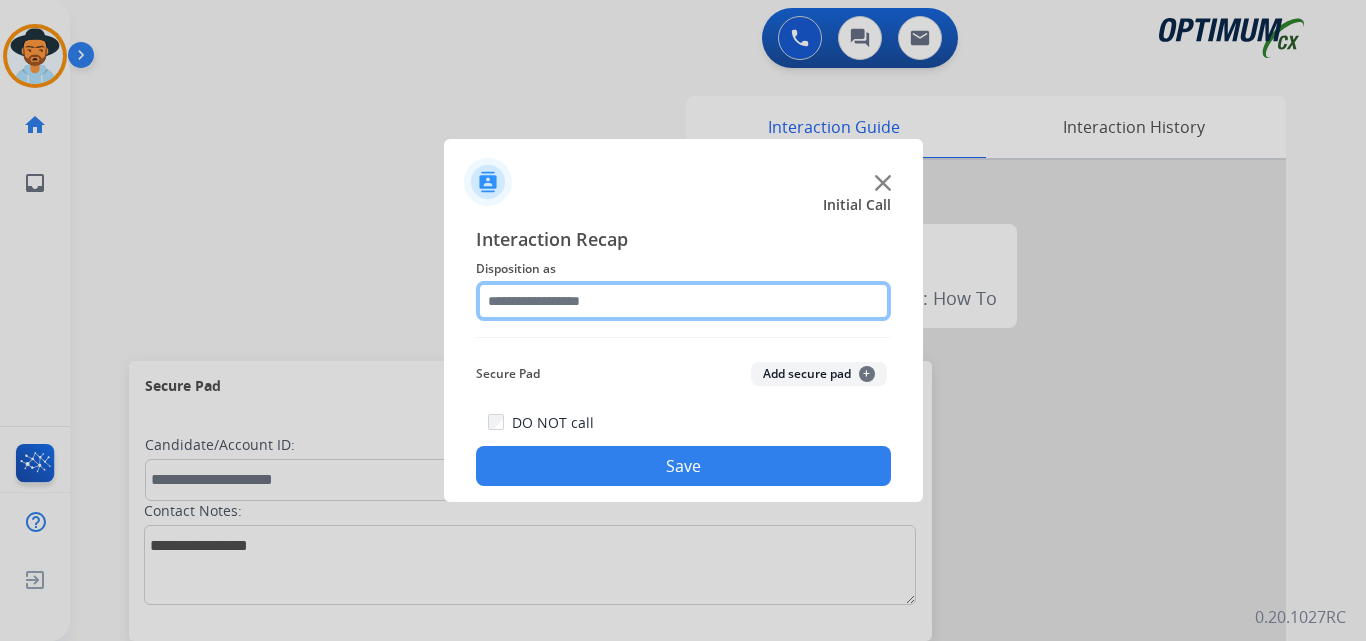 click 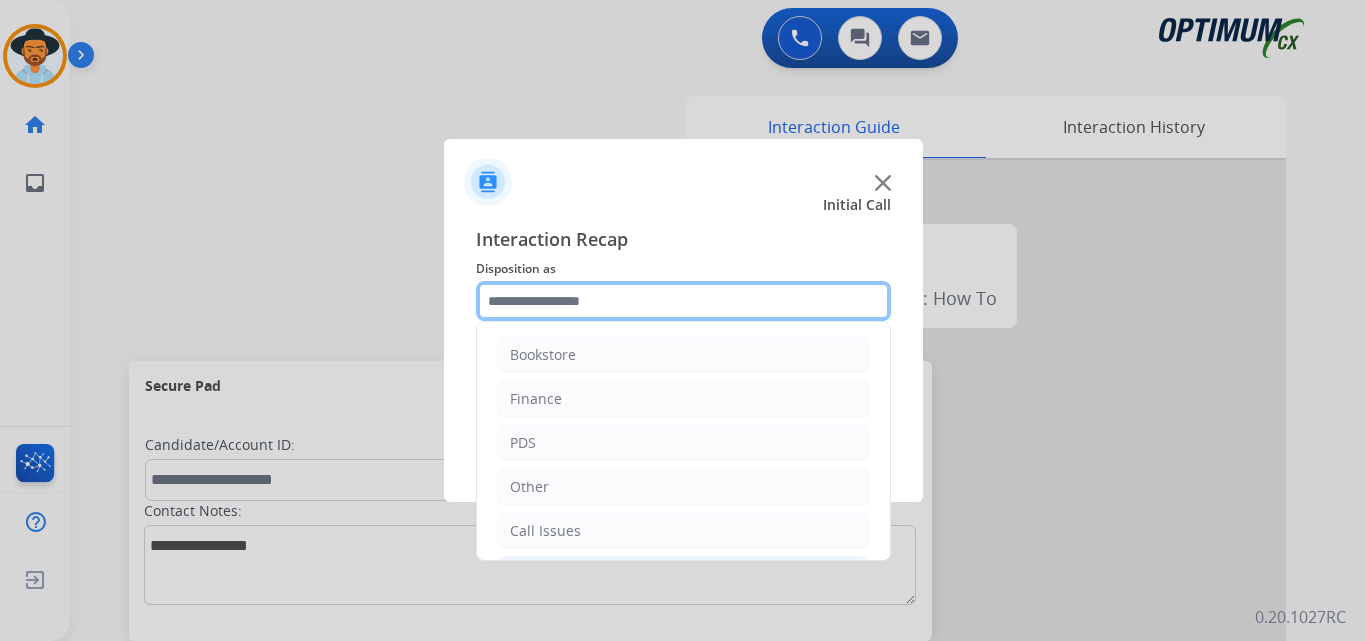 scroll, scrollTop: 136, scrollLeft: 0, axis: vertical 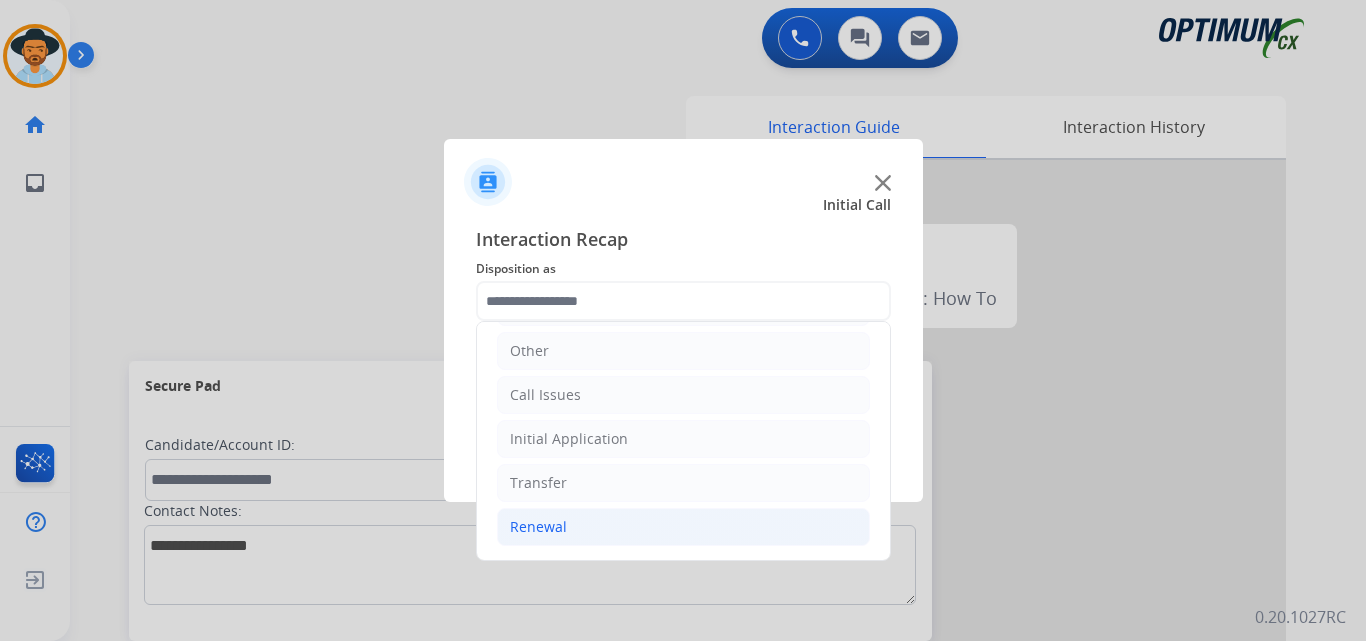 click on "Renewal" 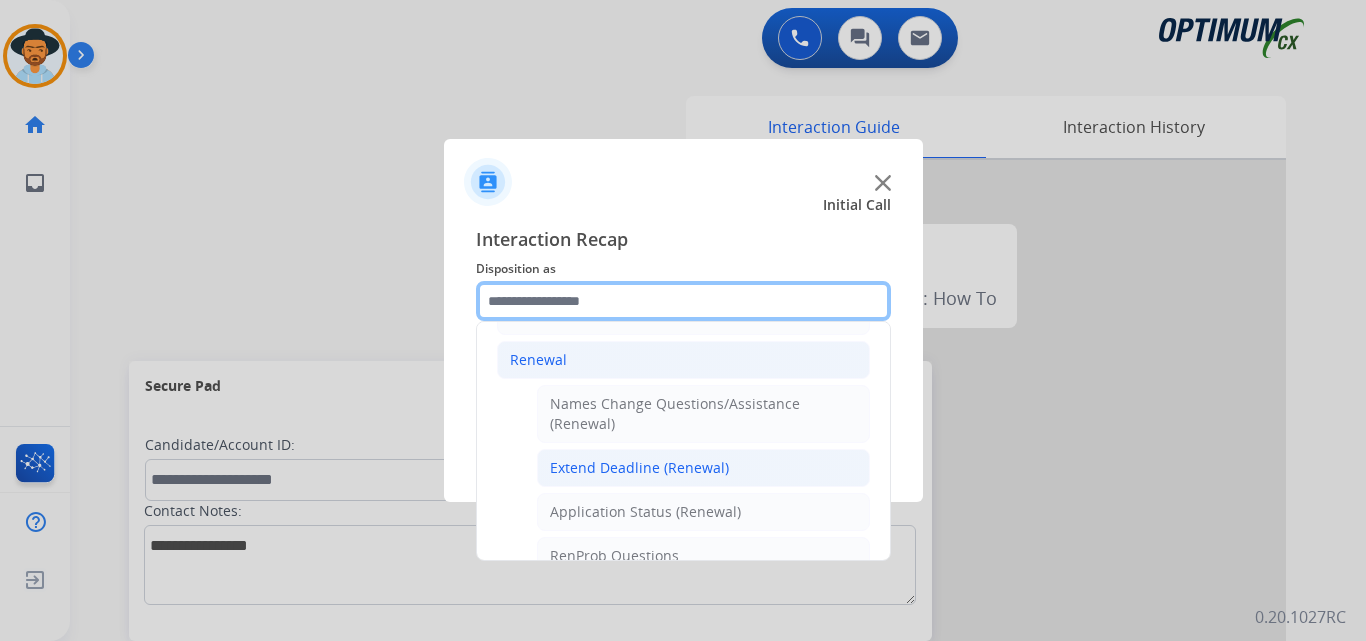 scroll, scrollTop: 636, scrollLeft: 0, axis: vertical 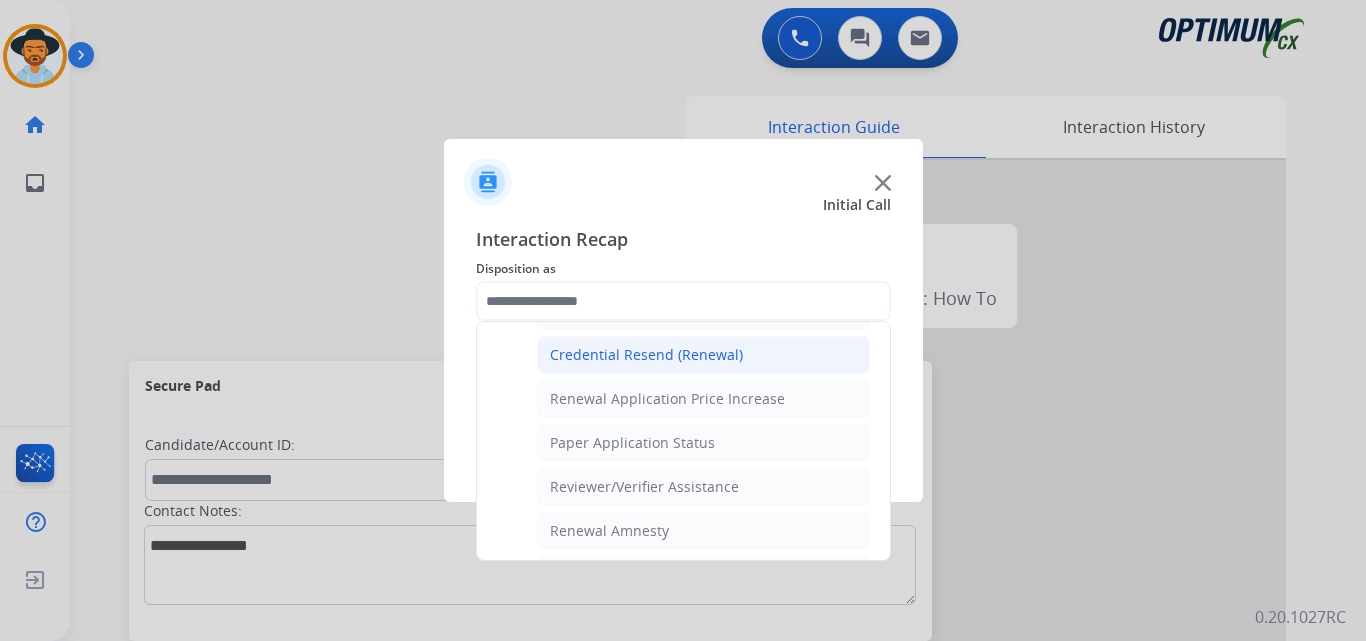 click on "Credential Resend (Renewal)" 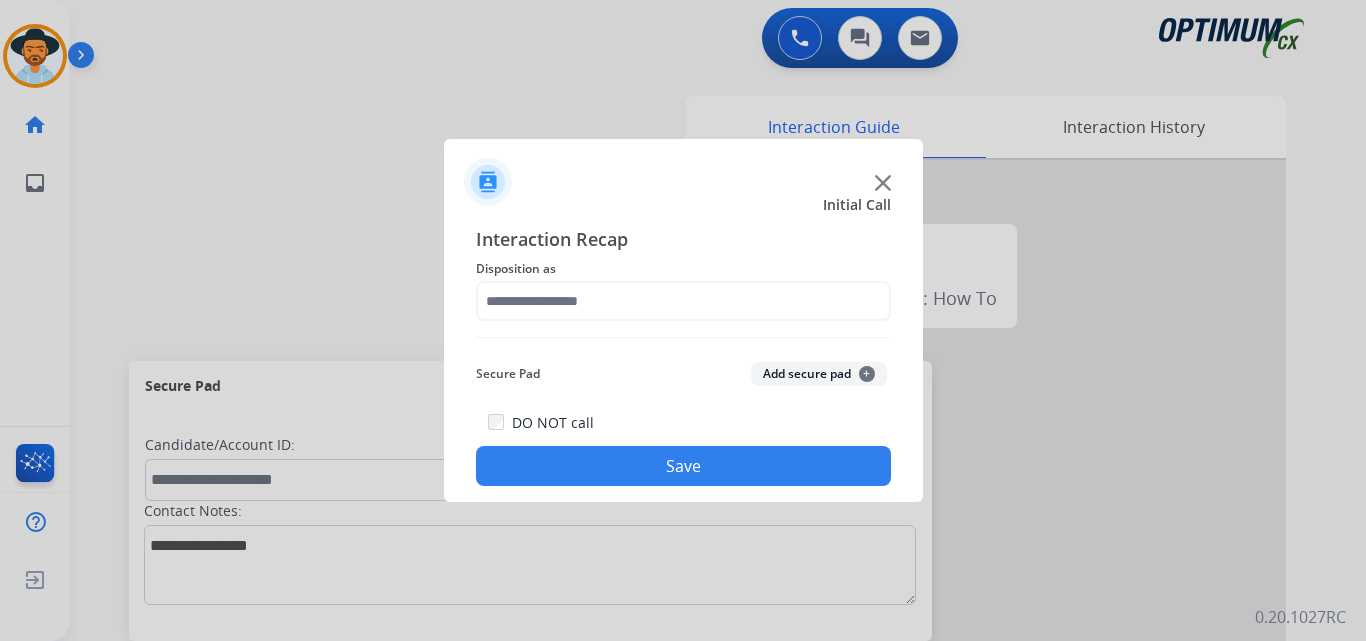 type on "**********" 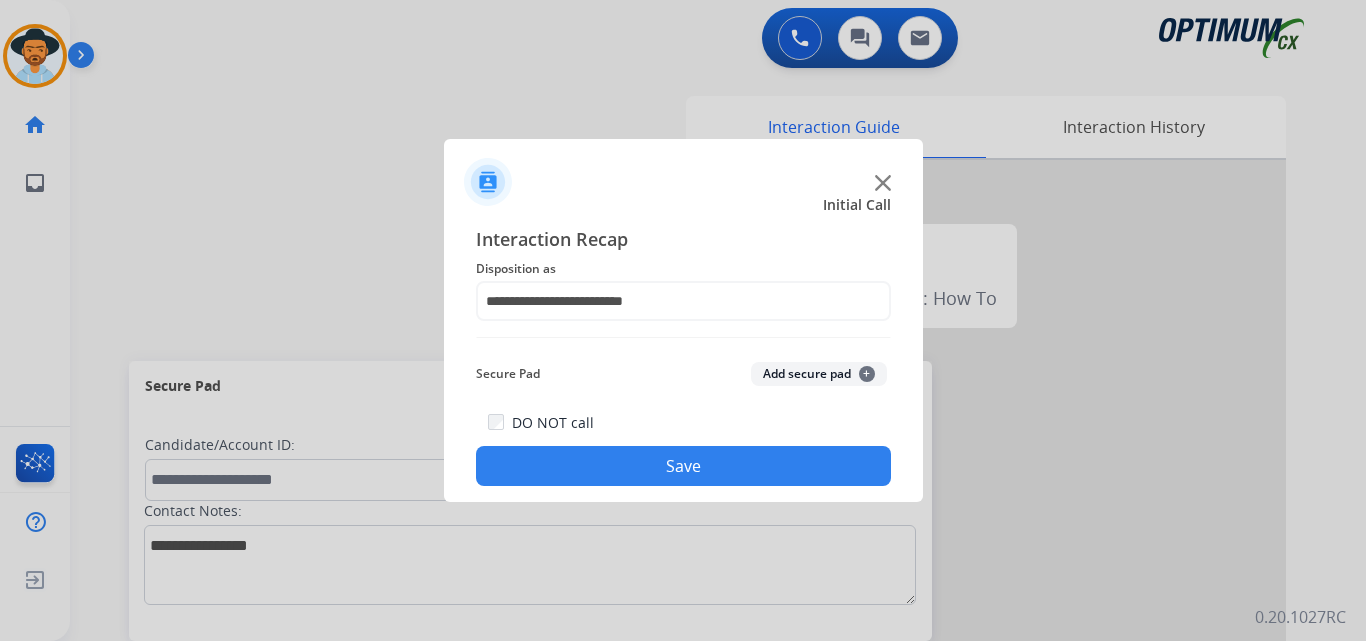 click on "Save" 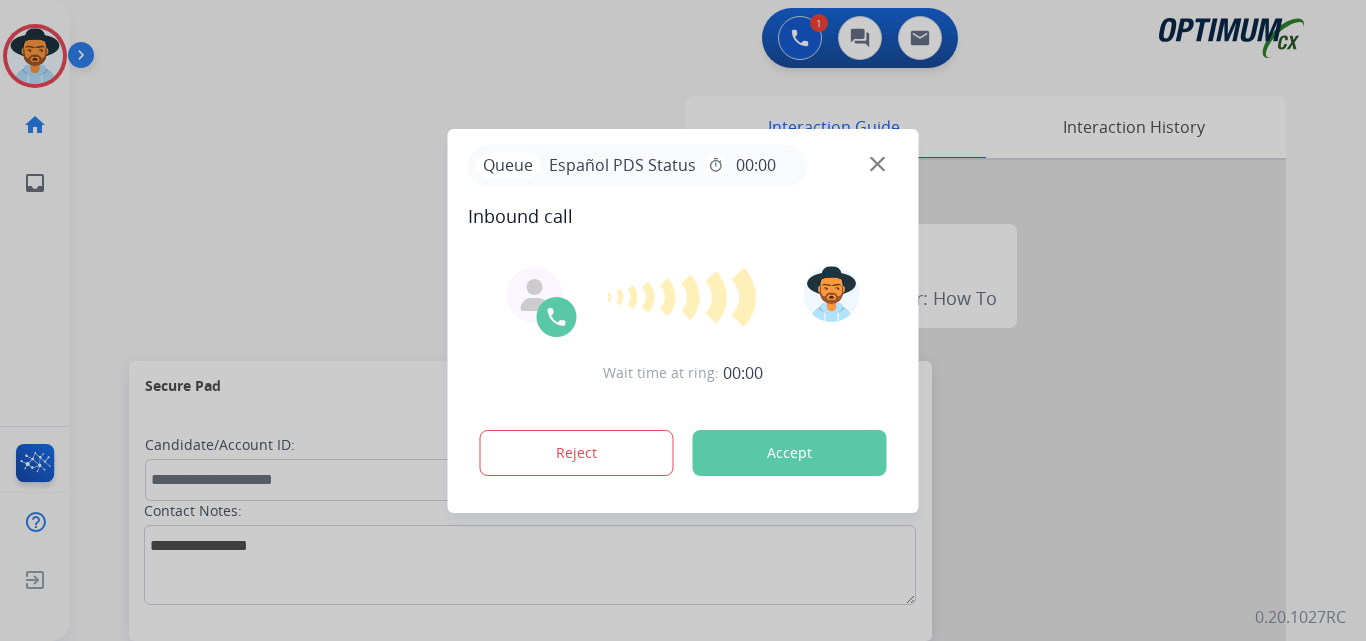 click on "Accept" at bounding box center (790, 453) 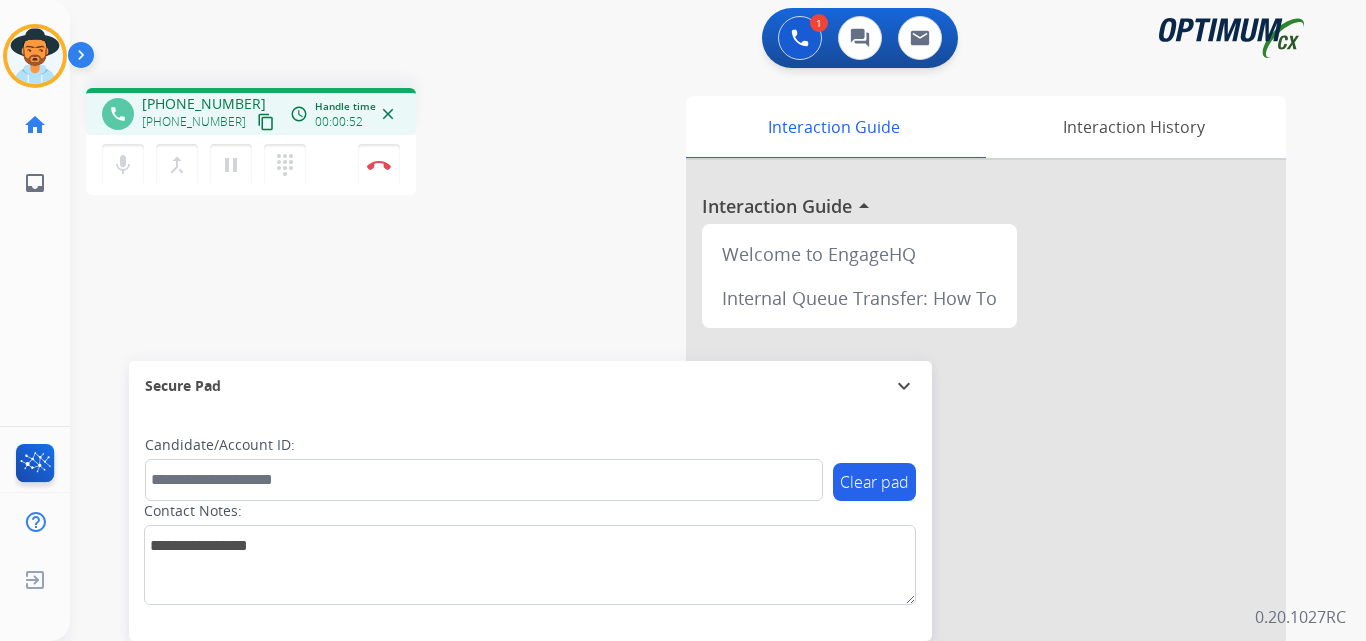 click on "+17873839190" at bounding box center [204, 104] 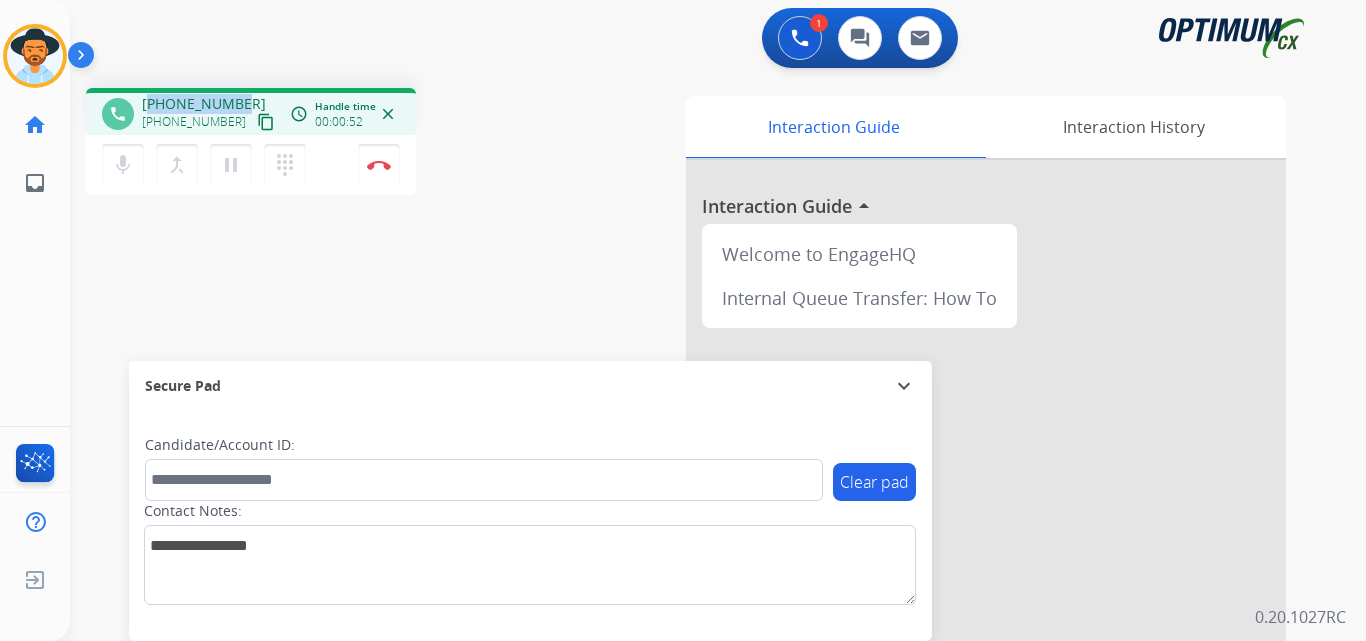 click on "+17873839190" at bounding box center [204, 104] 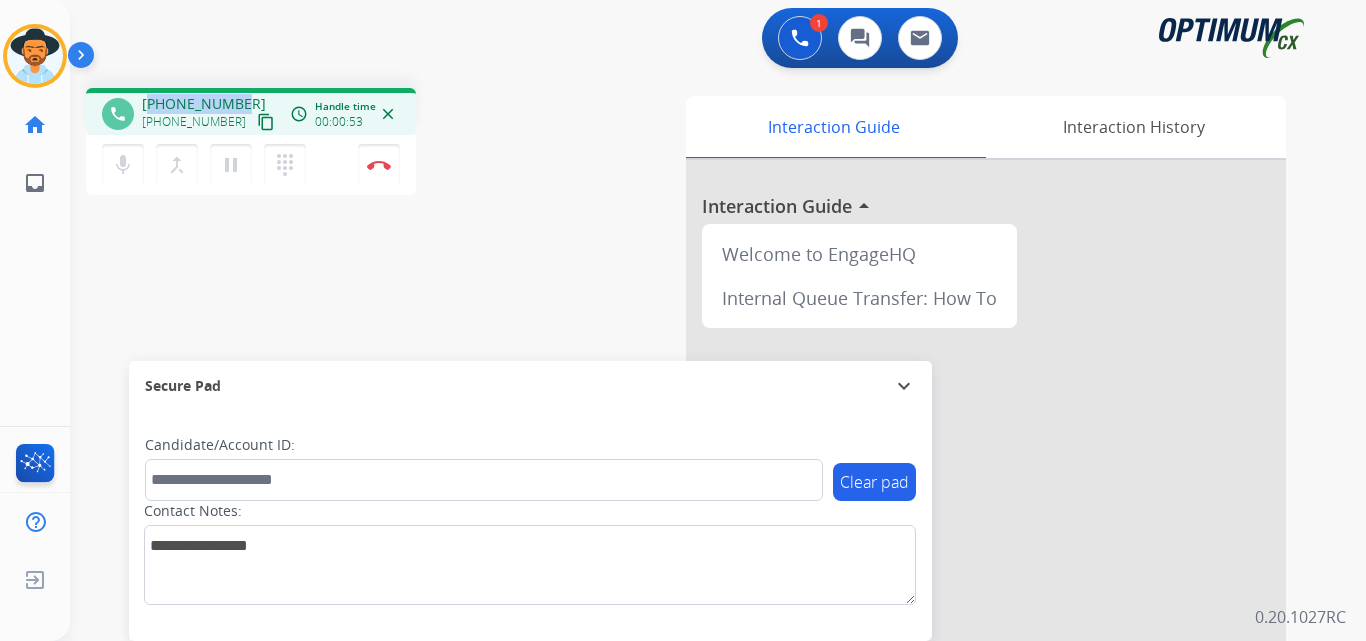 copy on "17873839190" 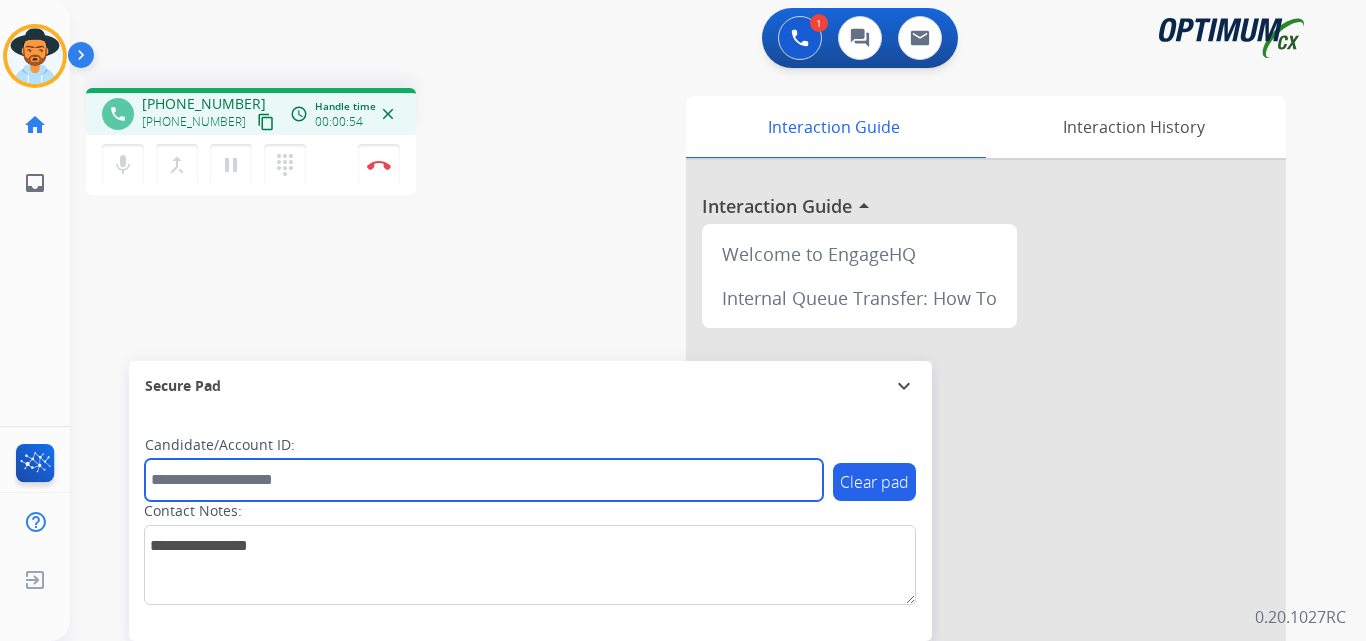 click at bounding box center (484, 480) 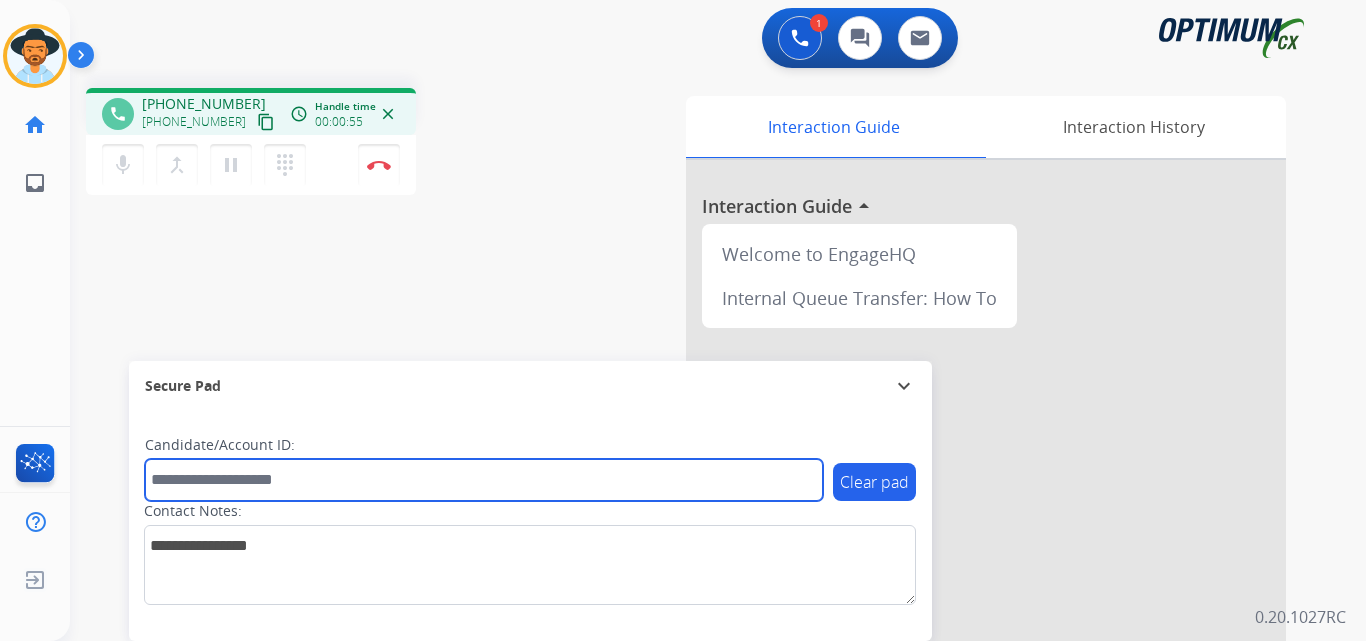 paste on "**********" 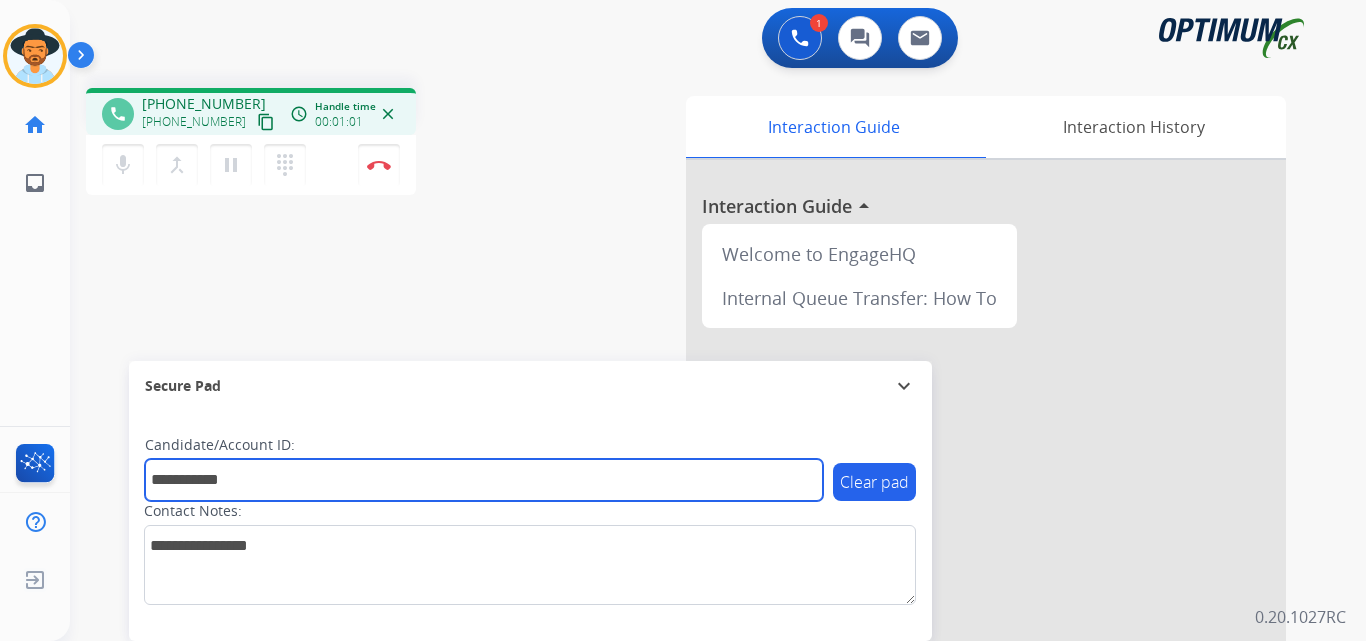 type on "**********" 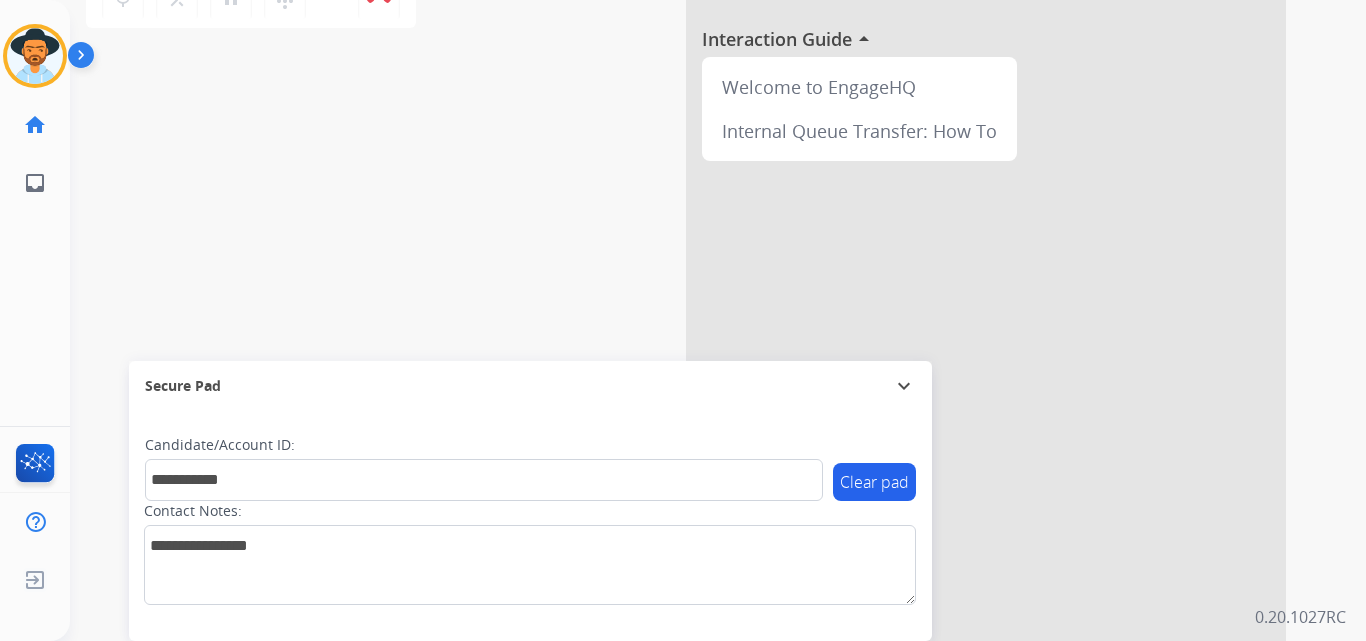 scroll, scrollTop: 0, scrollLeft: 0, axis: both 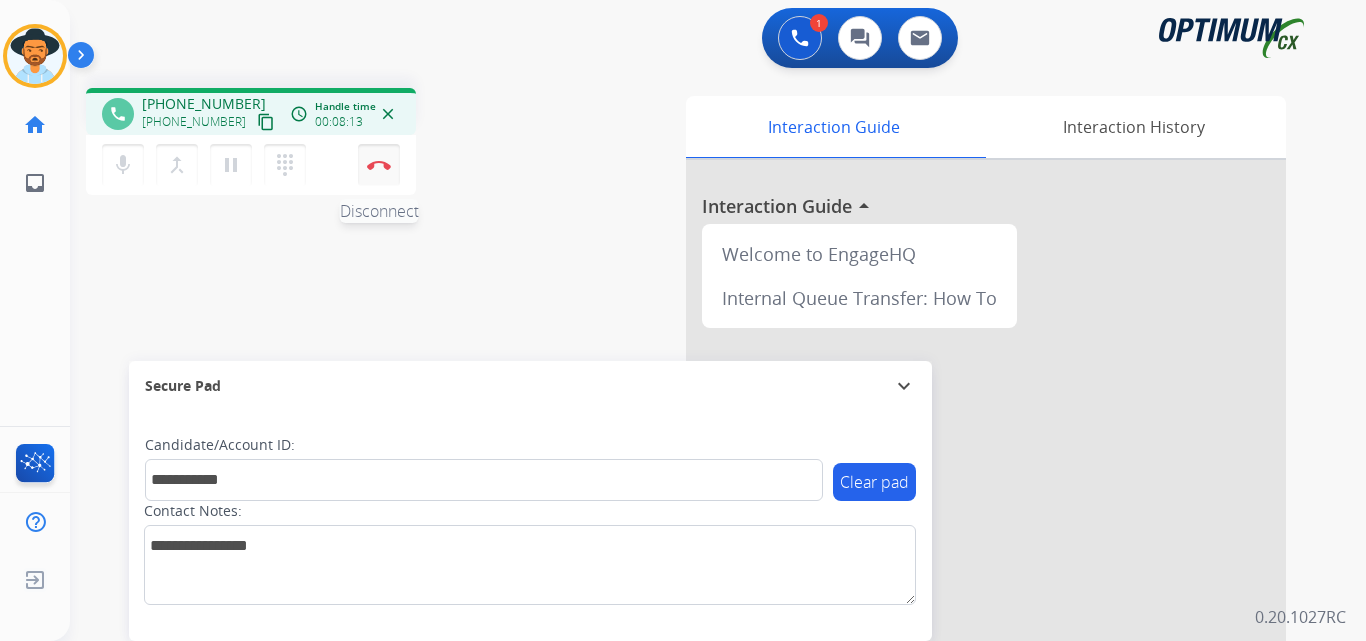 click on "Disconnect" at bounding box center [379, 165] 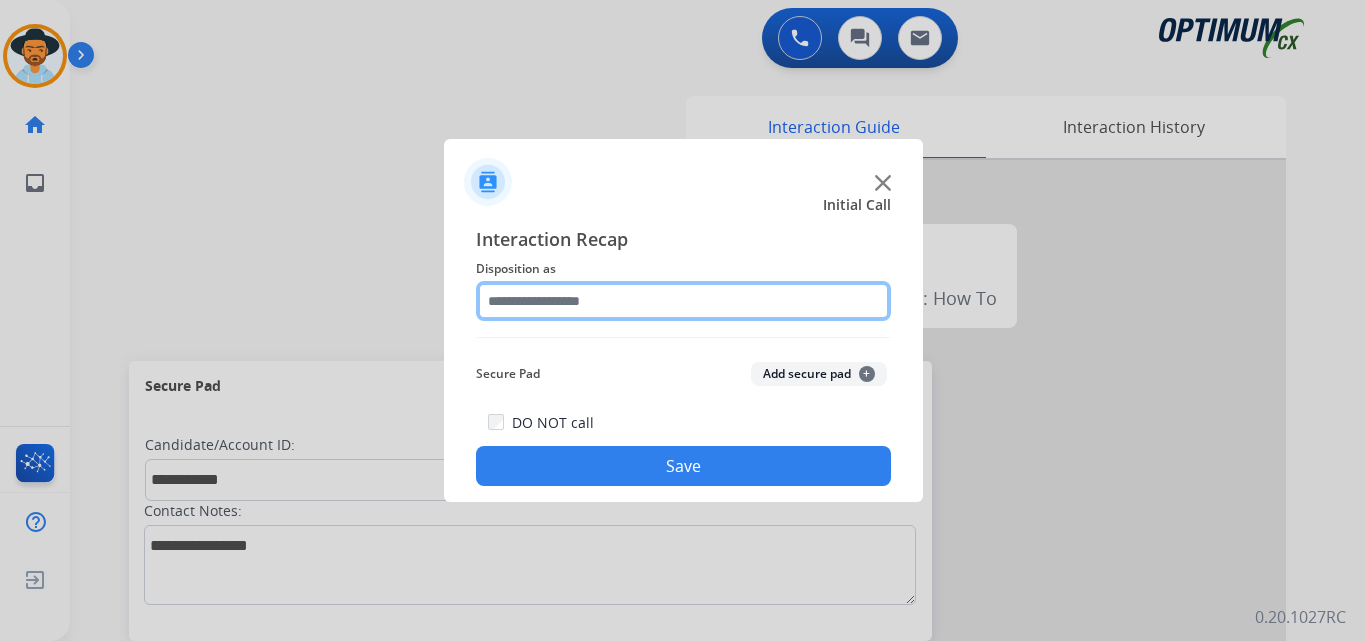 click 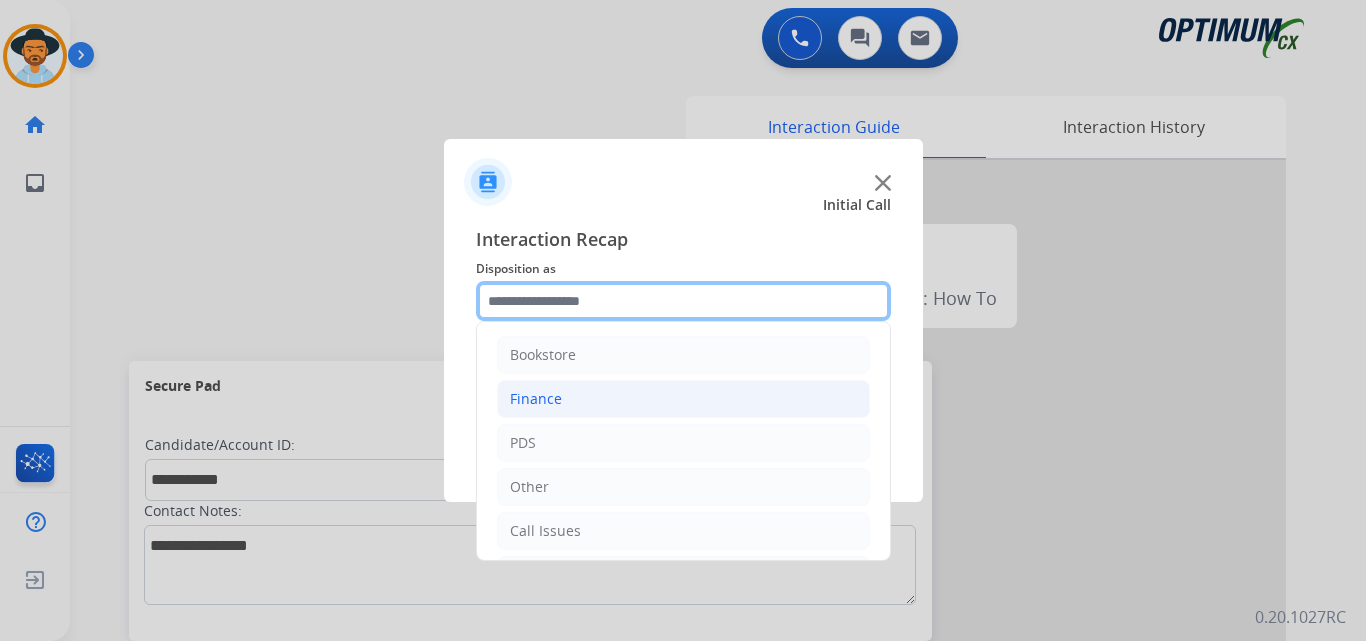 scroll, scrollTop: 136, scrollLeft: 0, axis: vertical 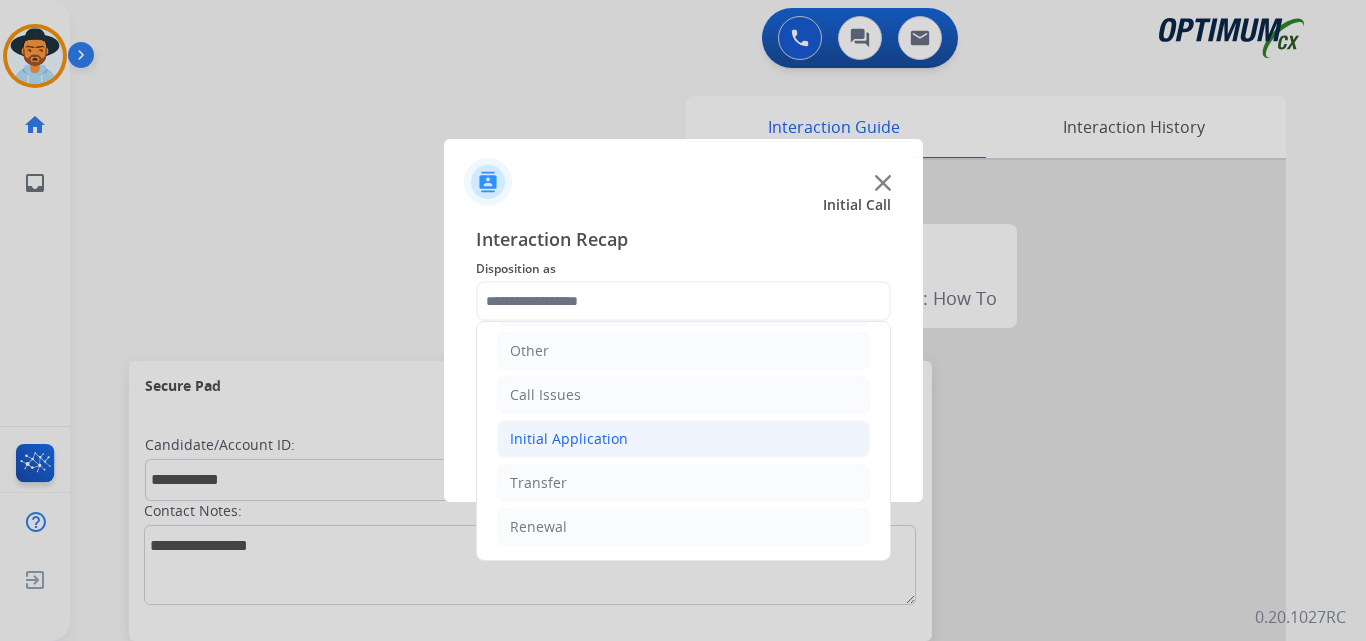 click on "Initial Application" 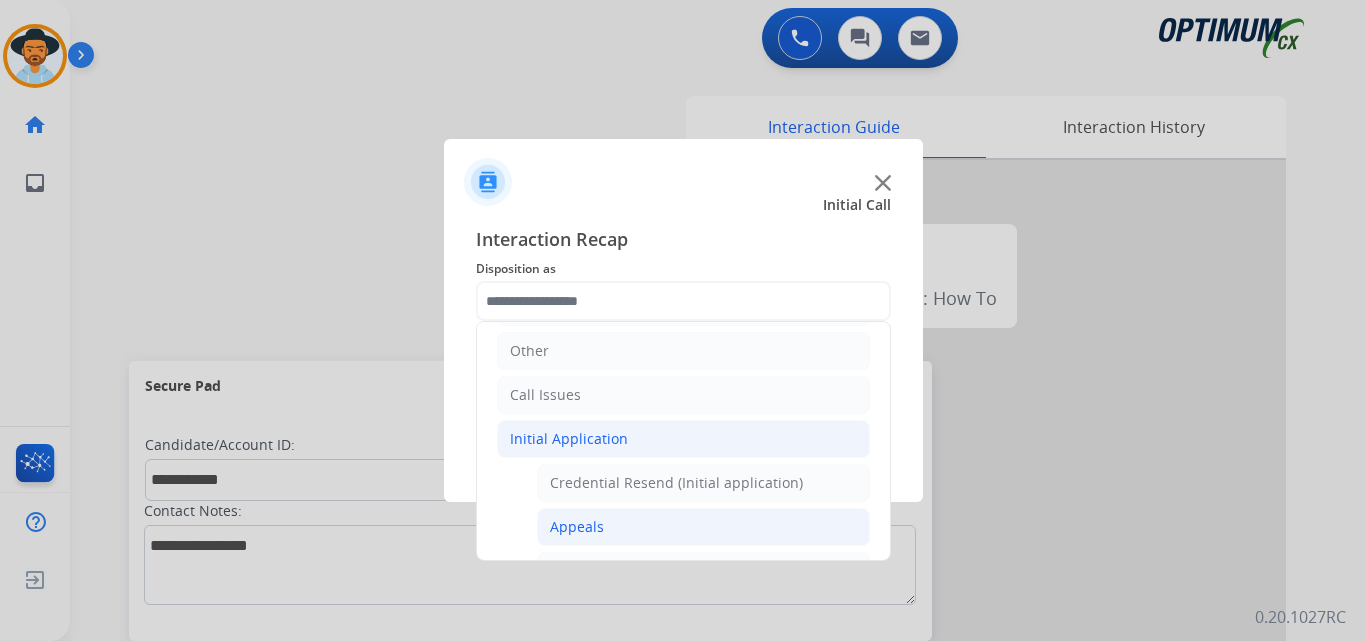 click on "Appeals" 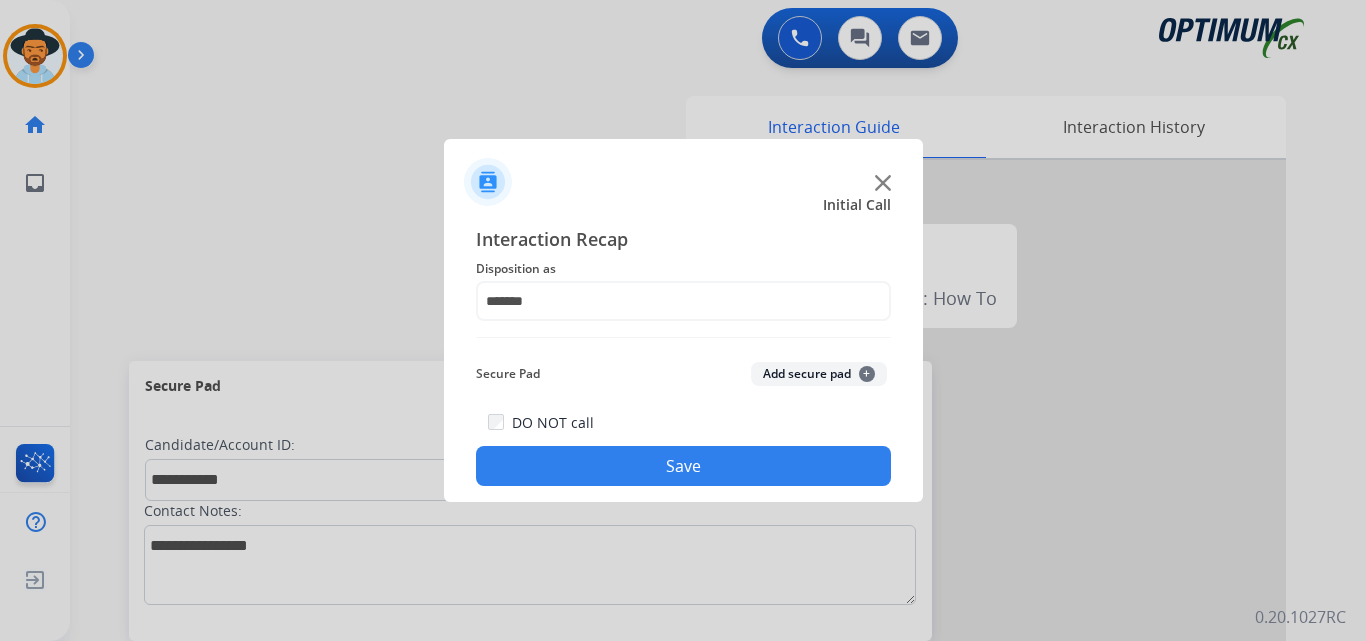 click on "Save" 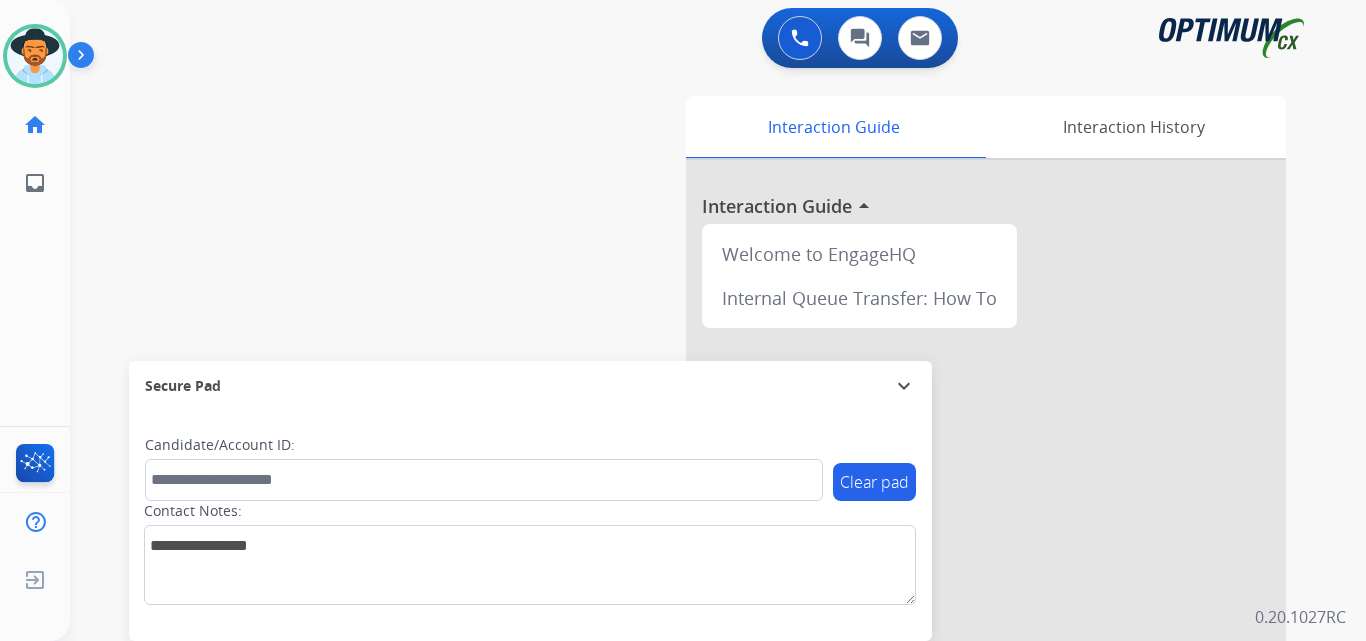 click on "swap_horiz Break voice bridge close_fullscreen Connect 3-Way Call merge_type Separate 3-Way Call  Interaction Guide   Interaction History  Interaction Guide arrow_drop_up  Welcome to EngageHQ   Internal Queue Transfer: How To  Secure Pad expand_more Clear pad Candidate/Account ID: Contact Notes:" at bounding box center (694, 489) 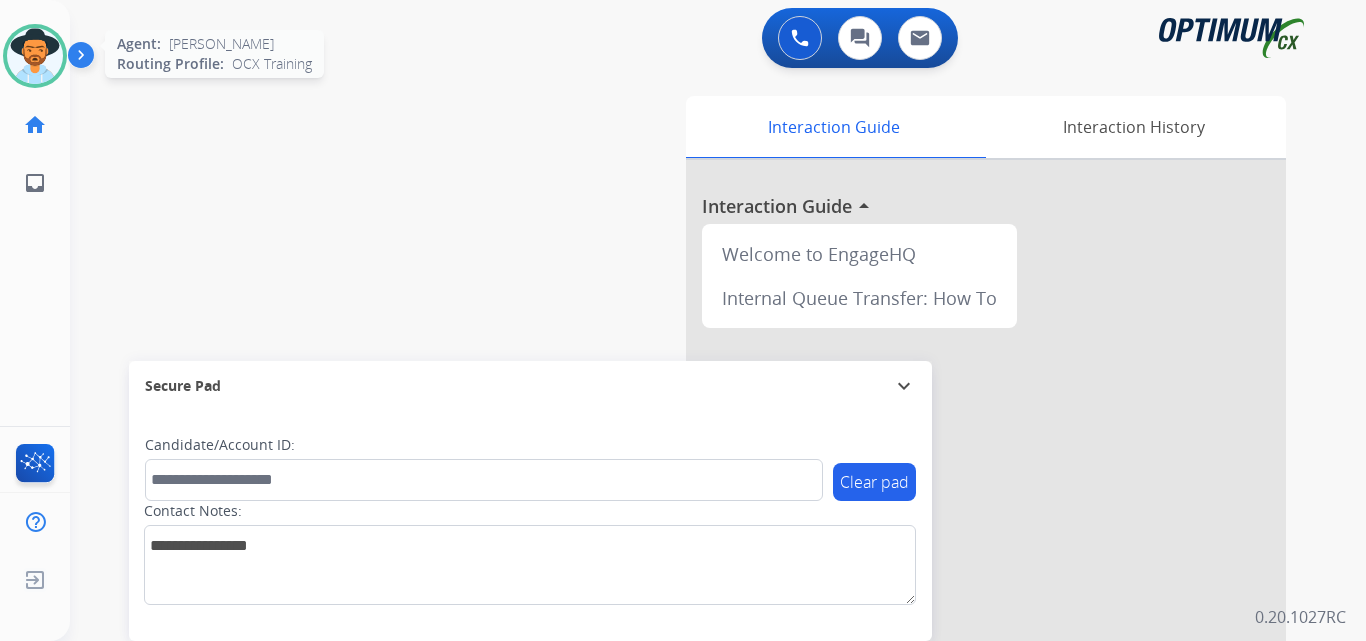 click at bounding box center (35, 56) 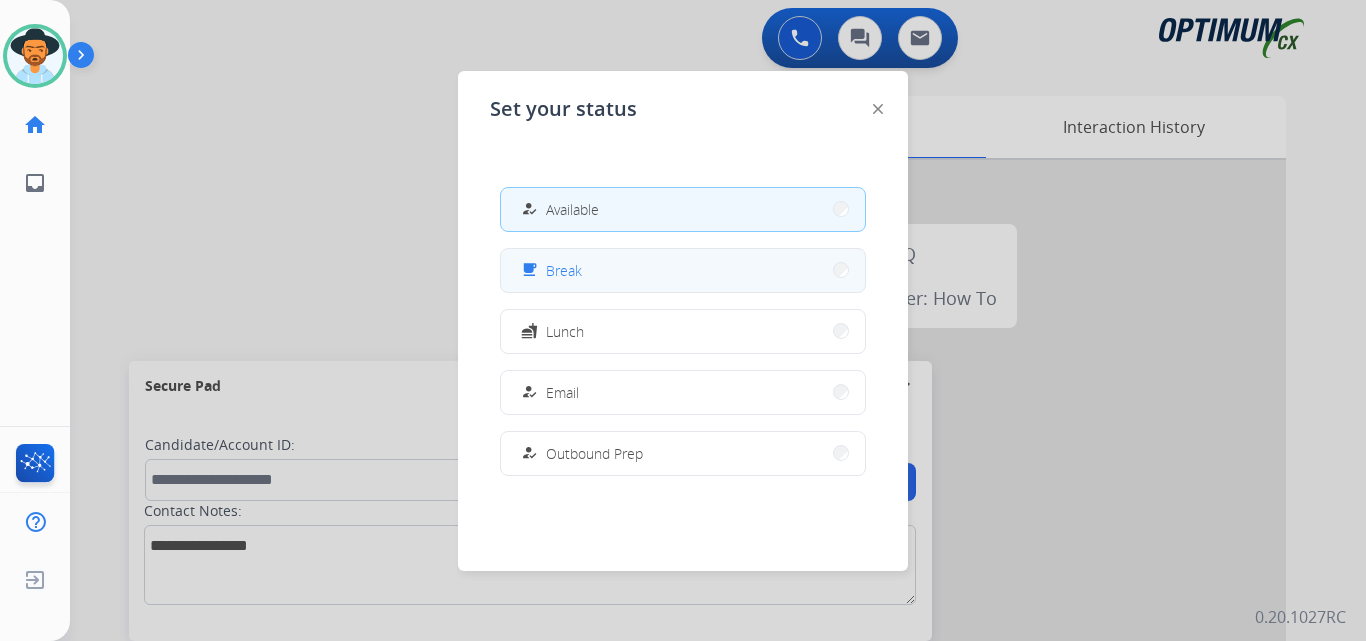 click on "free_breakfast Break" at bounding box center [683, 270] 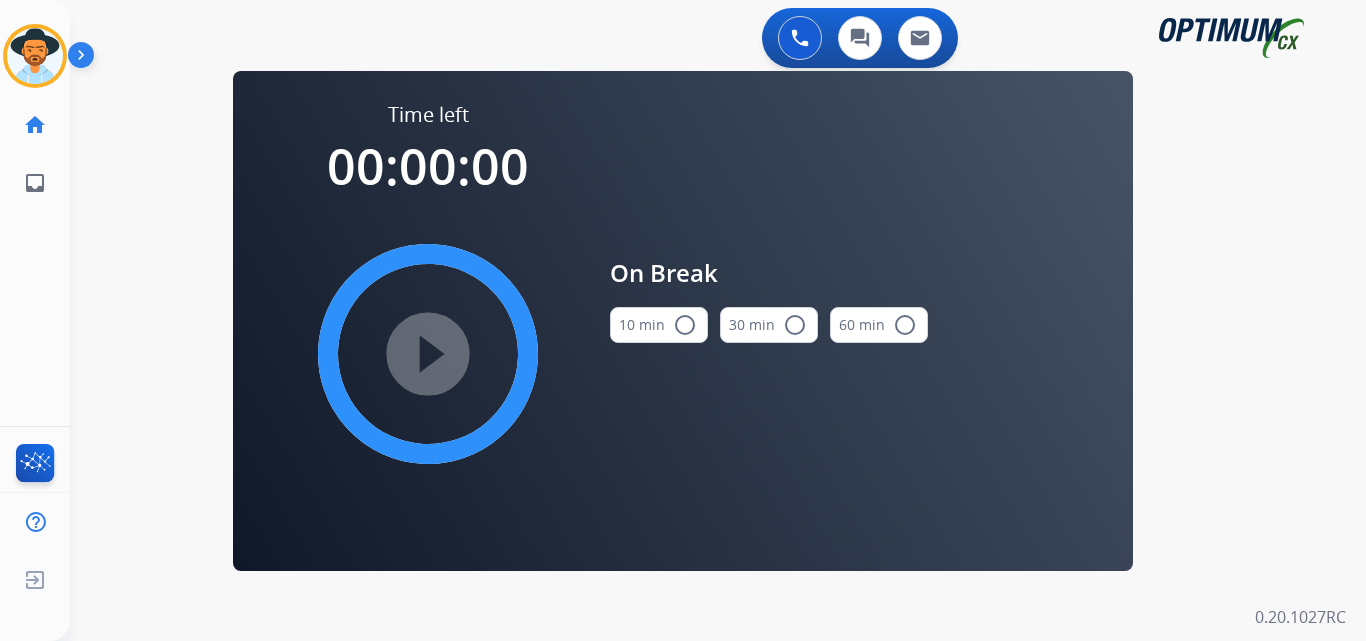 click on "radio_button_unchecked" at bounding box center [685, 325] 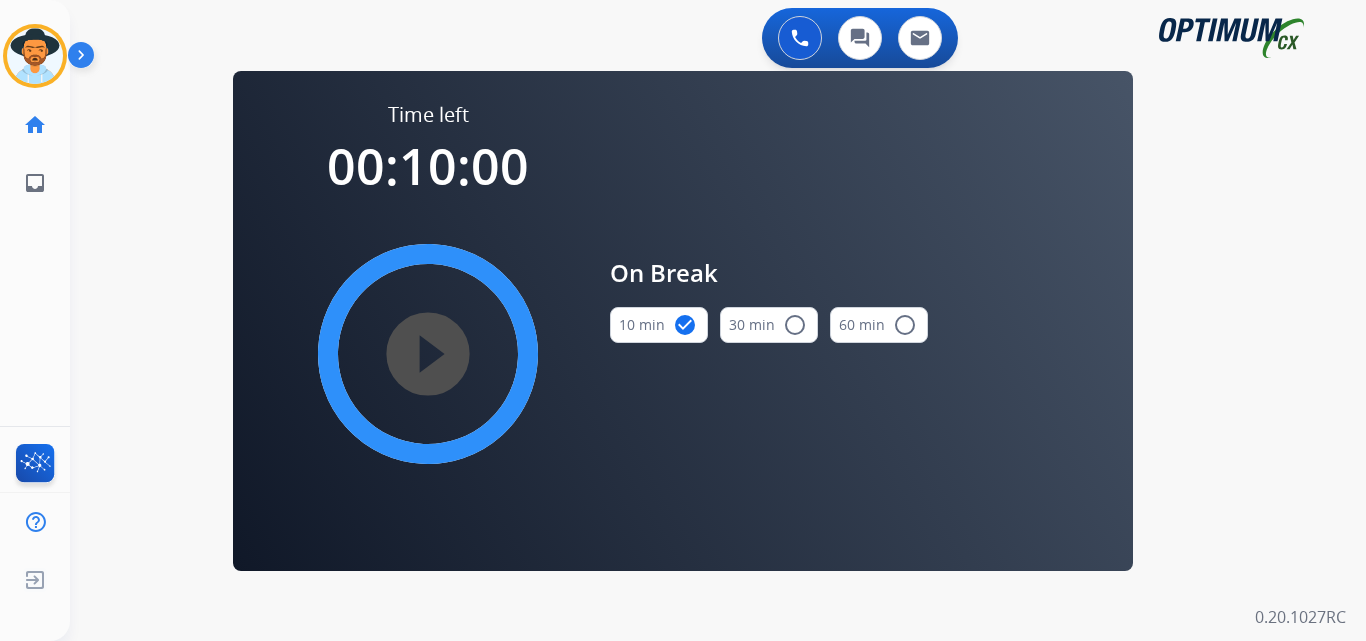 click on "play_circle_filled" at bounding box center [428, 354] 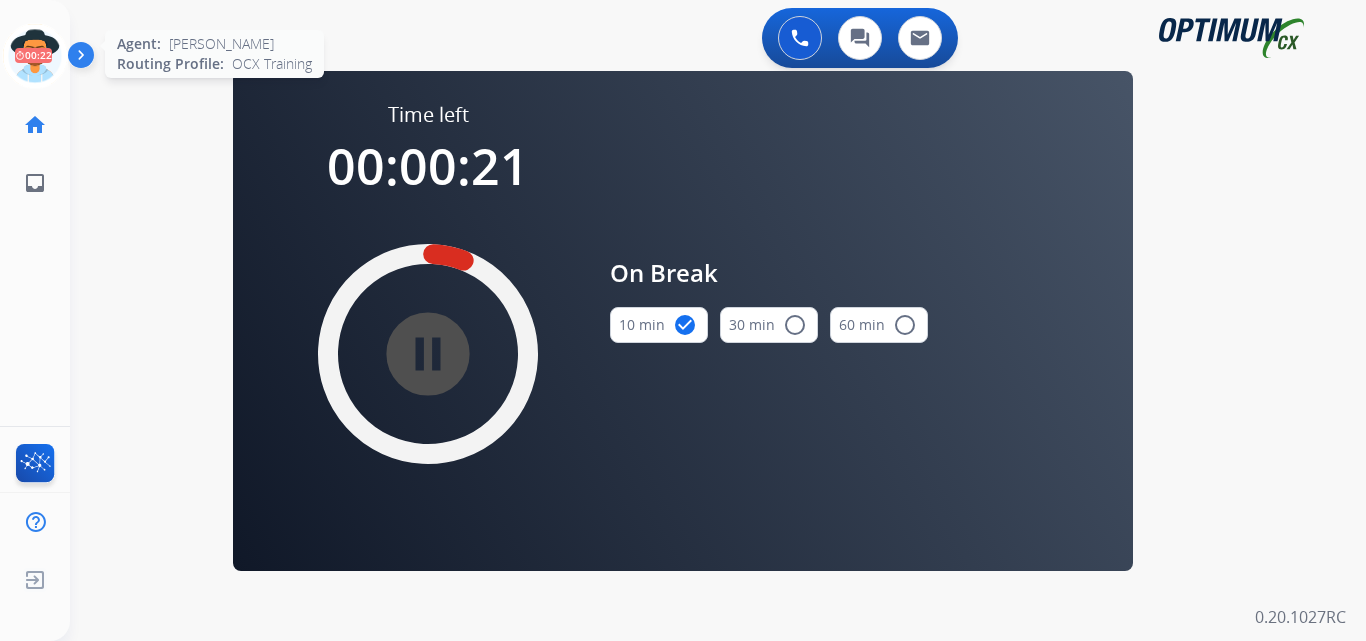 click 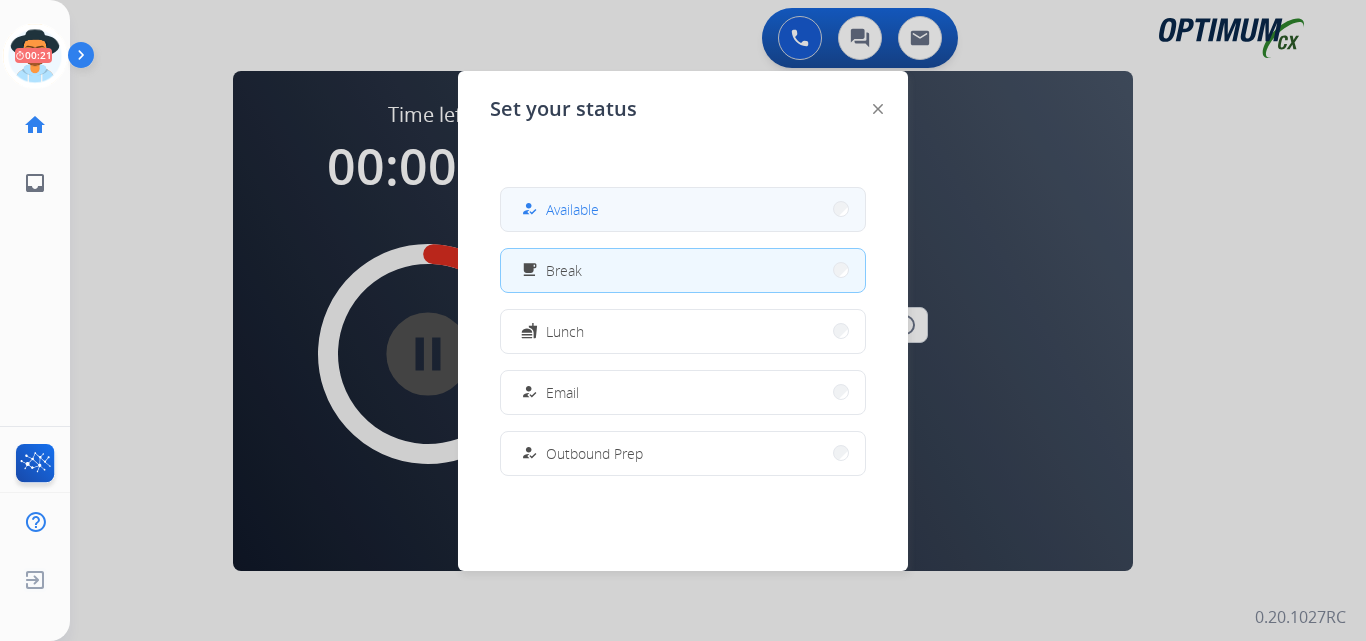 click on "how_to_reg Available" at bounding box center (683, 209) 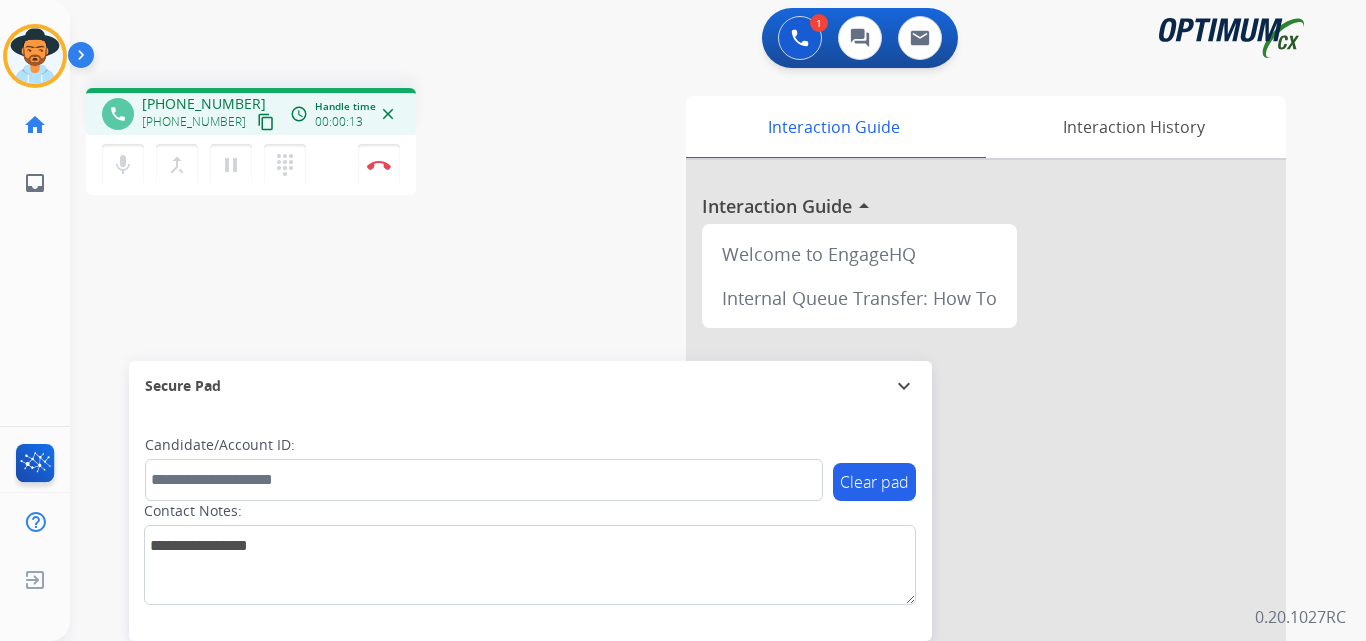 click on "+12053964095" at bounding box center [204, 104] 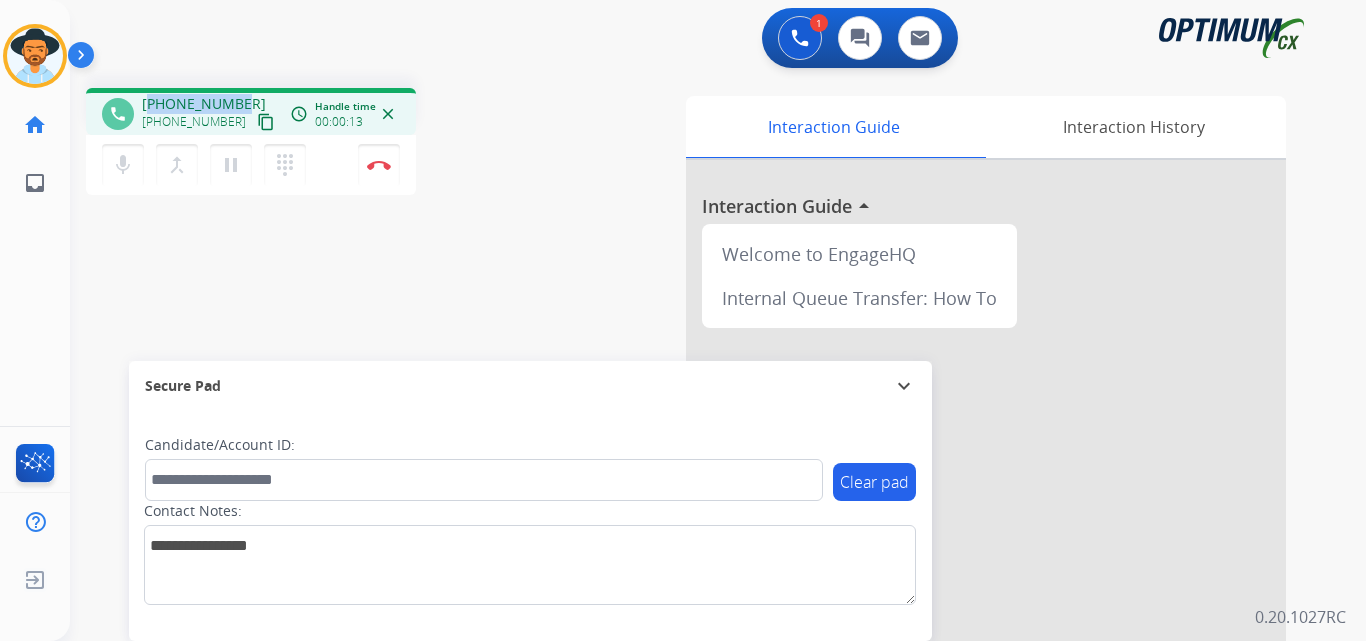 click on "+12053964095" at bounding box center [204, 104] 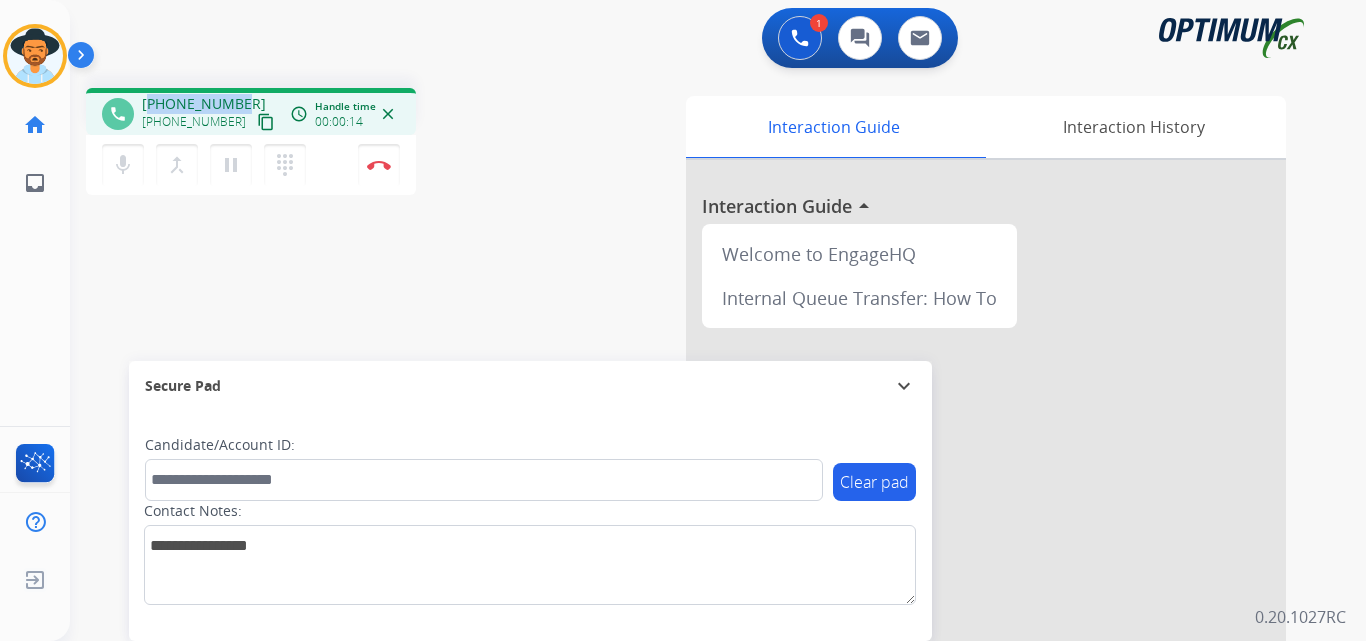 copy on "12053964095" 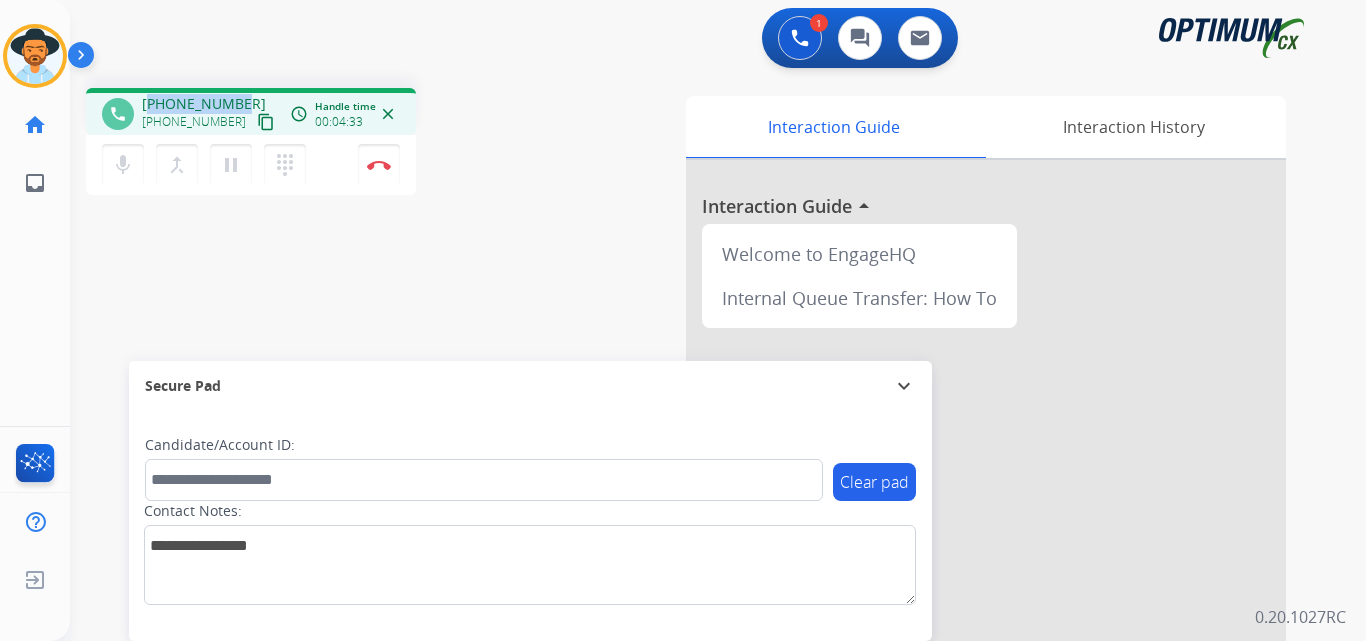 click on "+12053964095" at bounding box center [204, 104] 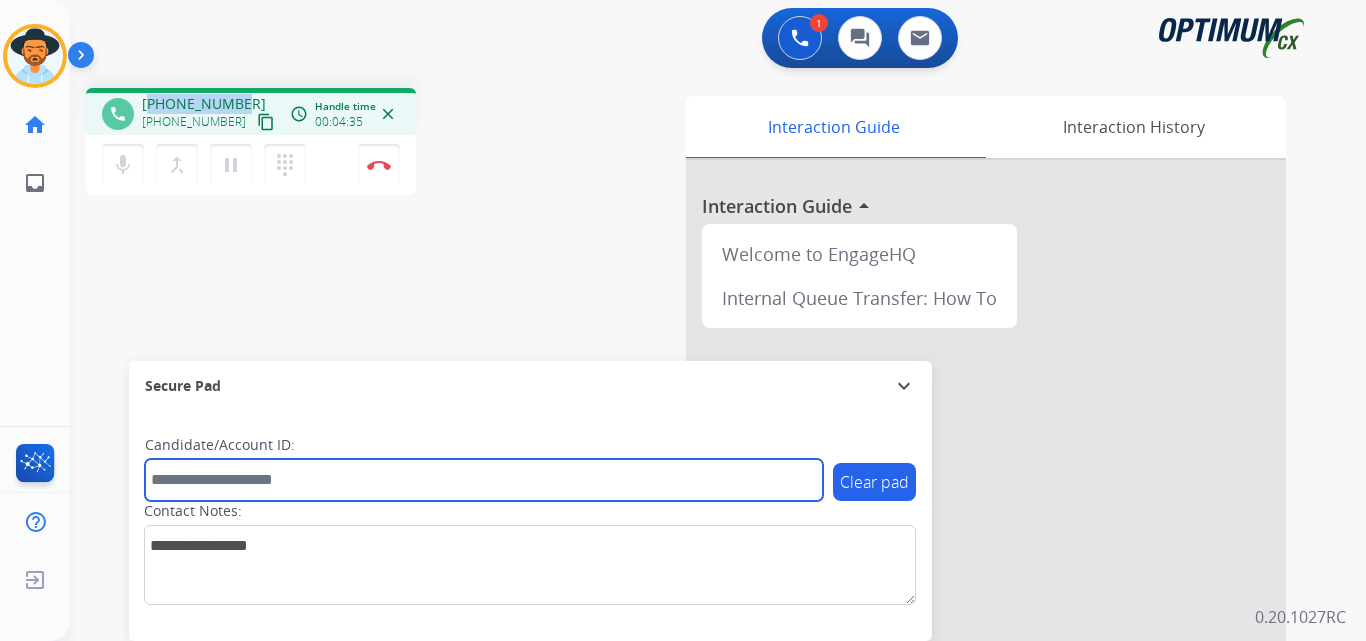 click at bounding box center [484, 480] 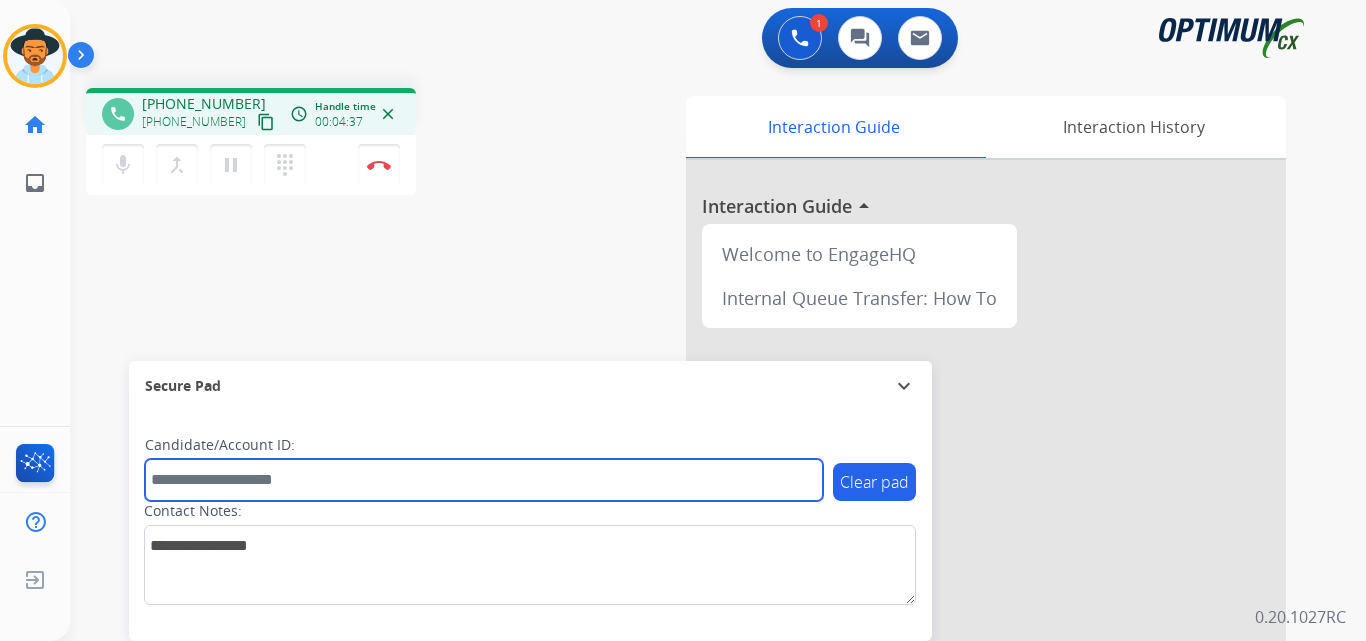 paste on "**********" 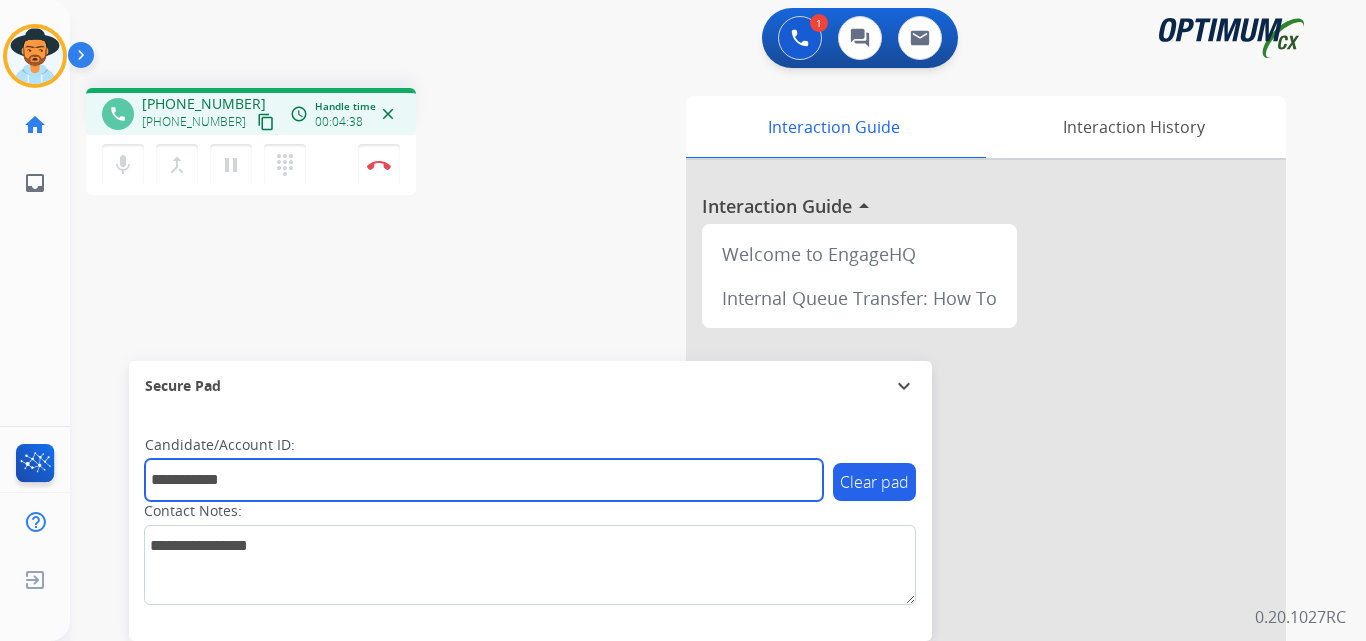 type on "**********" 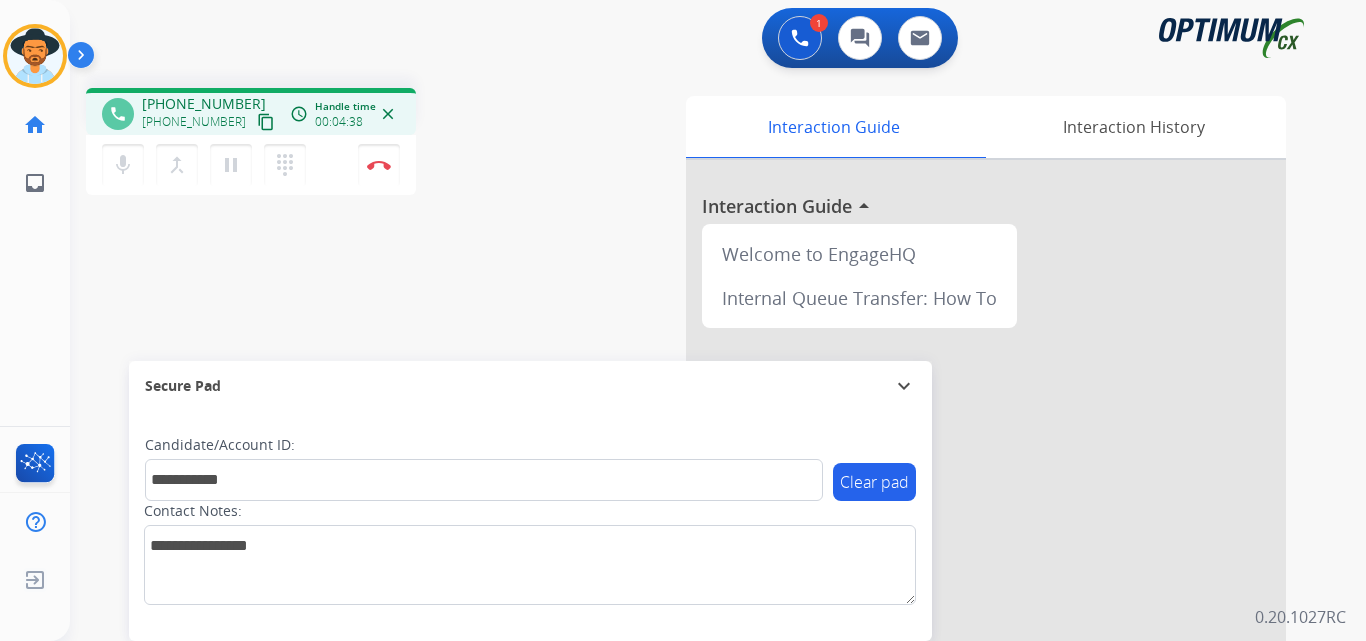 click on "**********" at bounding box center (694, 489) 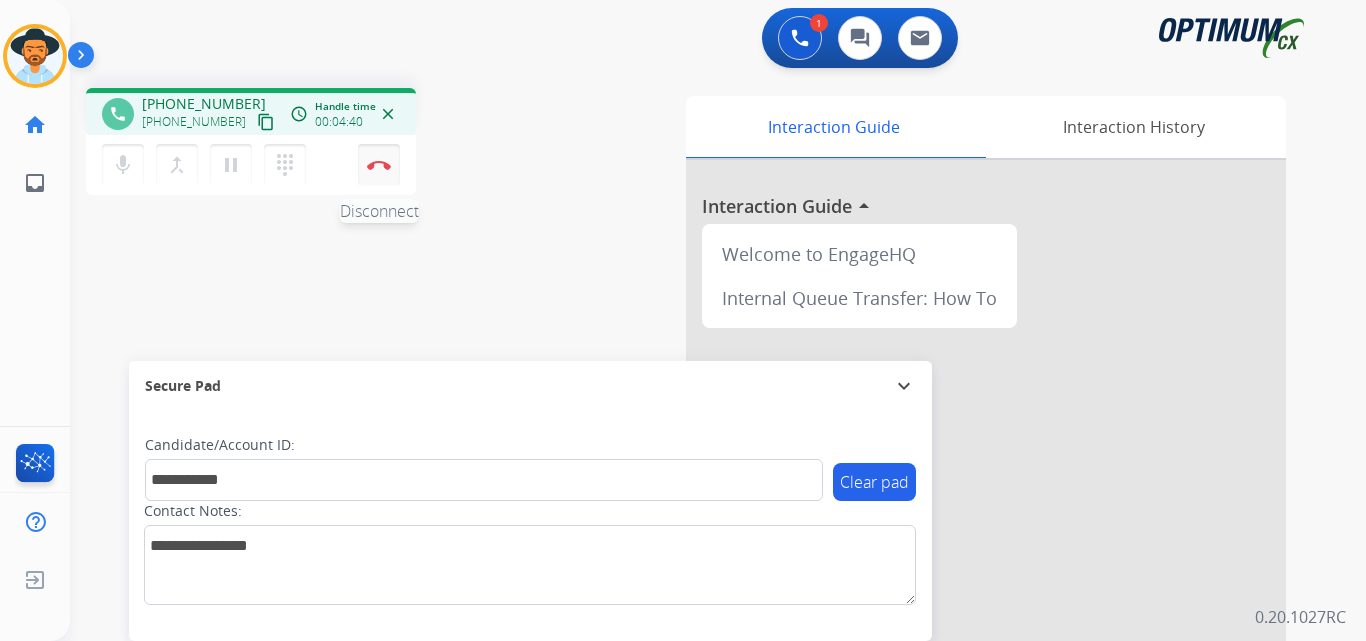 click at bounding box center [379, 165] 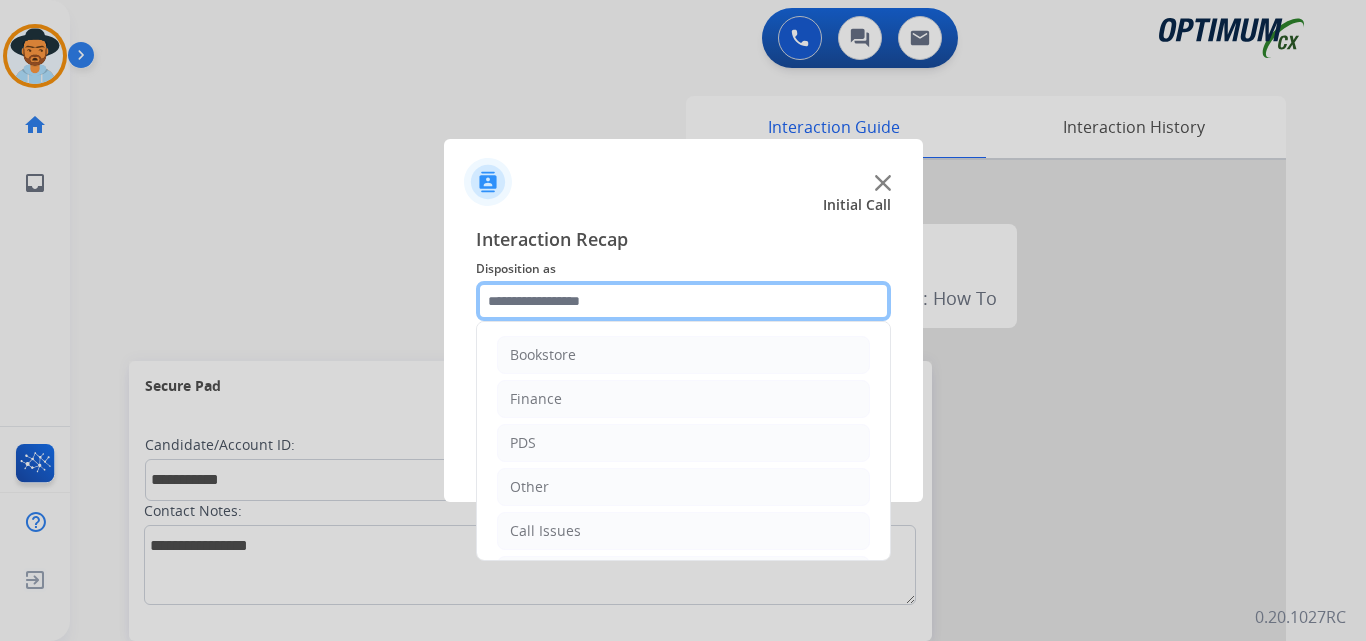 click 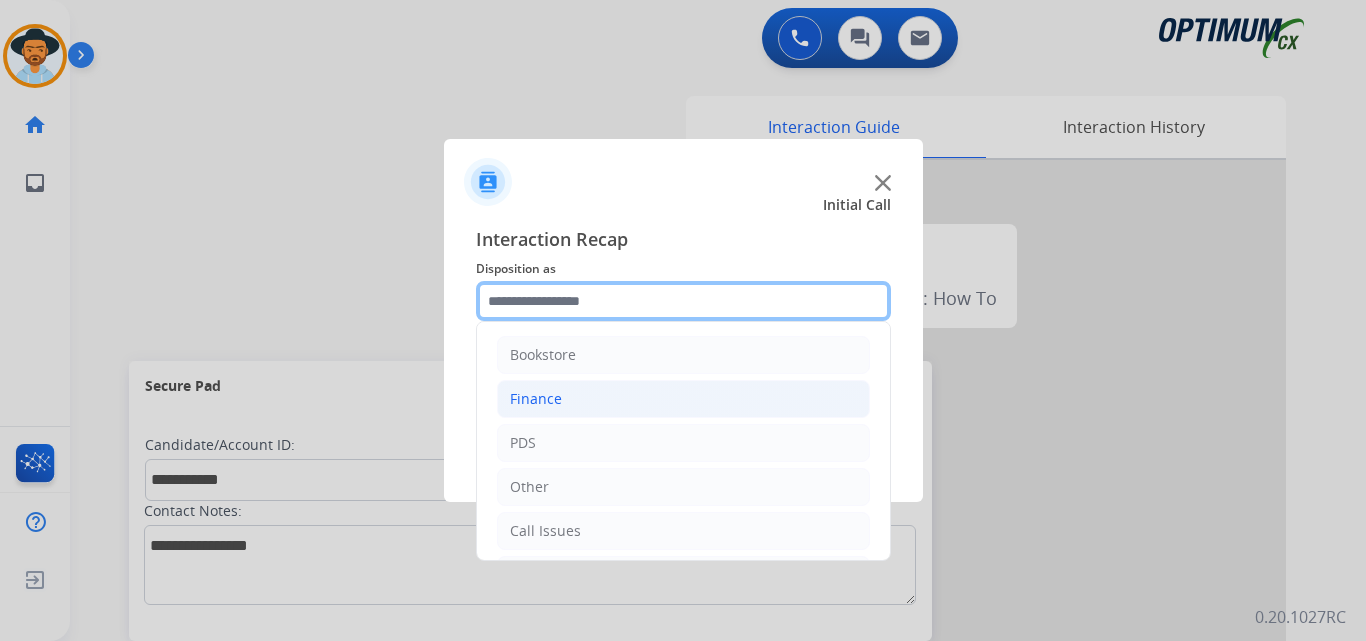 scroll, scrollTop: 136, scrollLeft: 0, axis: vertical 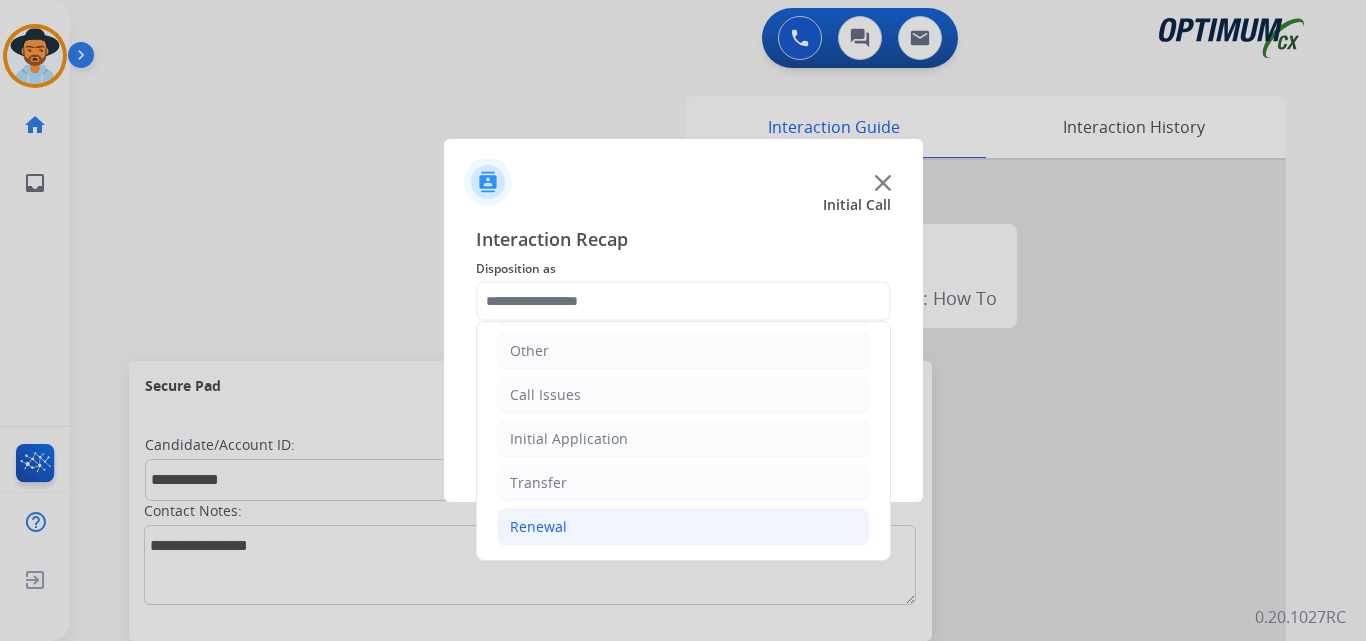 click on "Renewal" 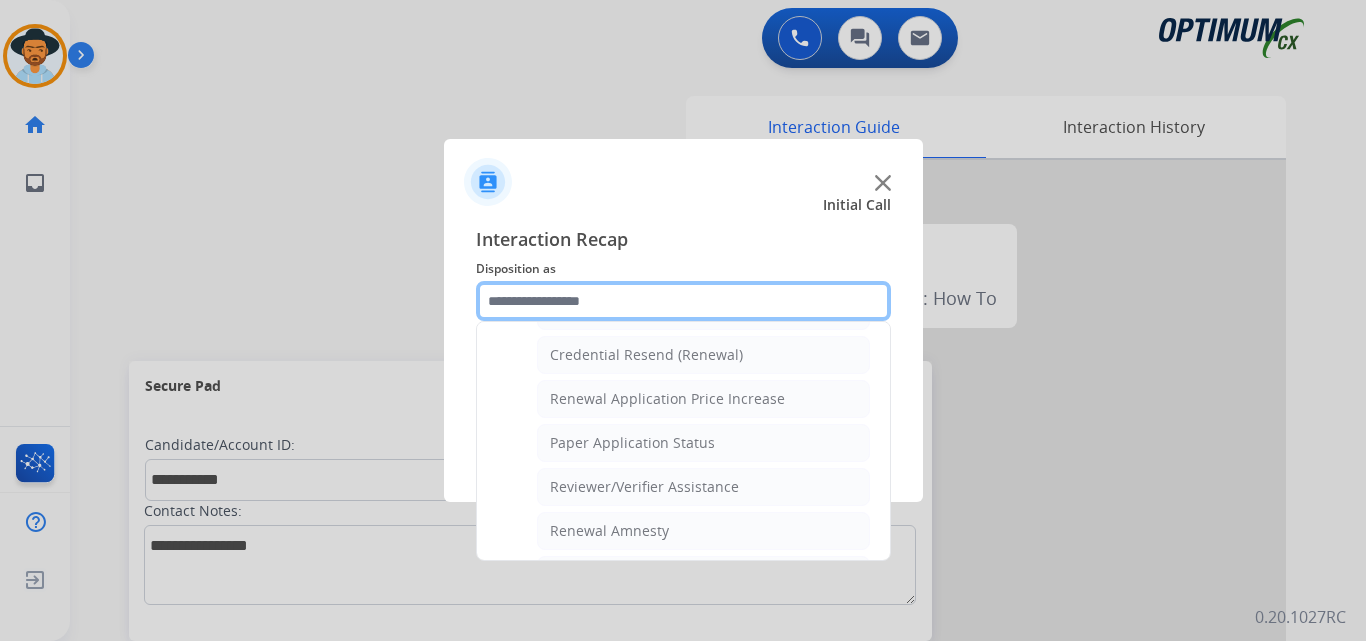 scroll, scrollTop: 772, scrollLeft: 0, axis: vertical 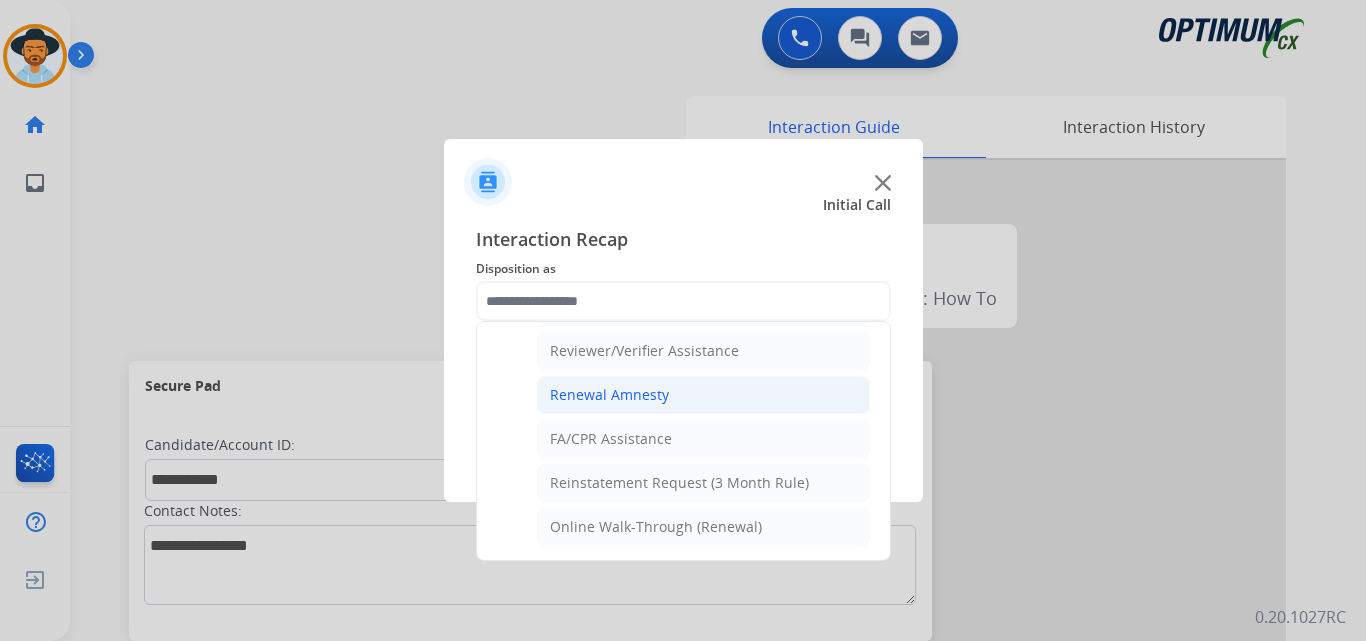 click on "Renewal Amnesty" 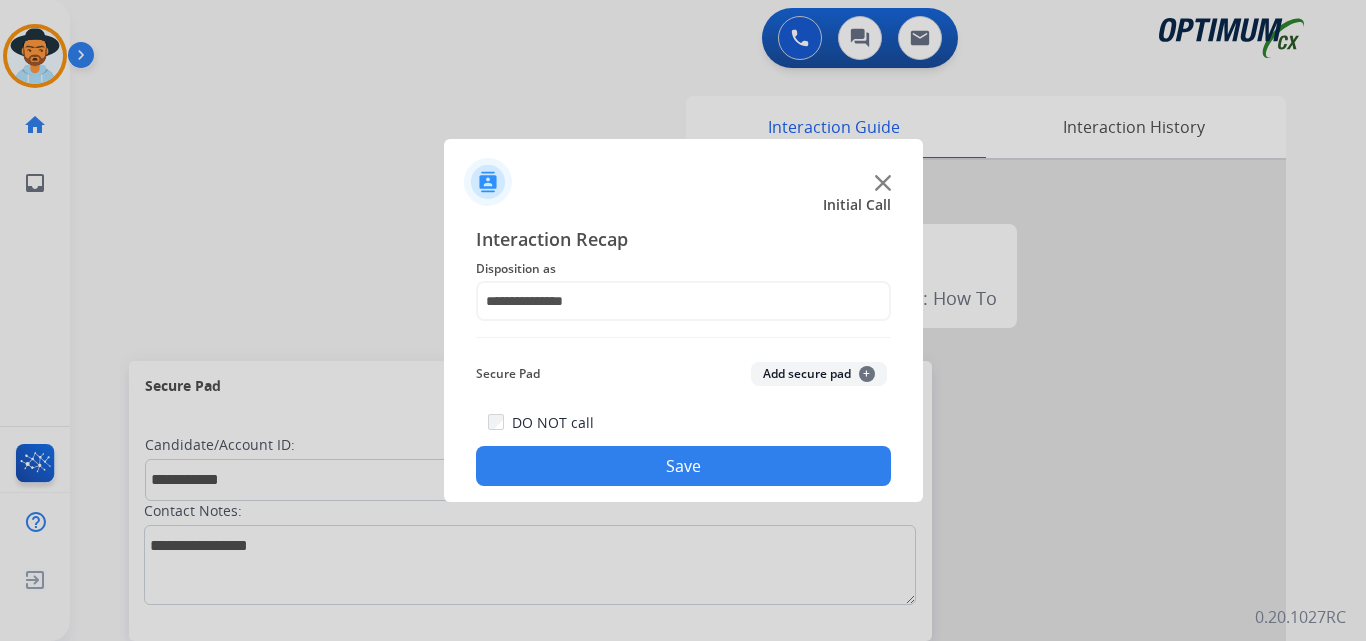 click on "Save" 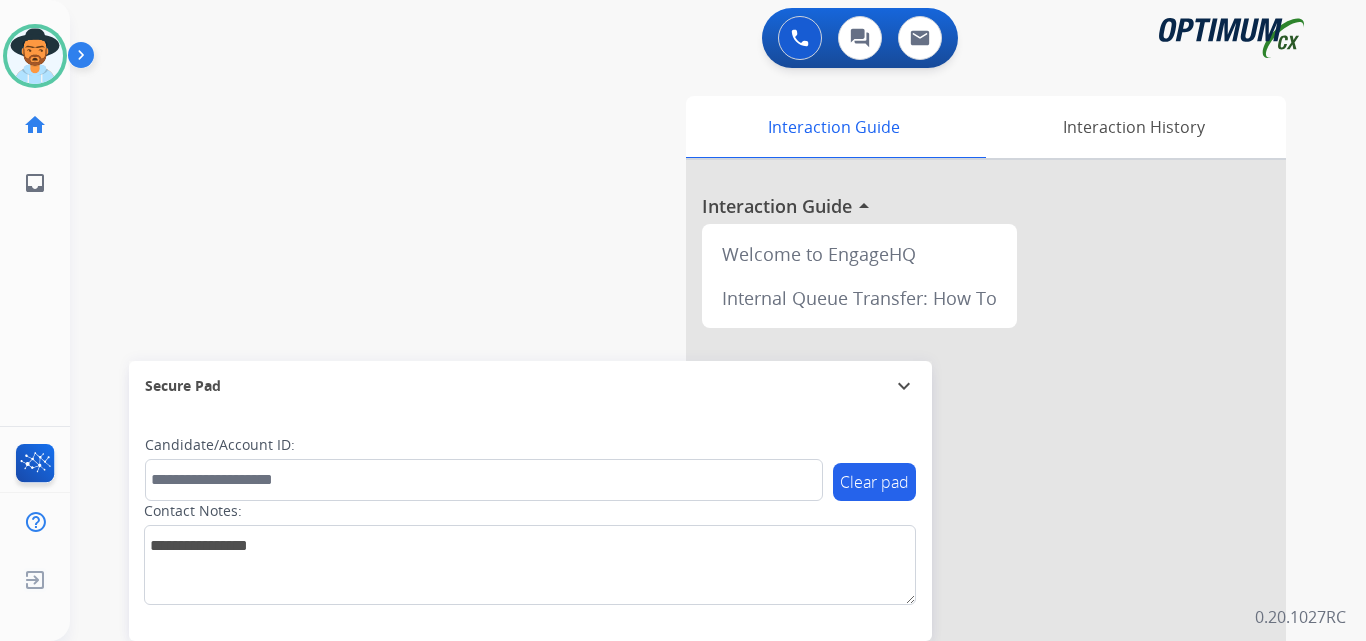 click on "swap_horiz Break voice bridge close_fullscreen Connect 3-Way Call merge_type Separate 3-Way Call  Interaction Guide   Interaction History  Interaction Guide arrow_drop_up  Welcome to EngageHQ   Internal Queue Transfer: How To  Secure Pad expand_more Clear pad Candidate/Account ID: Contact Notes:" at bounding box center [694, 489] 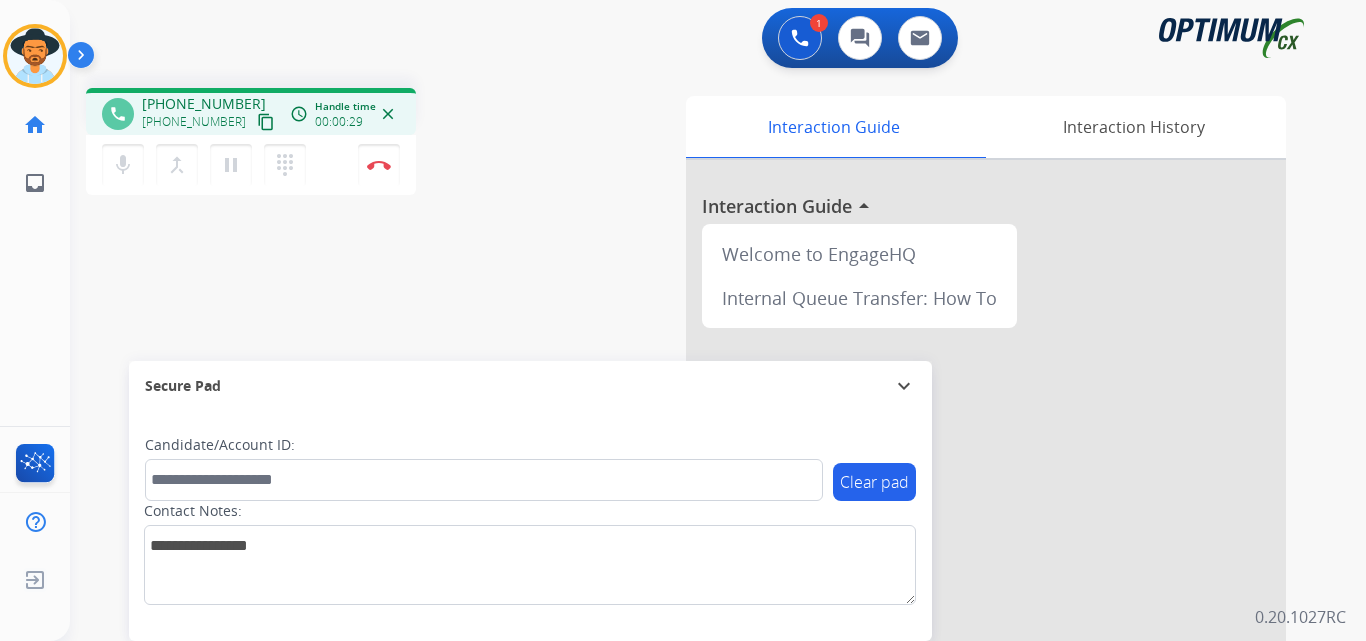 click on "+18154510319" at bounding box center [204, 104] 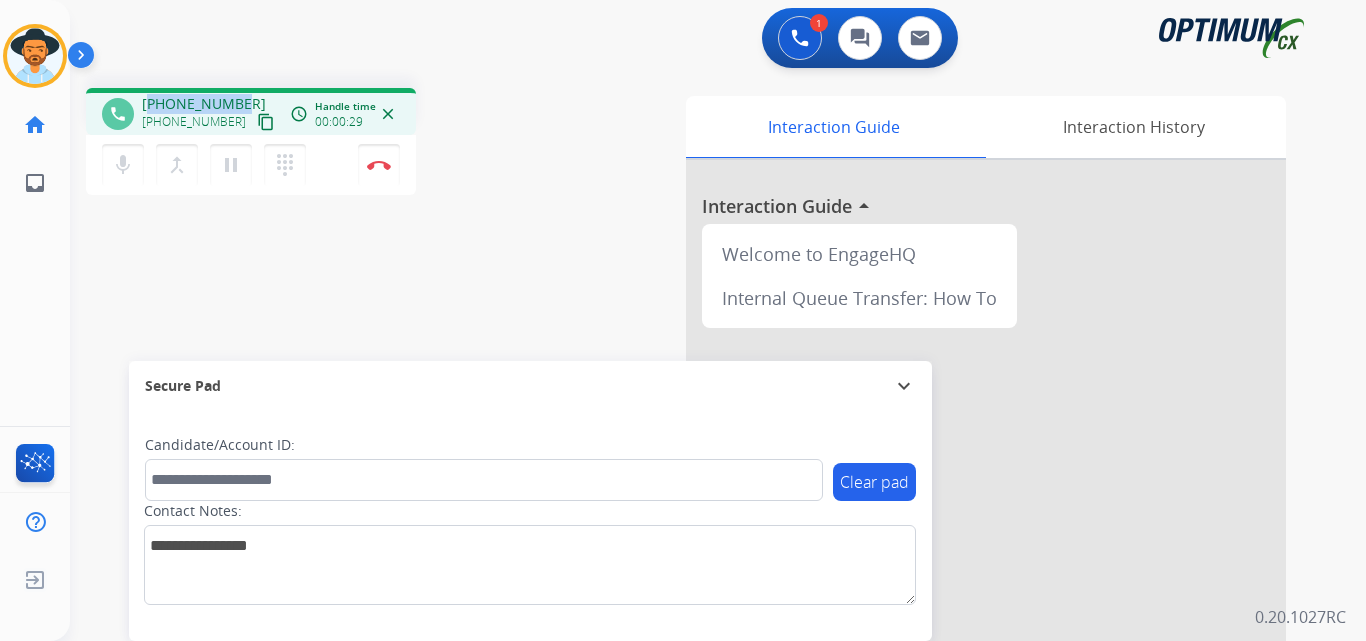 click on "+18154510319" at bounding box center (204, 104) 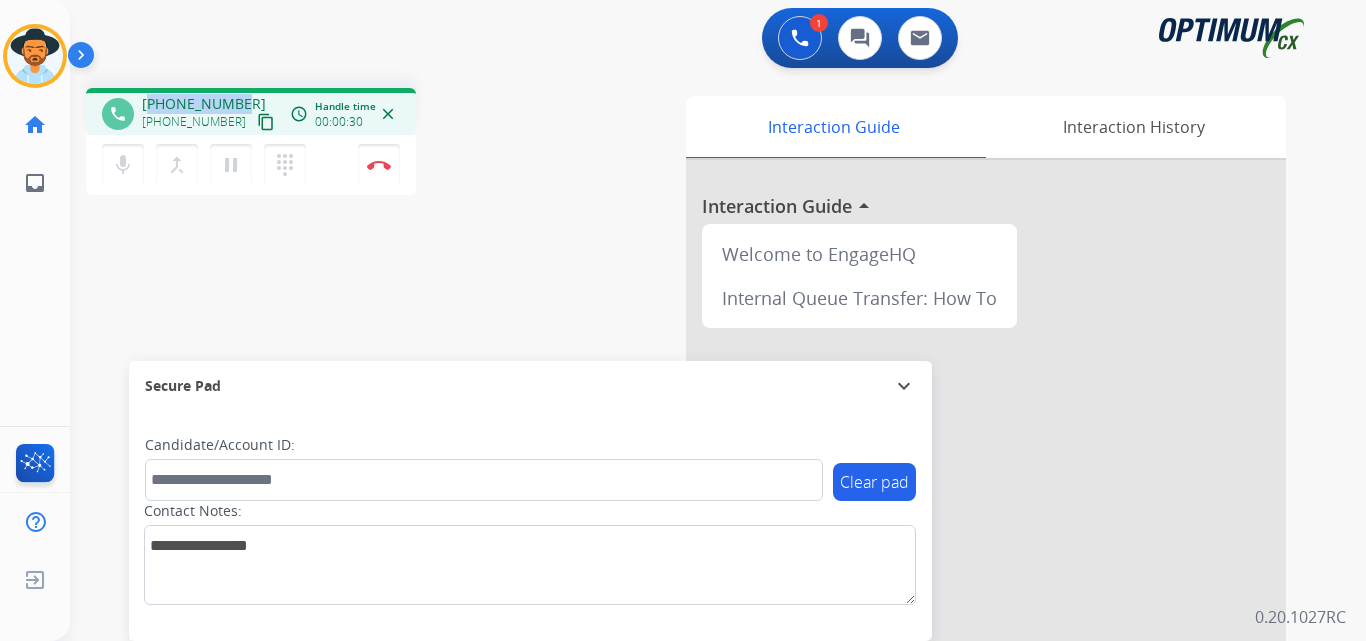 copy on "18154510319" 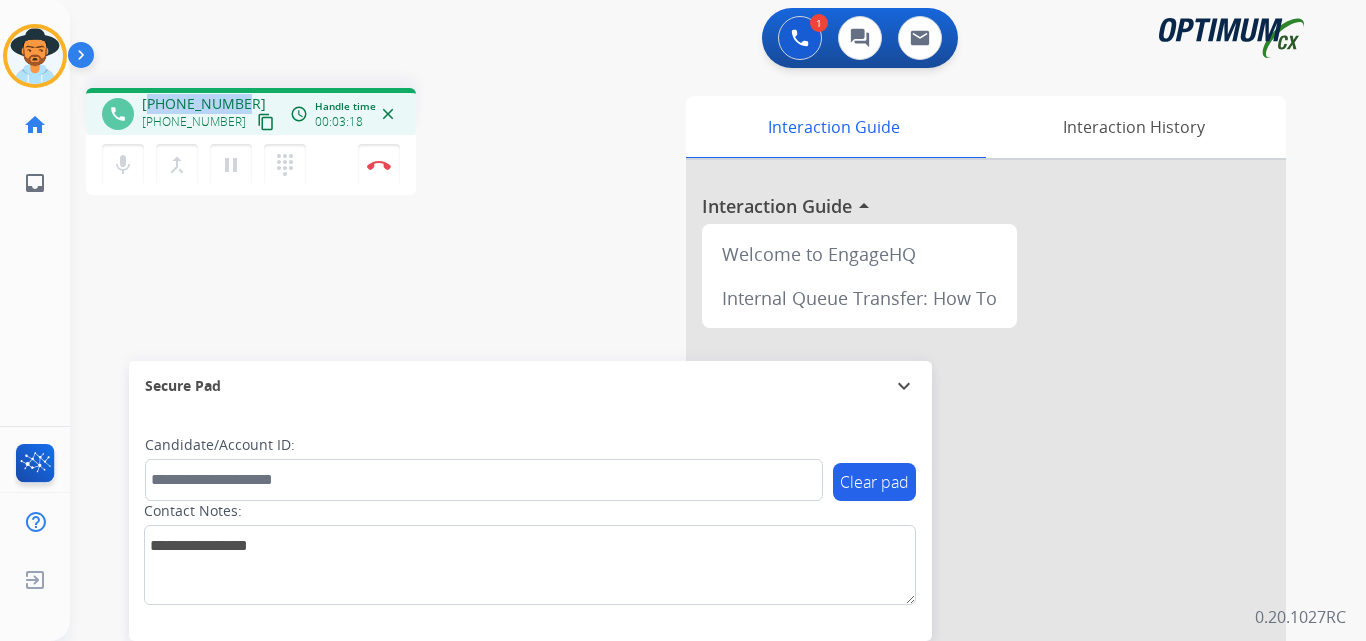 click on "+18154510319" at bounding box center [204, 104] 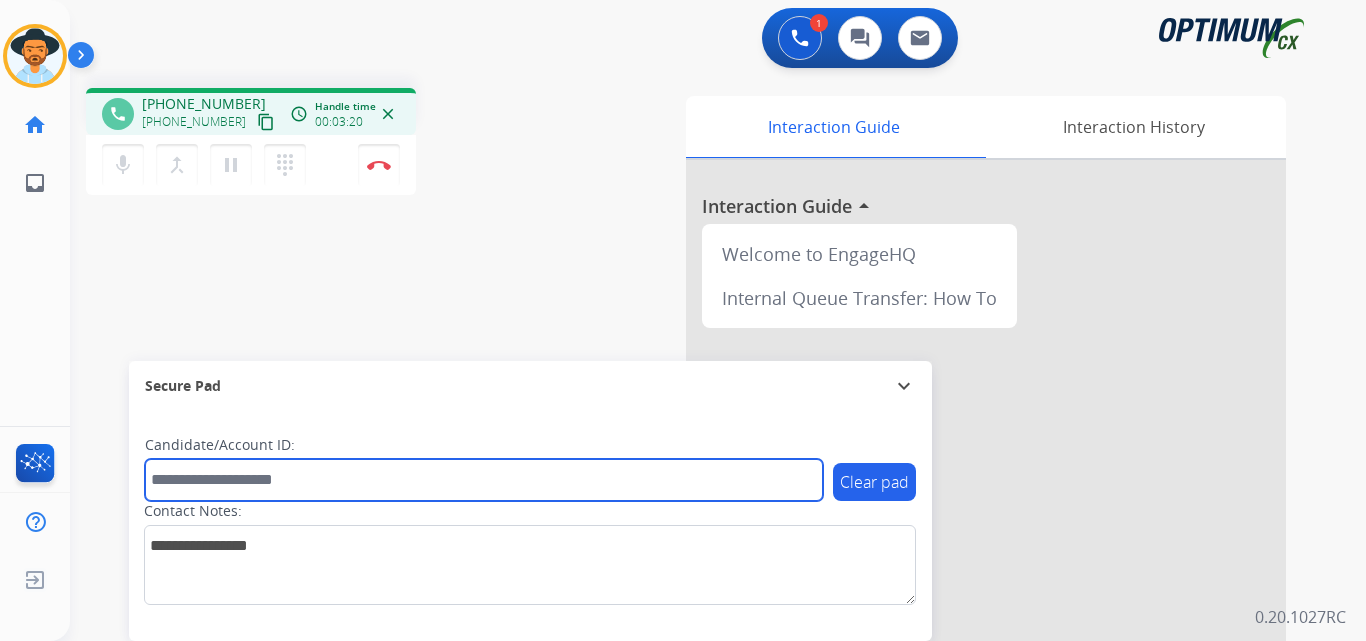 click at bounding box center (484, 480) 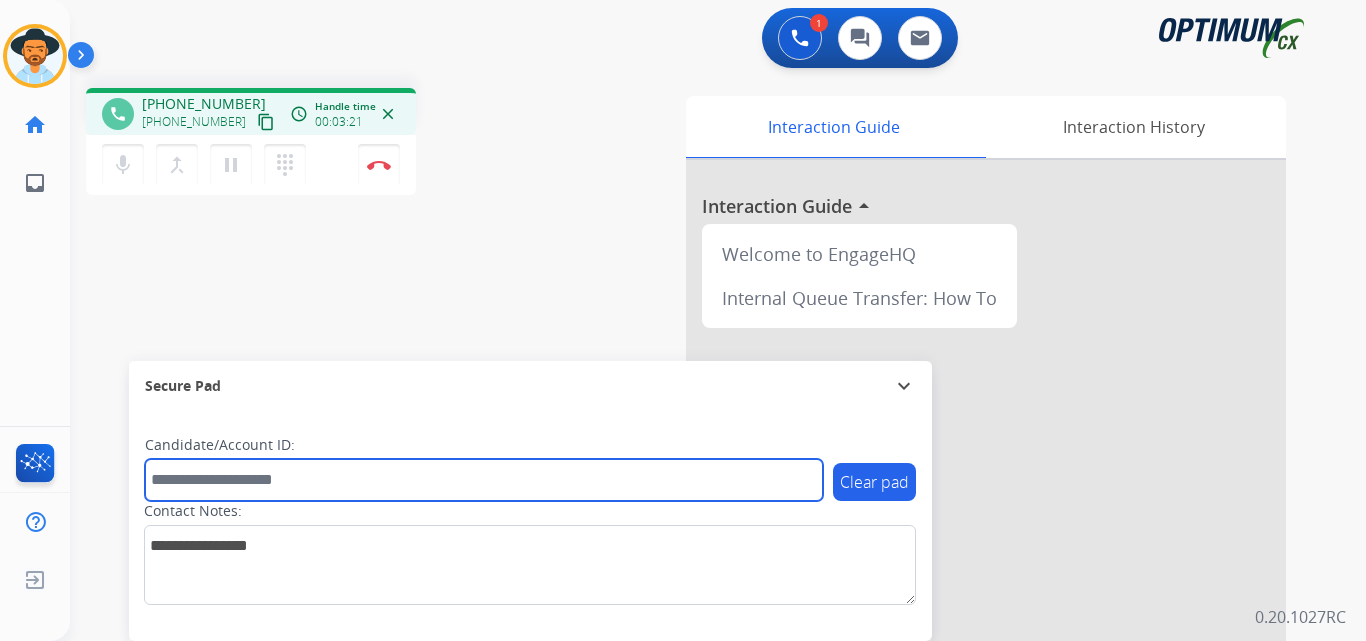 paste on "**********" 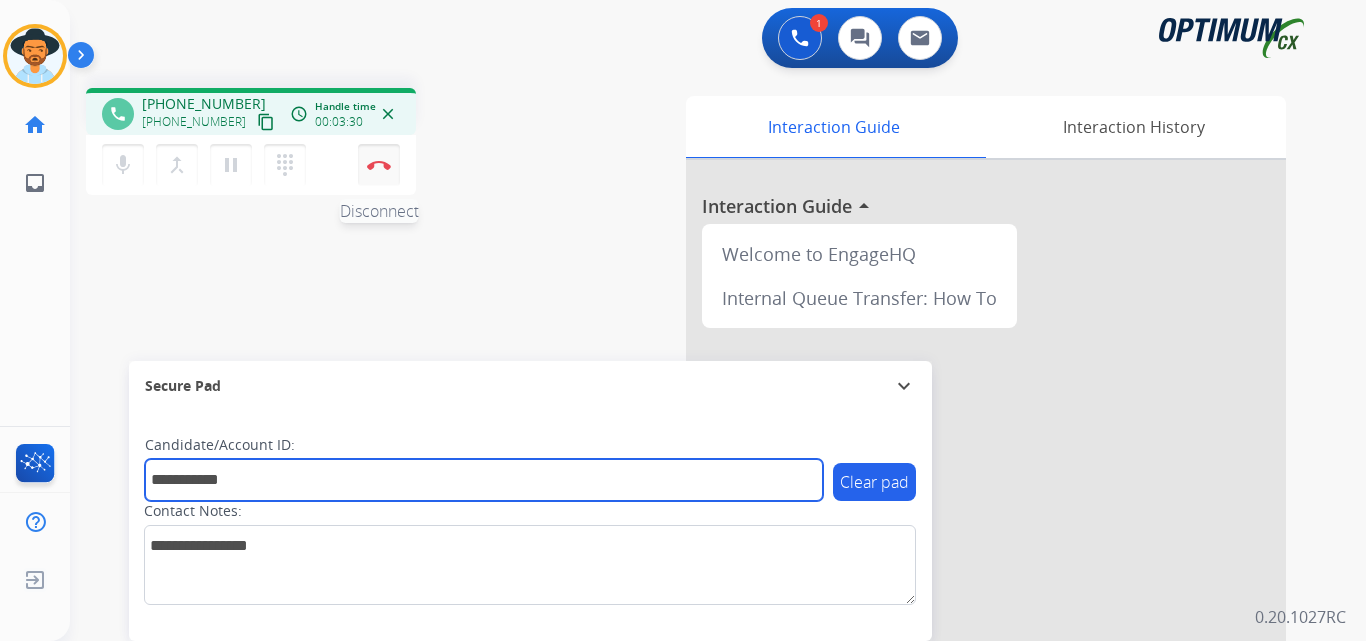 type on "**********" 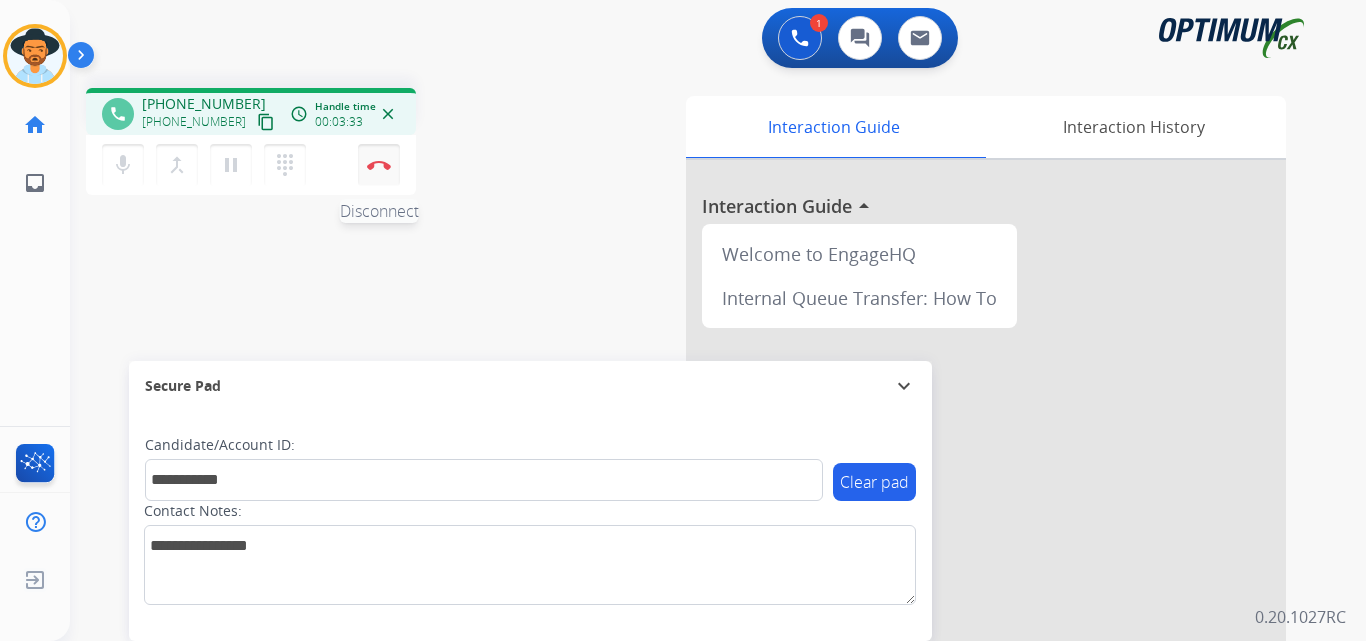 click at bounding box center (379, 165) 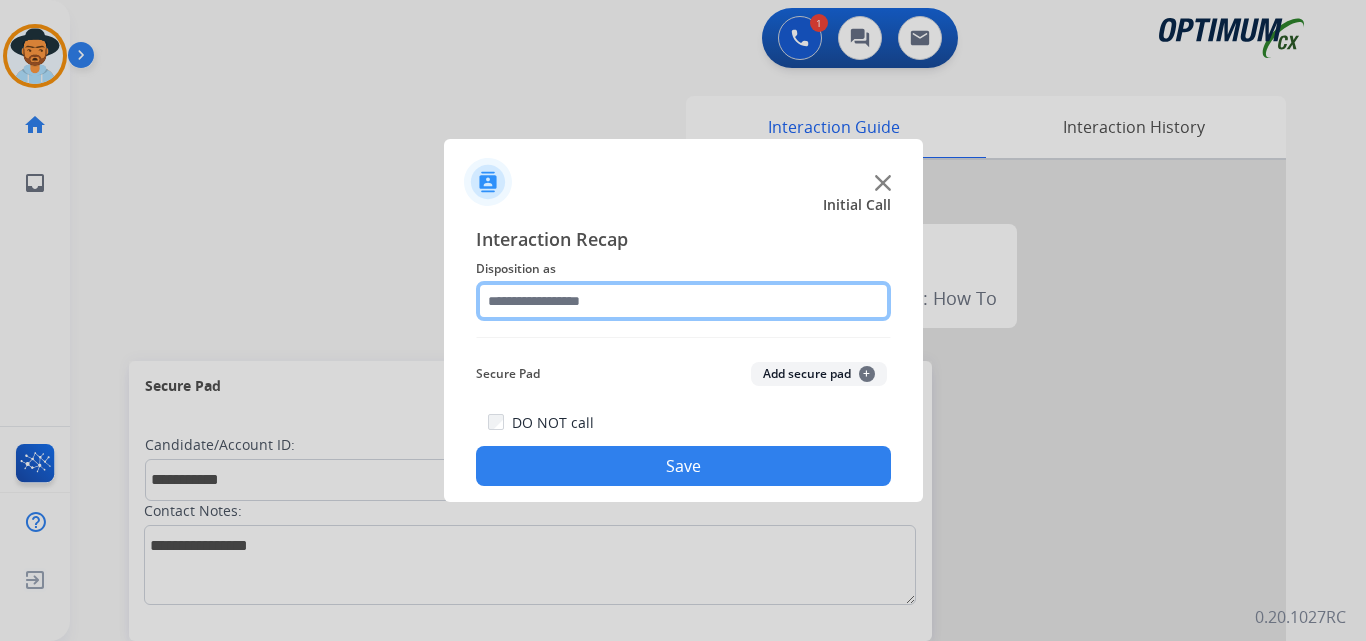 click 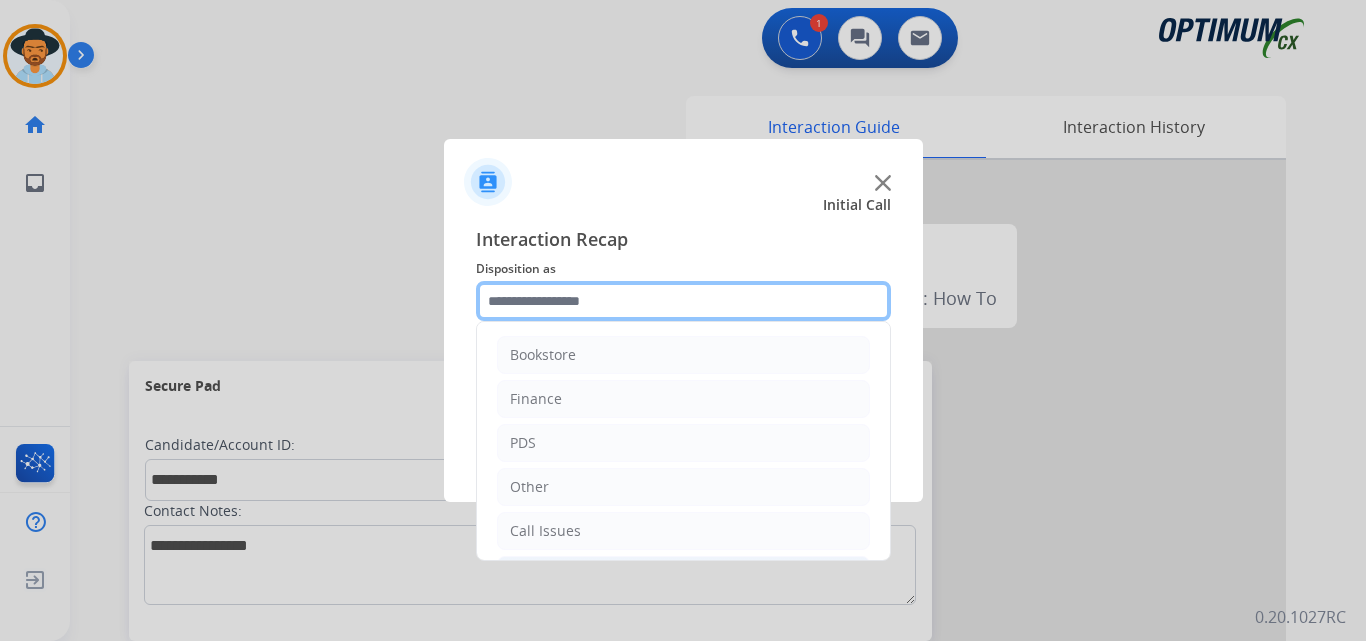 scroll, scrollTop: 136, scrollLeft: 0, axis: vertical 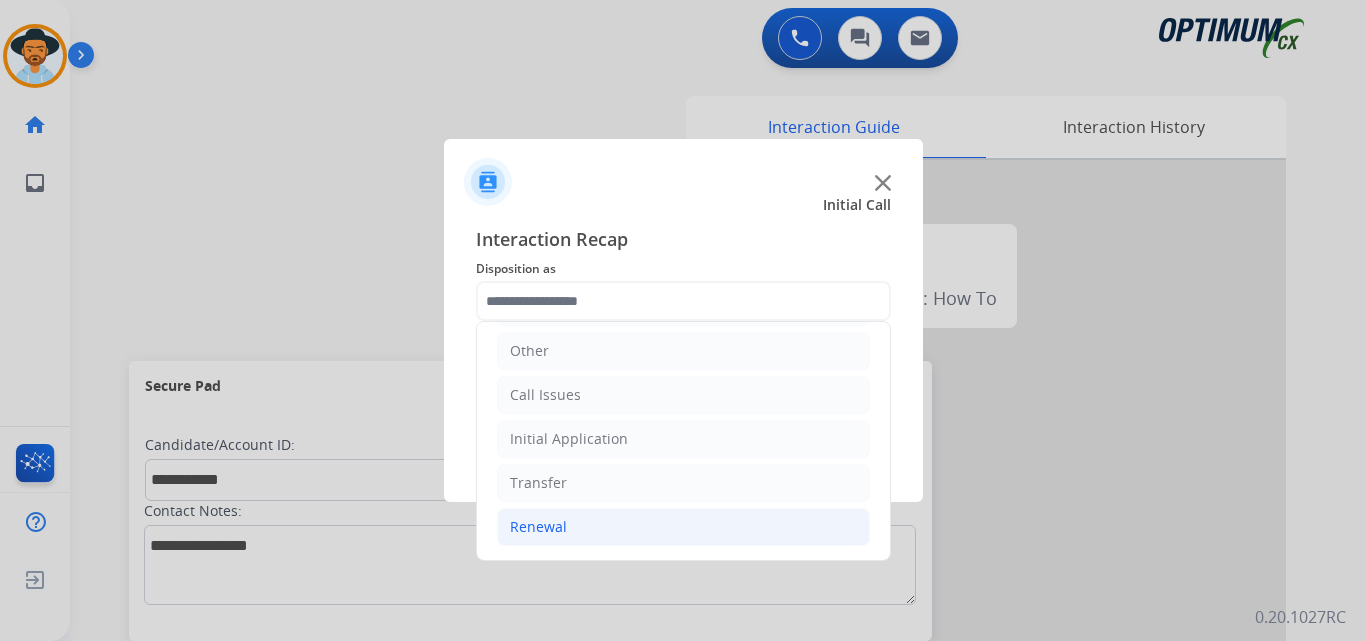 click on "Renewal" 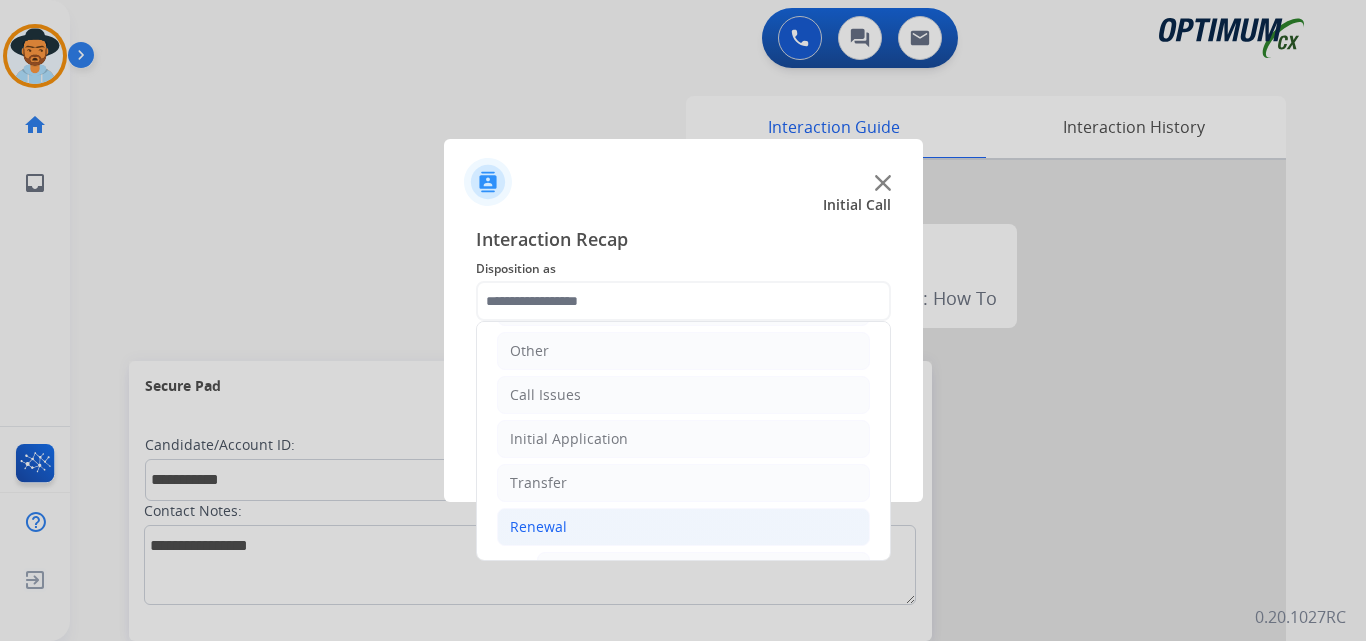 click on "Renewal" 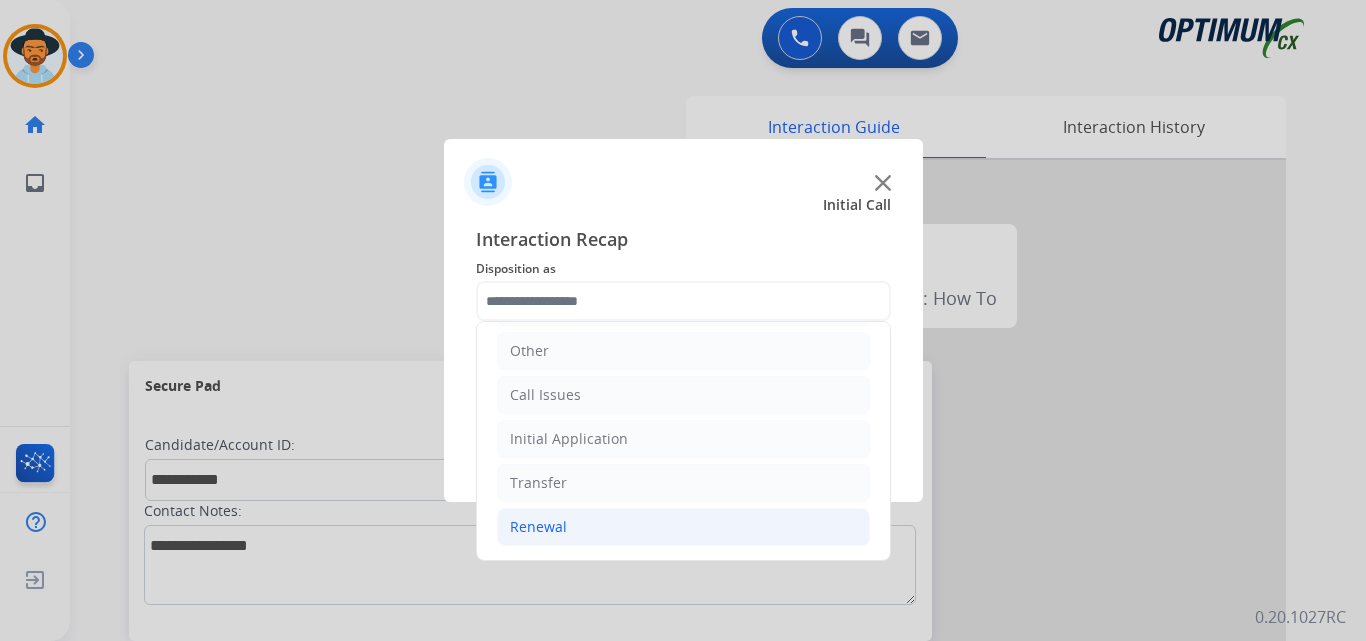 click on "Renewal" 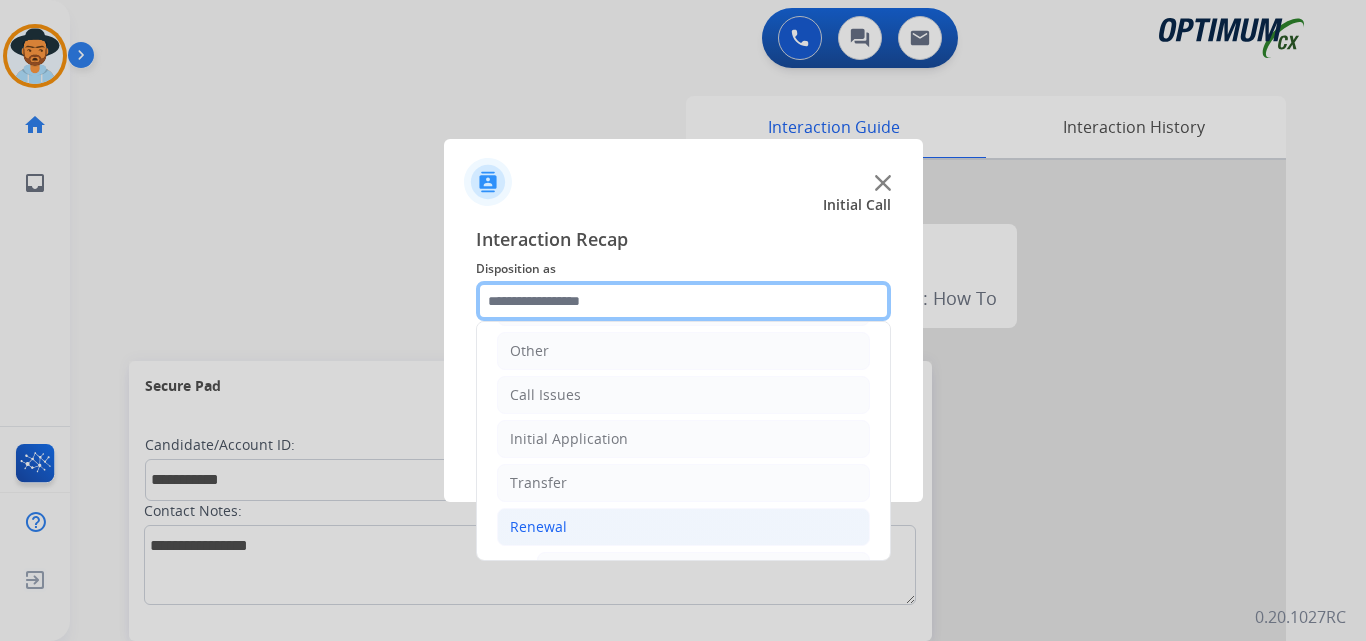 scroll, scrollTop: 636, scrollLeft: 0, axis: vertical 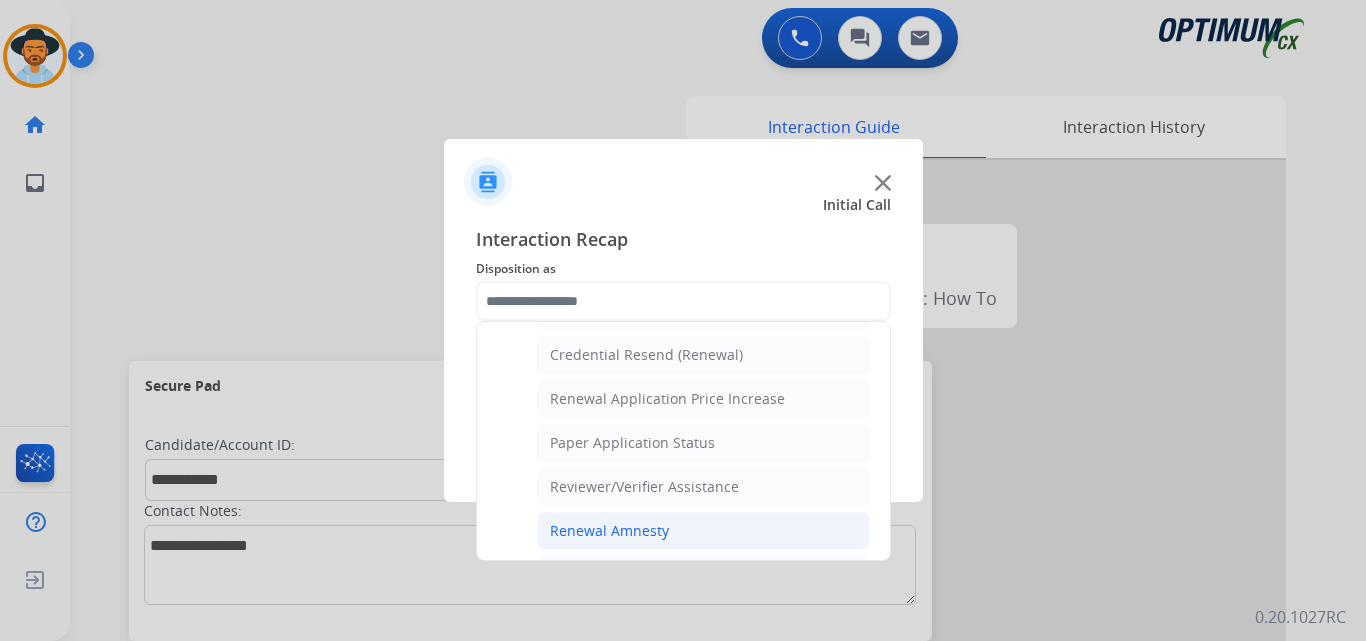 click on "Renewal Amnesty" 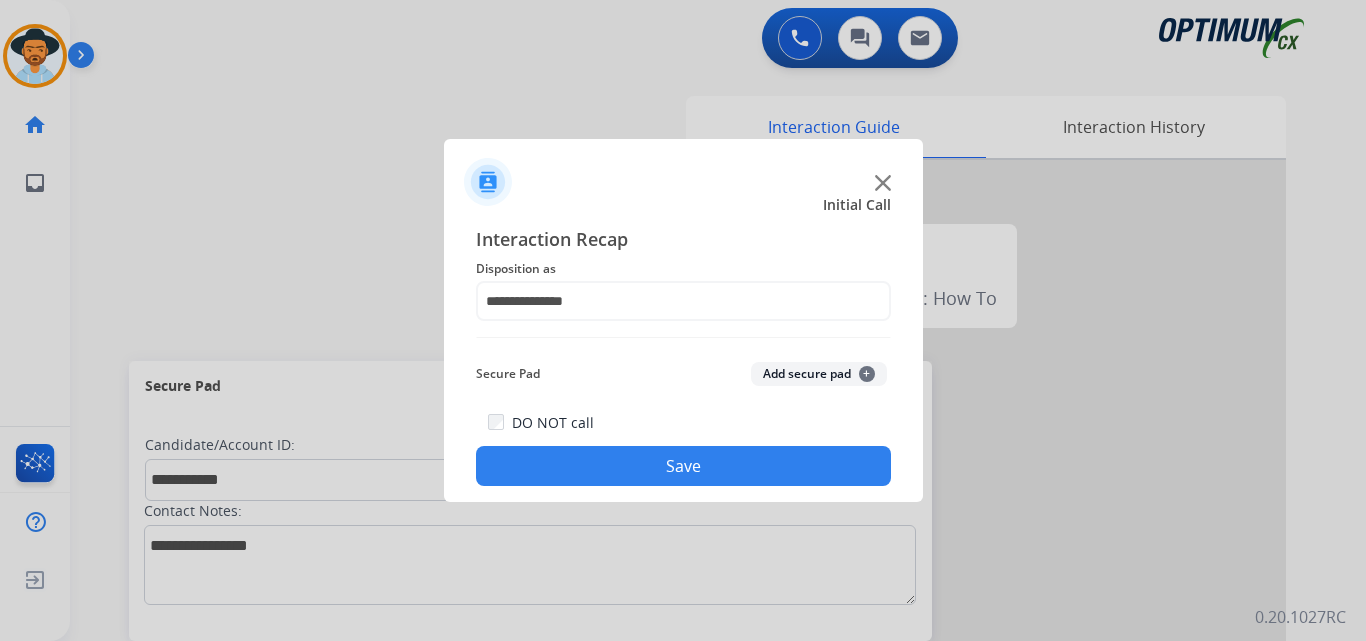 click on "Save" 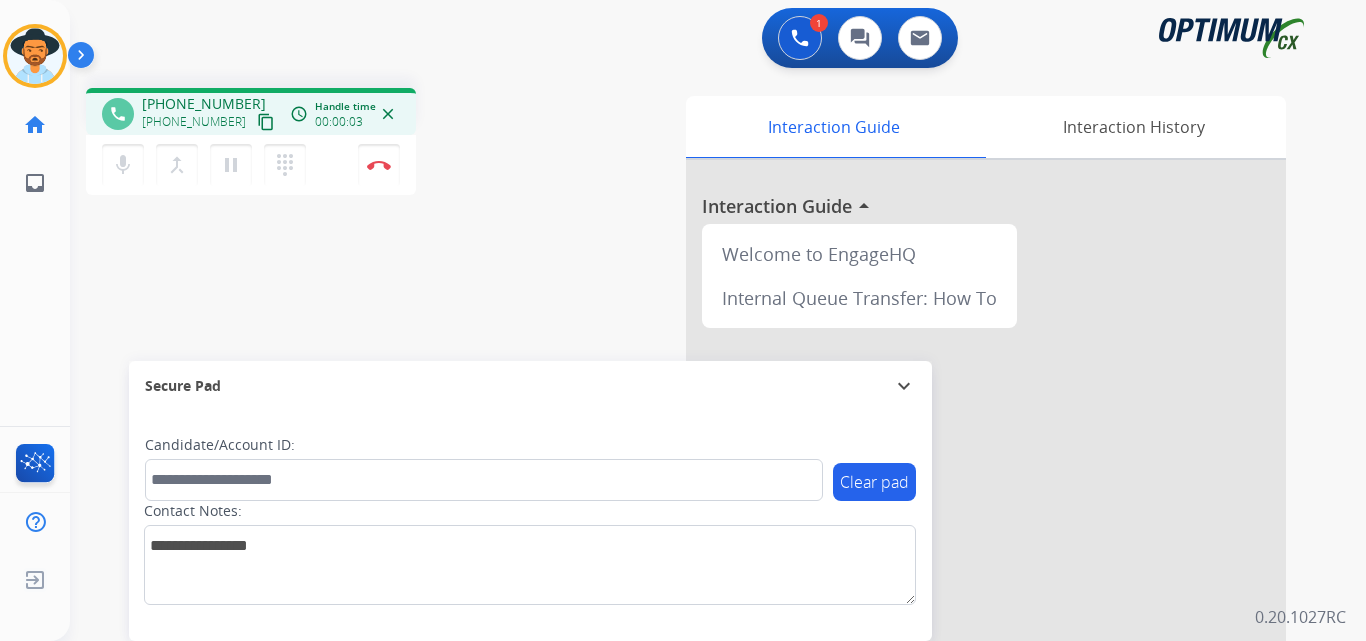 click on "1 Voice Interactions  0  Chat Interactions   0  Email Interactions" at bounding box center [706, 40] 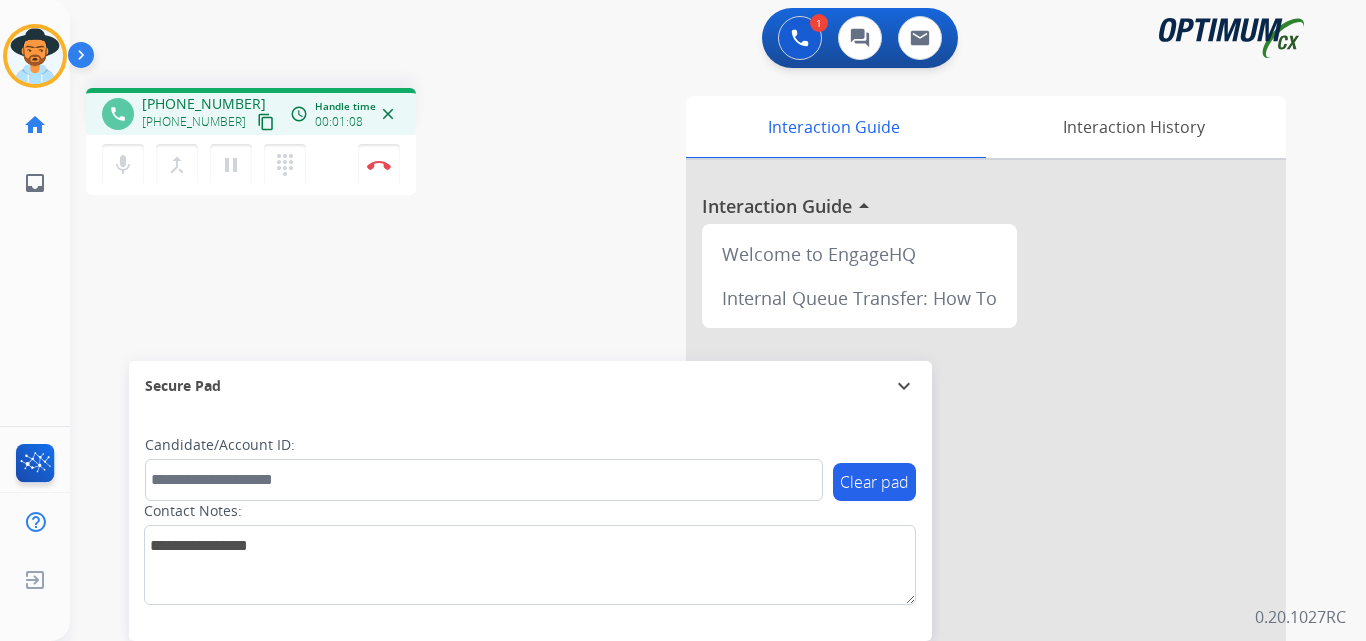 click on "+19122422812" at bounding box center [204, 104] 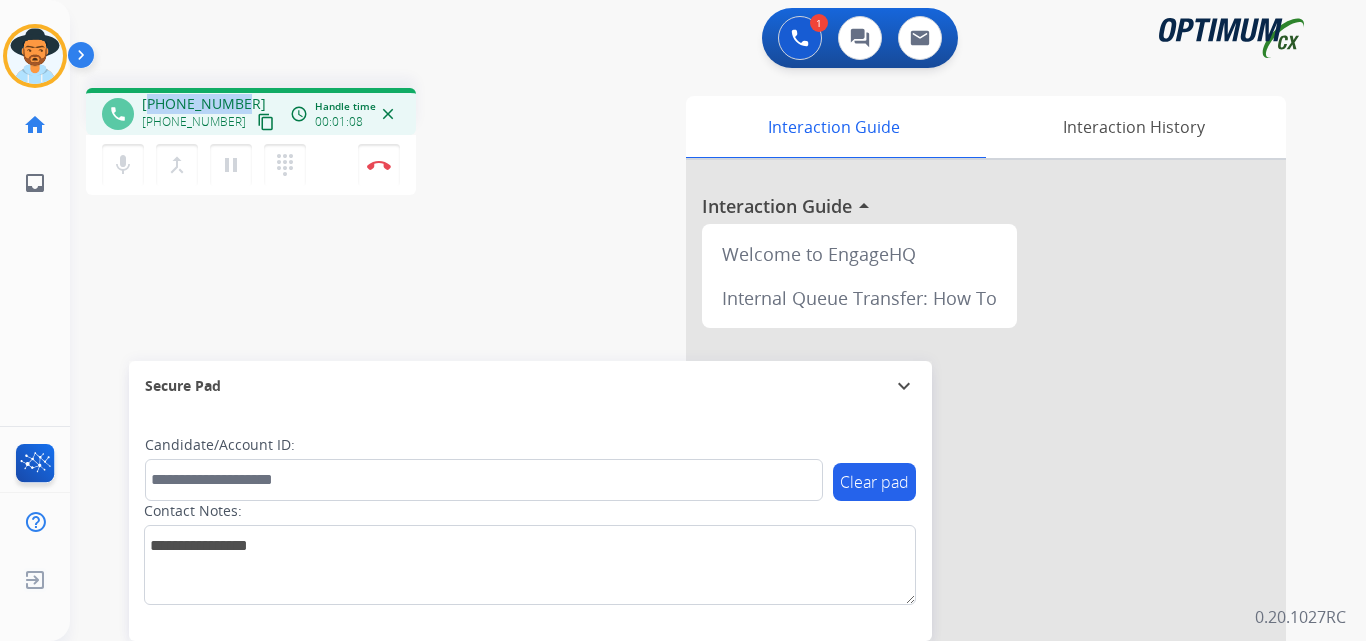 click on "+19122422812" at bounding box center (204, 104) 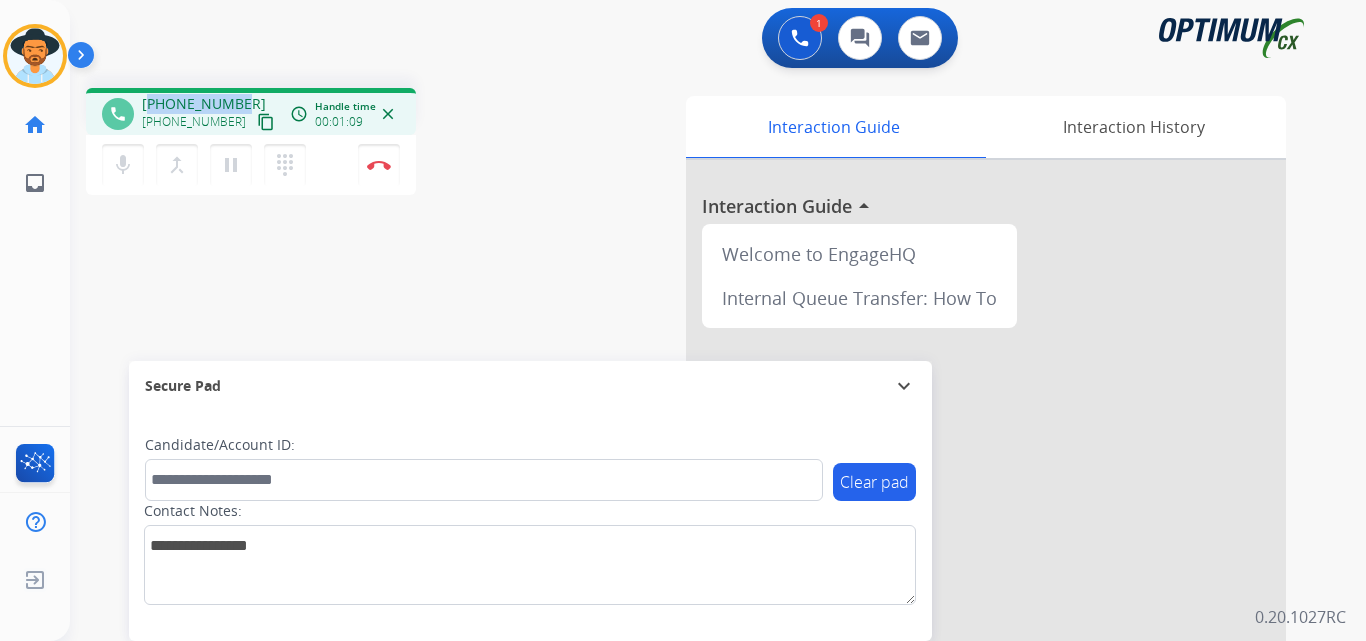 copy on "19122422812" 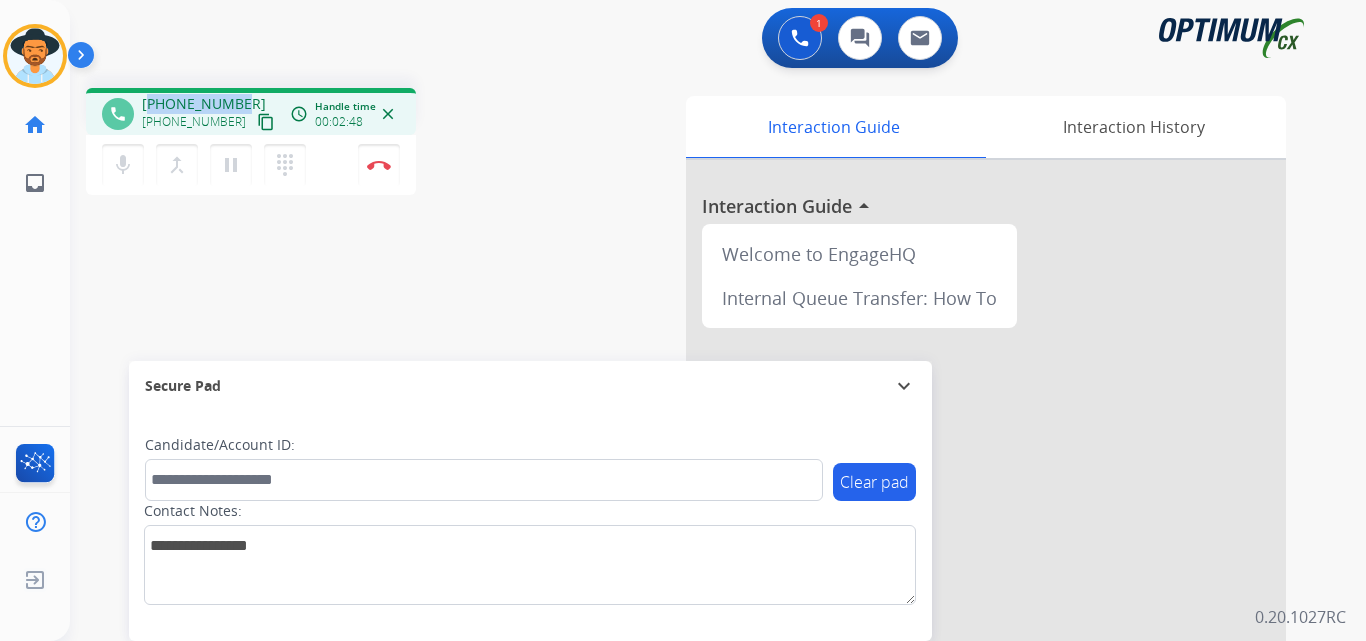 click on "+19122422812" at bounding box center (204, 104) 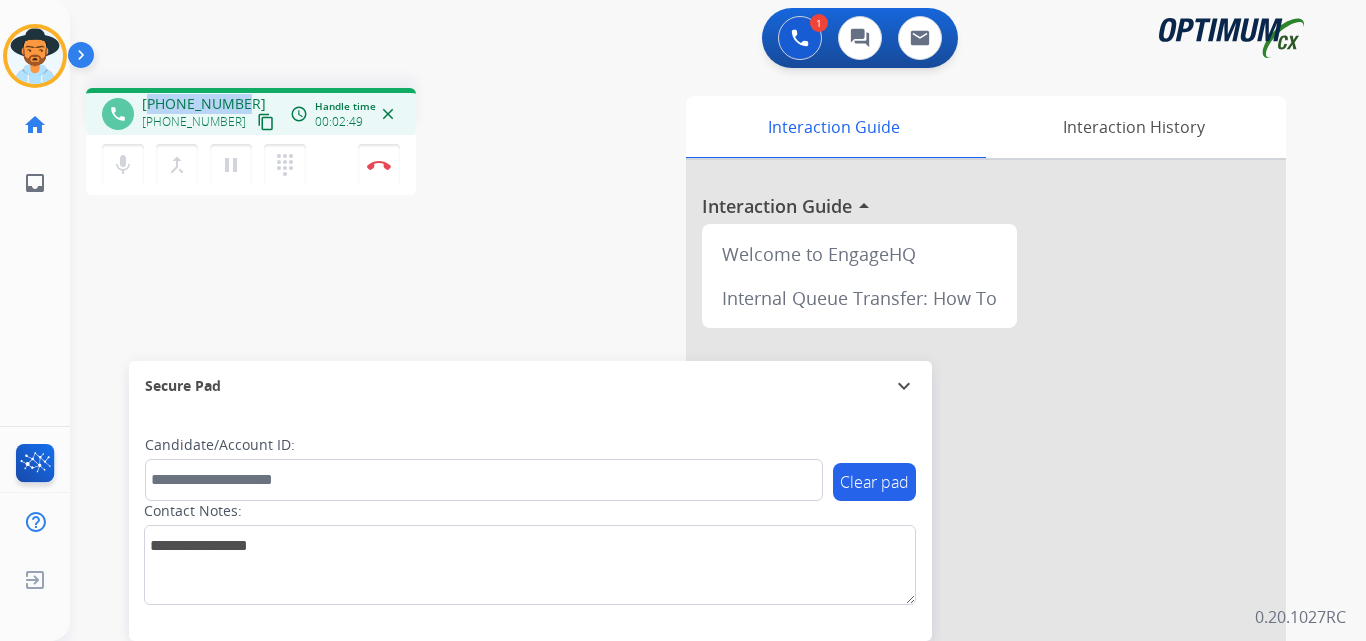 copy on "19122422812" 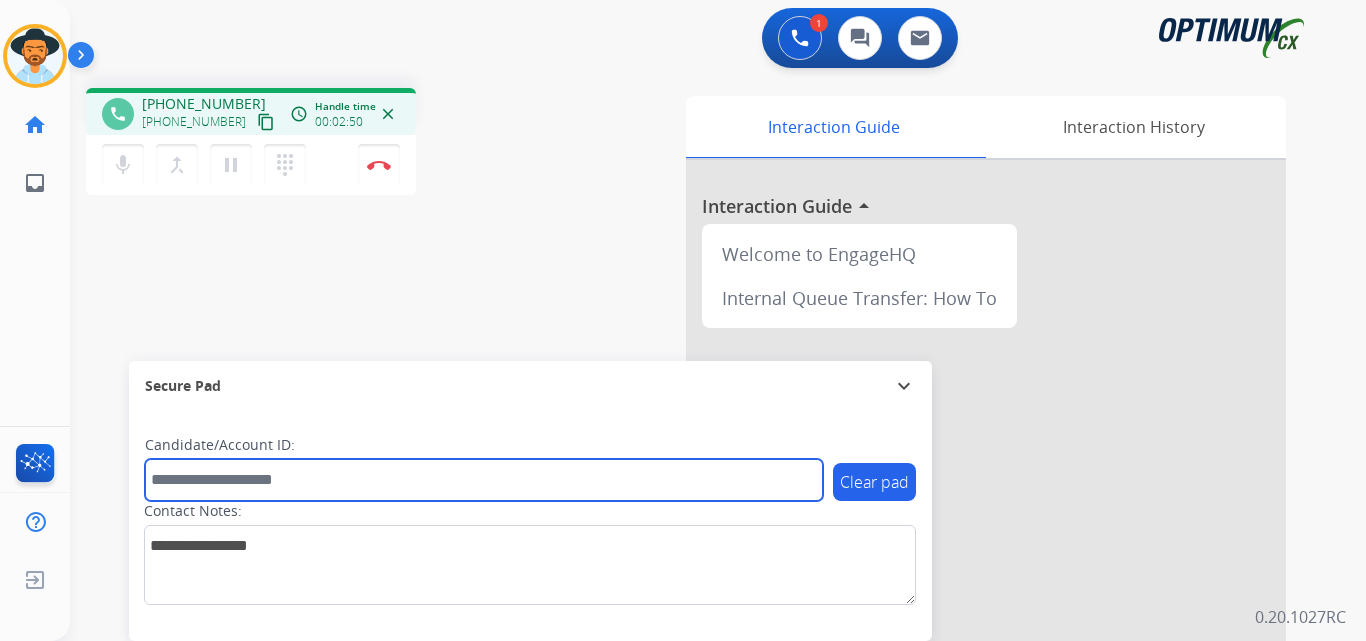 click at bounding box center (484, 480) 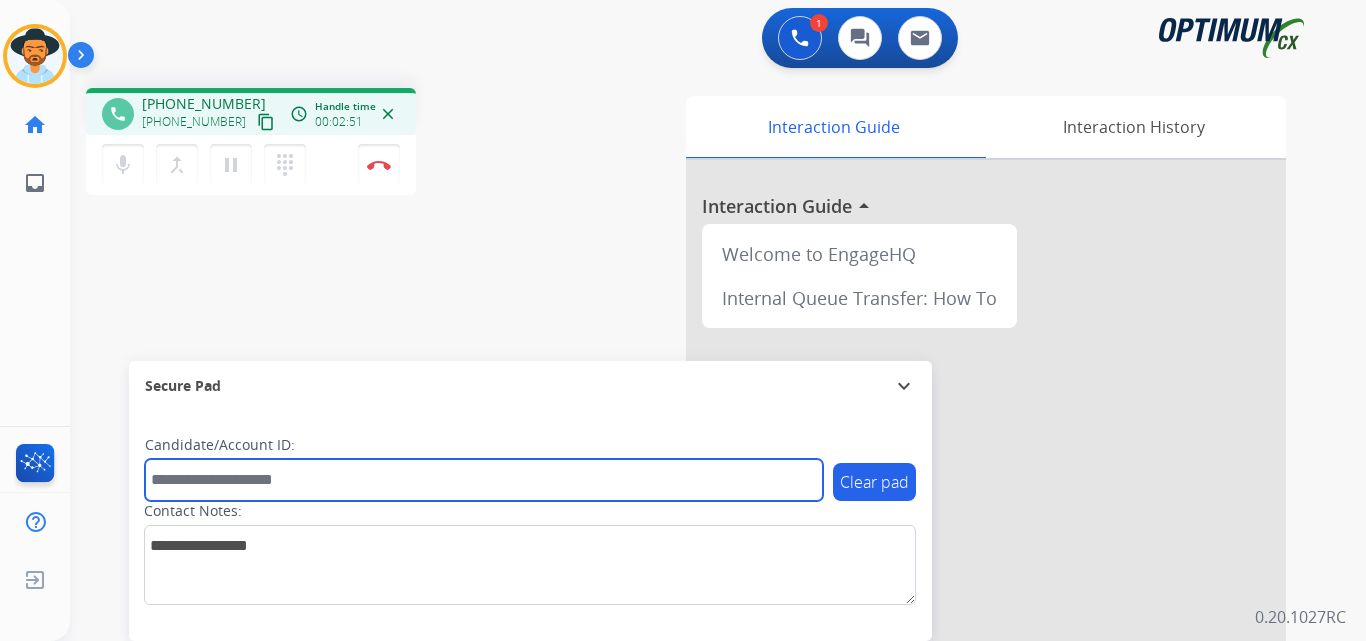 paste on "**********" 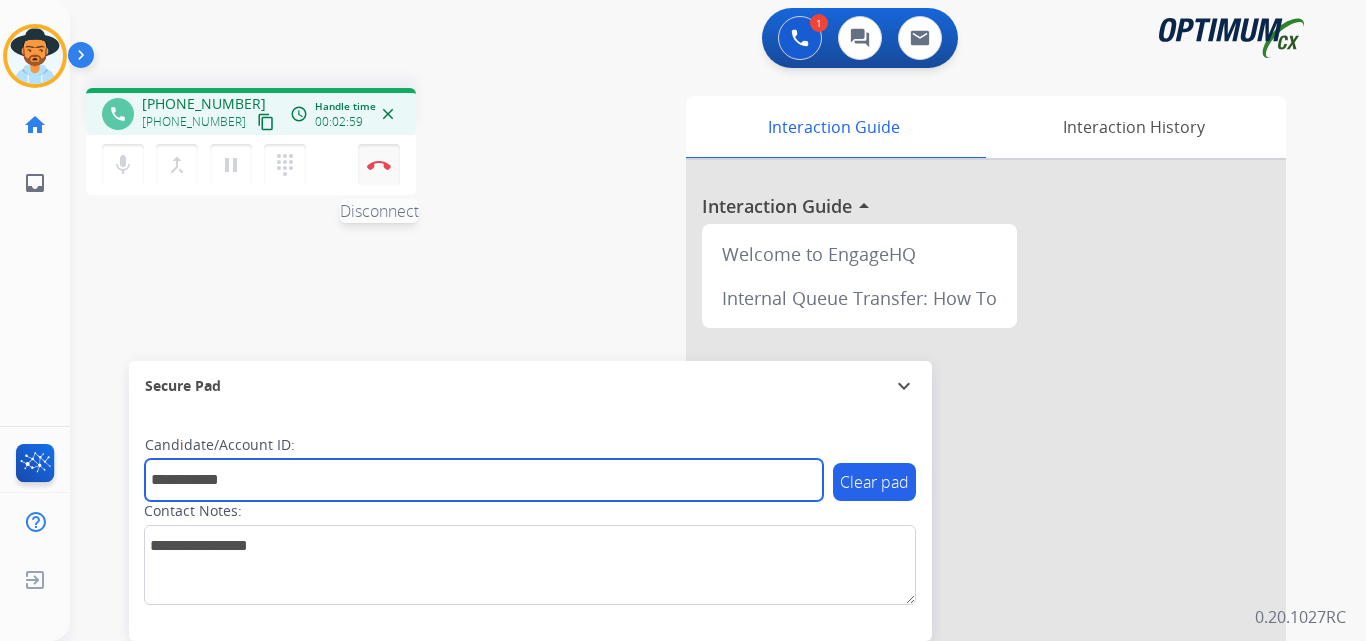 type on "**********" 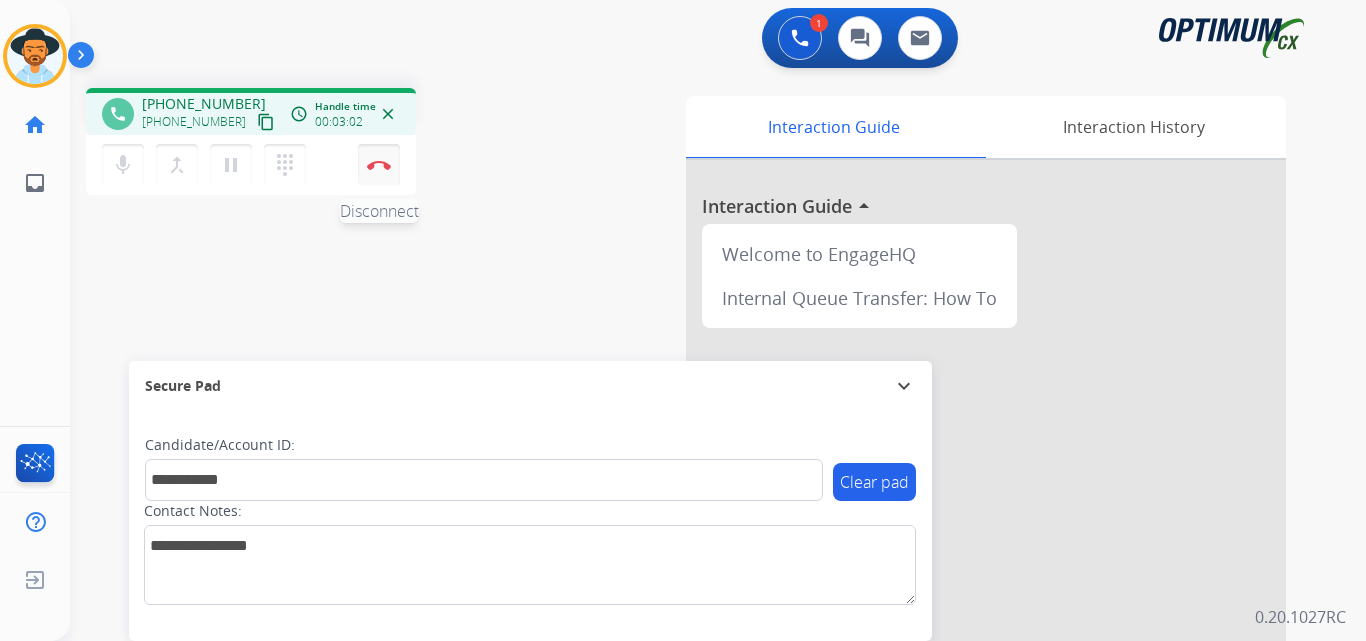 click at bounding box center (379, 165) 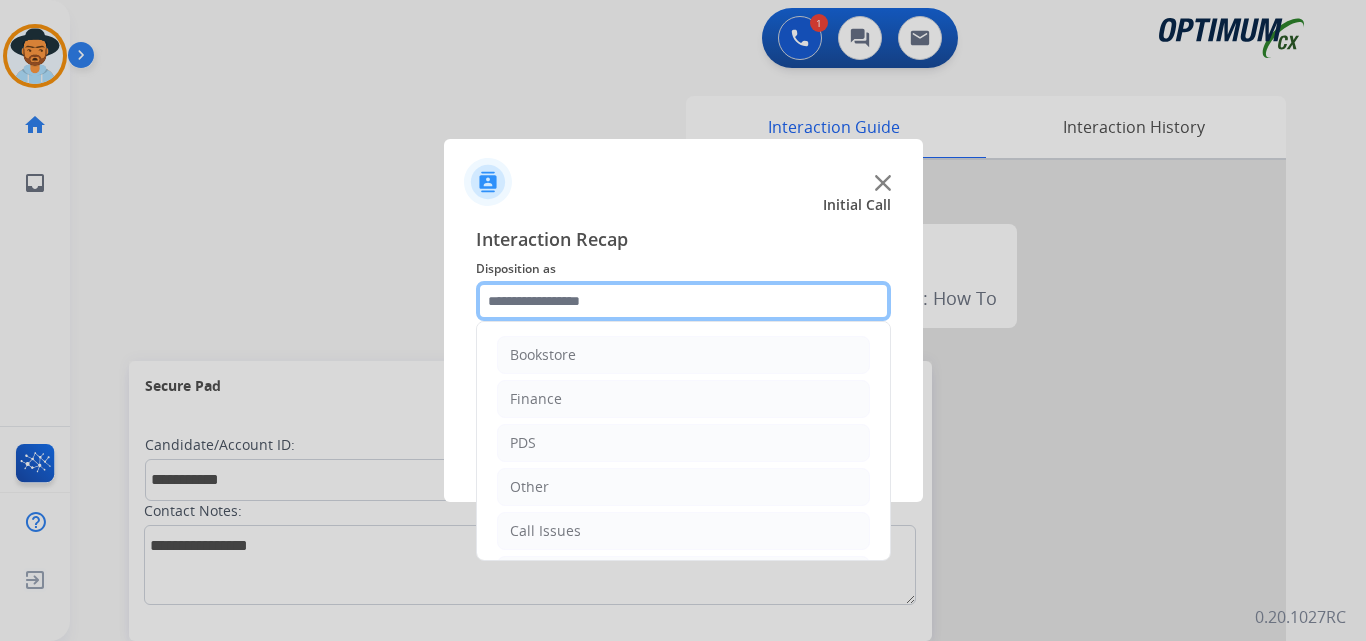 click 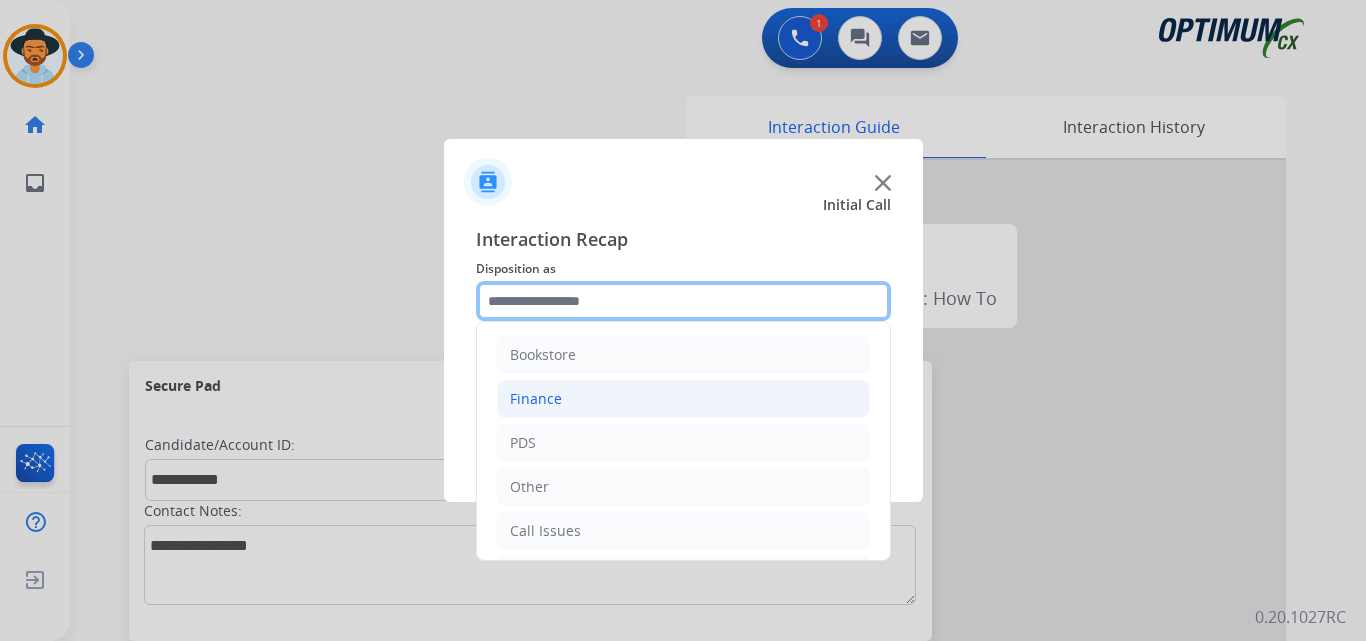 scroll, scrollTop: 136, scrollLeft: 0, axis: vertical 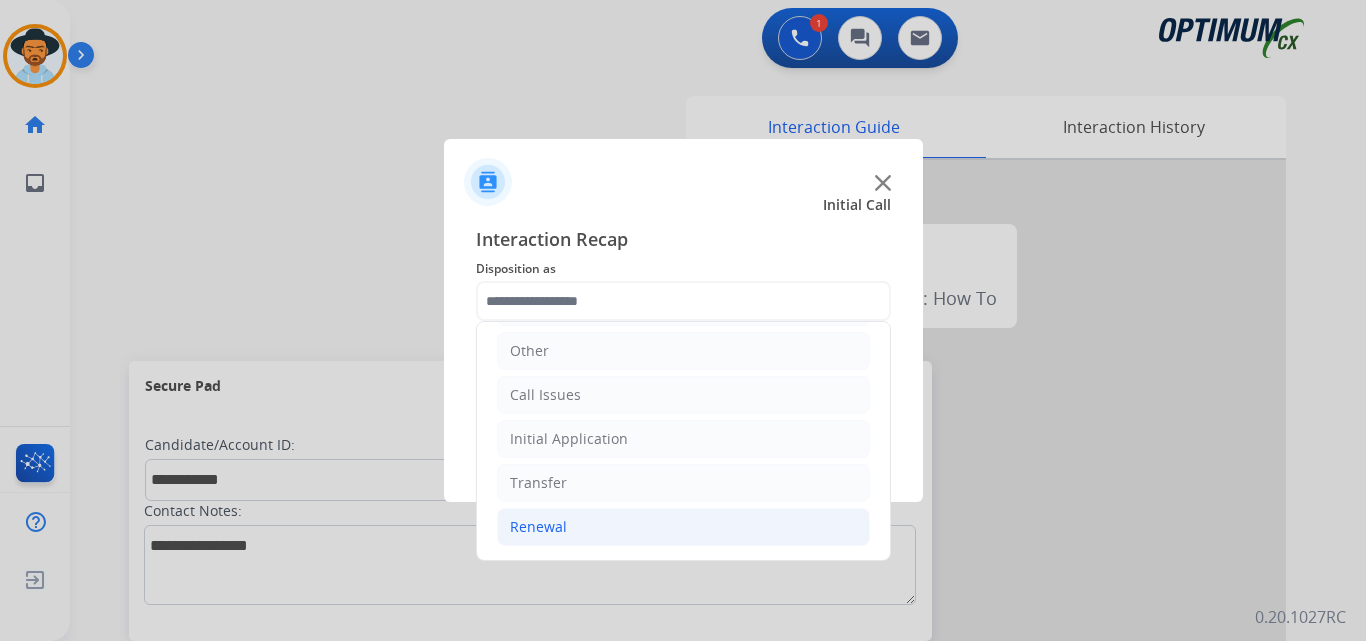 click on "Renewal" 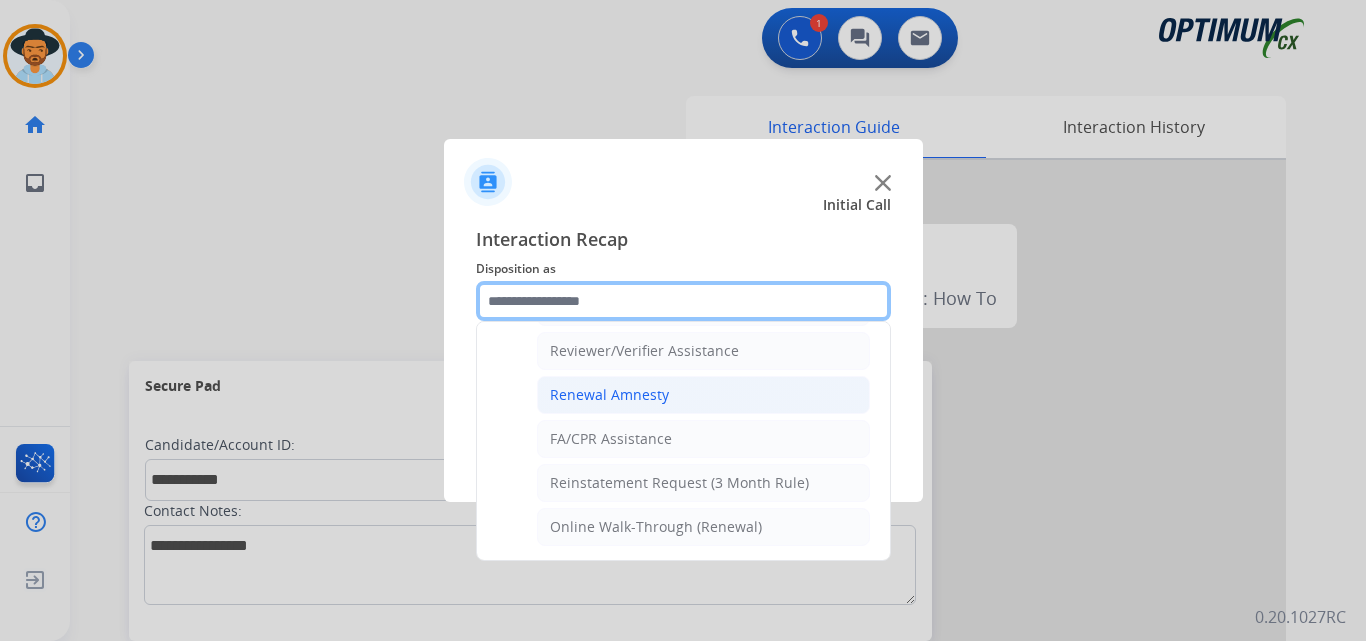 scroll, scrollTop: 439, scrollLeft: 0, axis: vertical 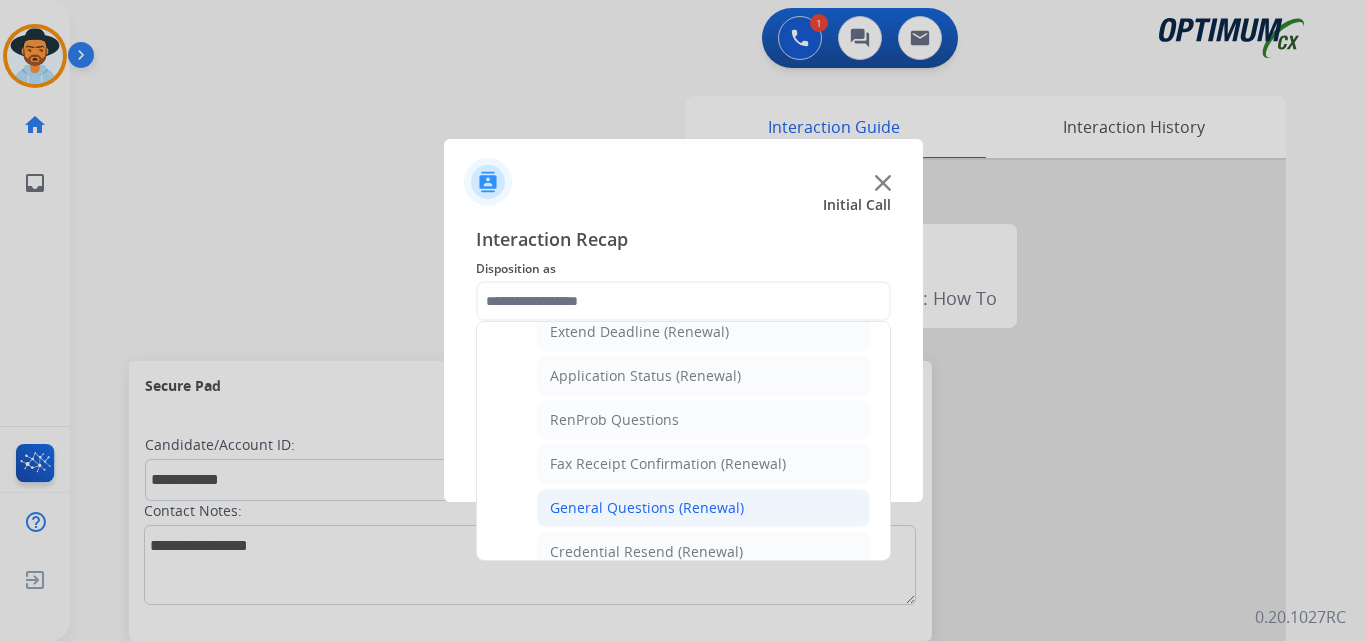 click on "General Questions (Renewal)" 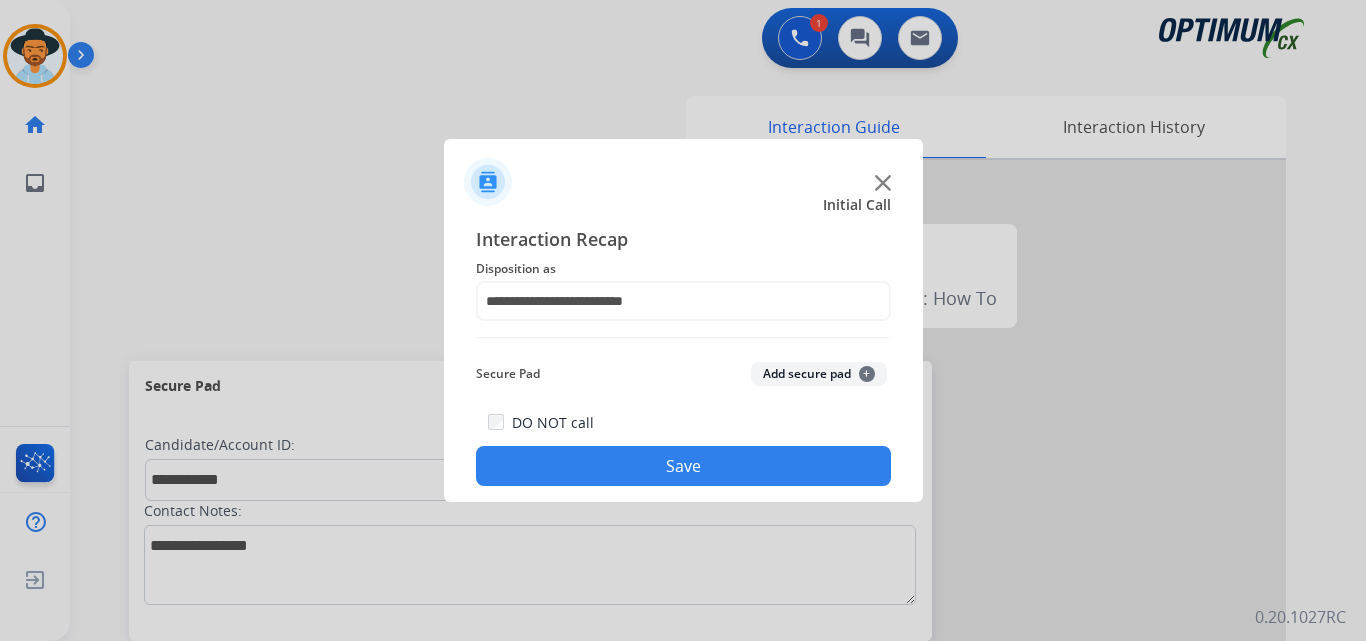 click on "Save" 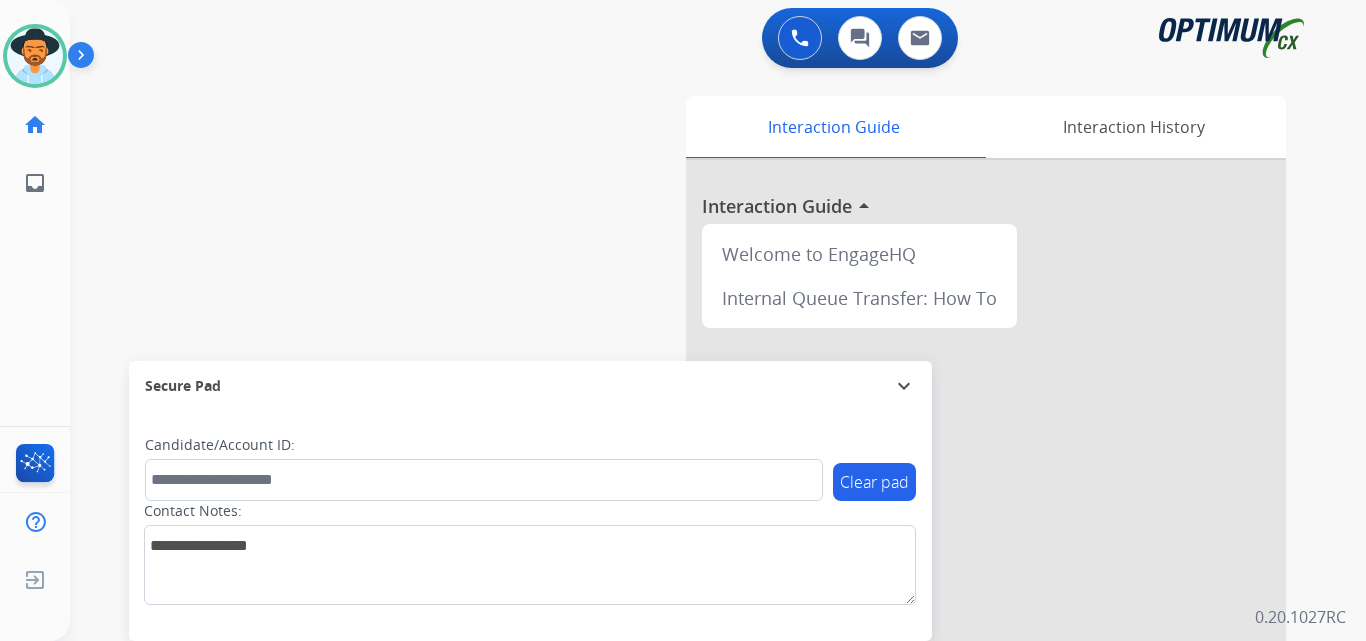 click on "swap_horiz Break voice bridge close_fullscreen Connect 3-Way Call merge_type Separate 3-Way Call  Interaction Guide   Interaction History  Interaction Guide arrow_drop_up  Welcome to EngageHQ   Internal Queue Transfer: How To  Secure Pad expand_more Clear pad Candidate/Account ID: Contact Notes:" at bounding box center [694, 489] 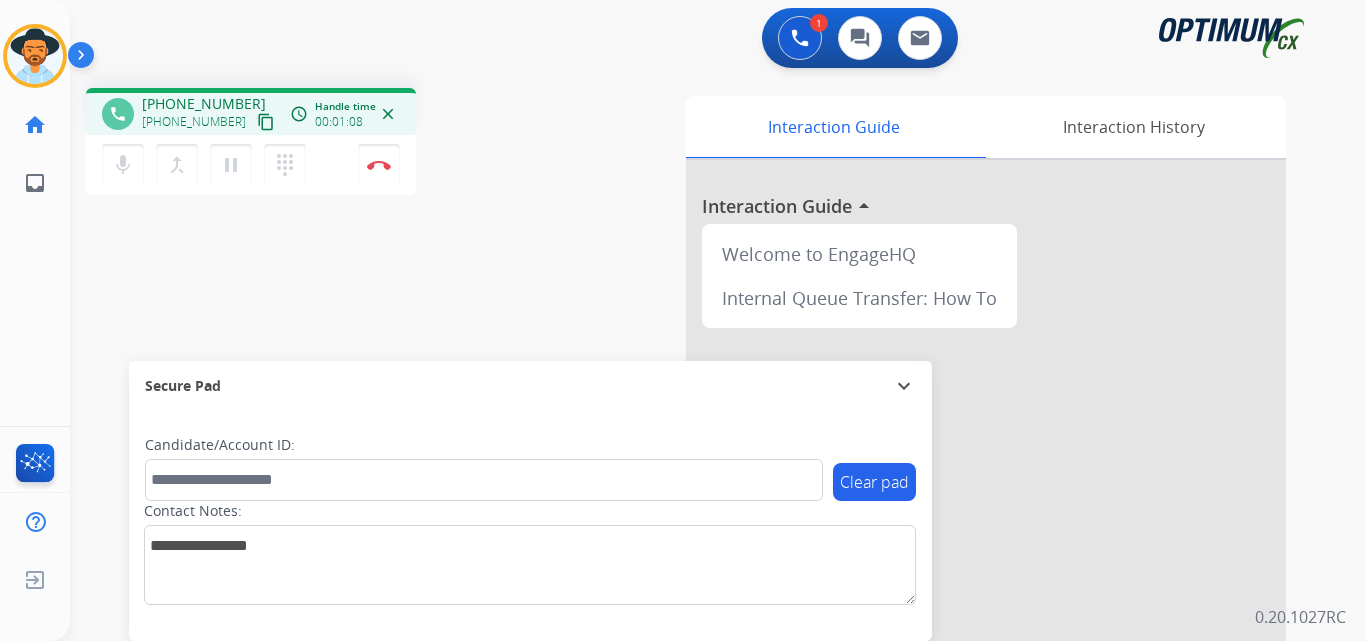 click on "+19043431849" at bounding box center [204, 104] 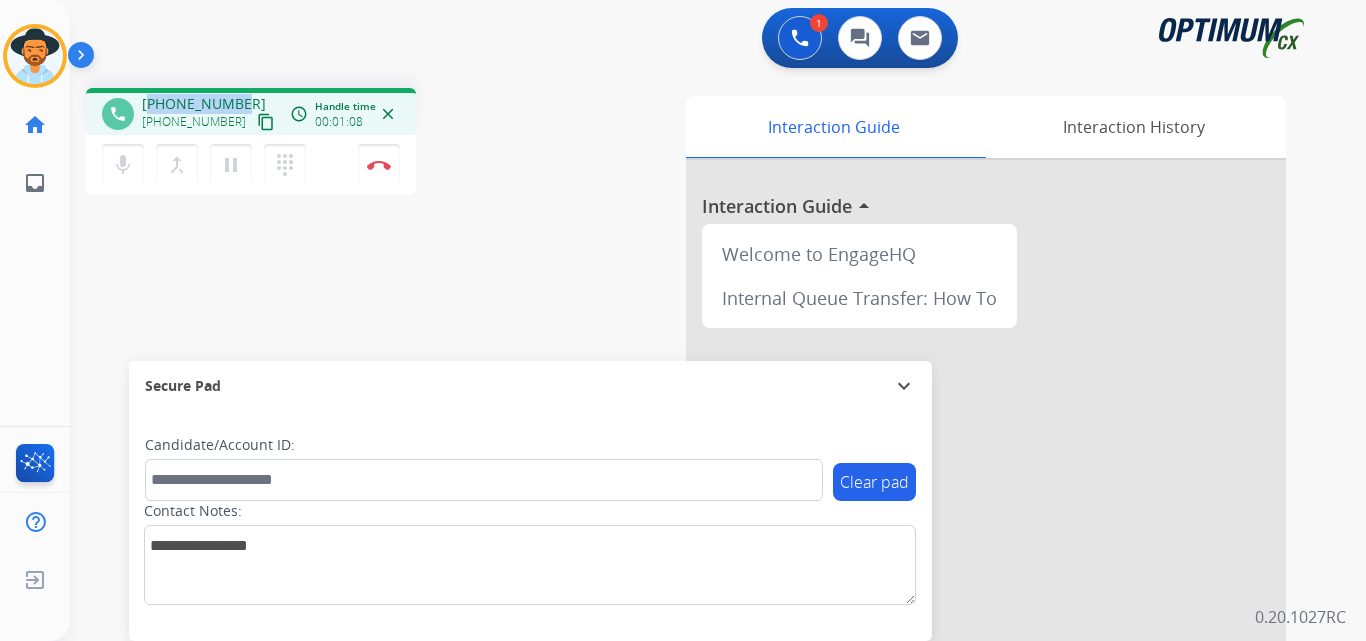 click on "+19043431849" at bounding box center (204, 104) 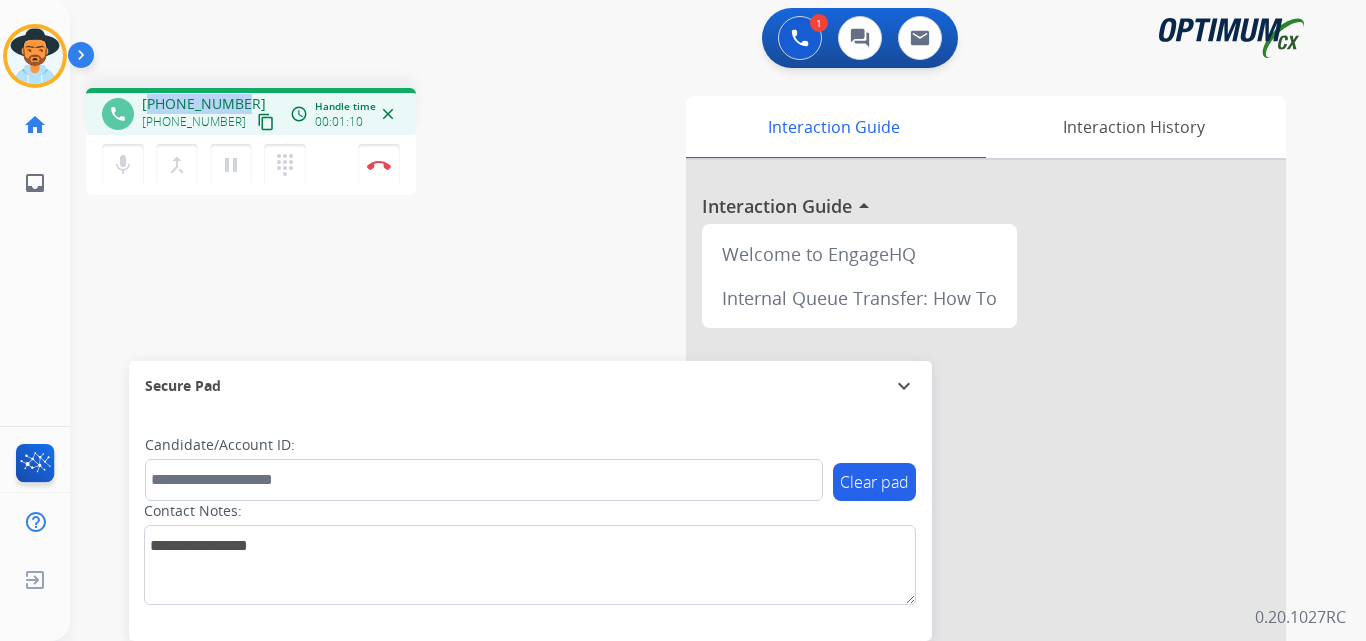 copy on "19043431849" 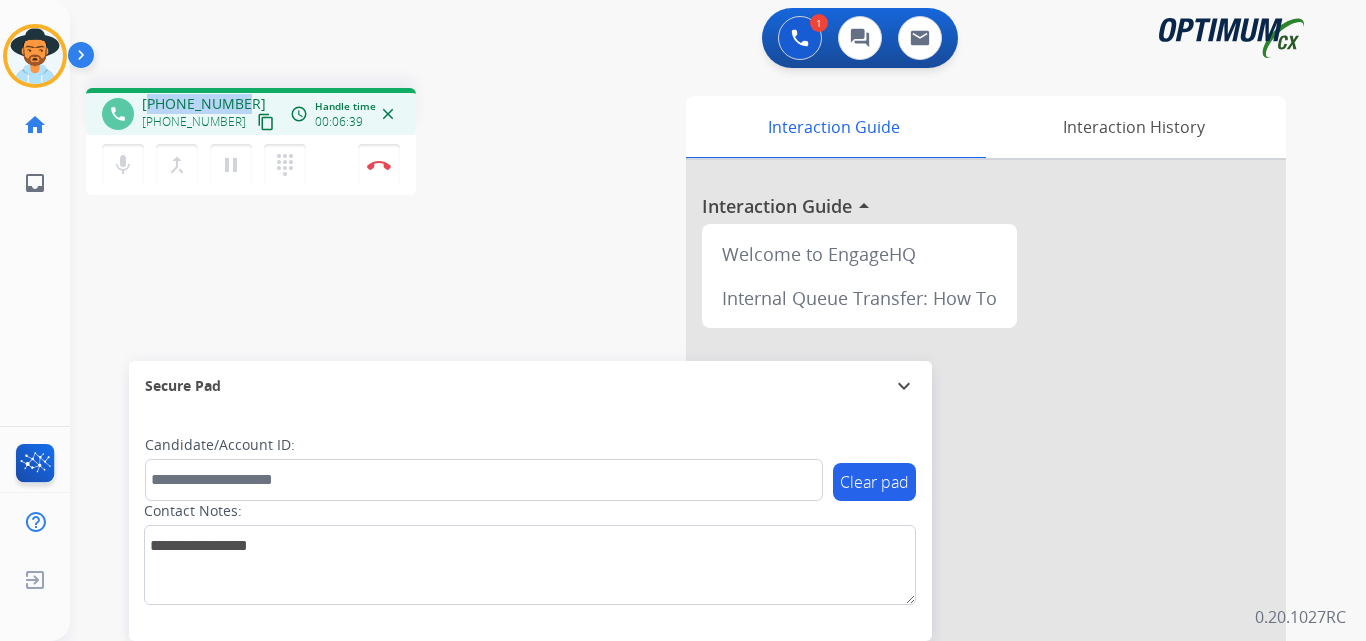 click on "+19043431849" at bounding box center (204, 104) 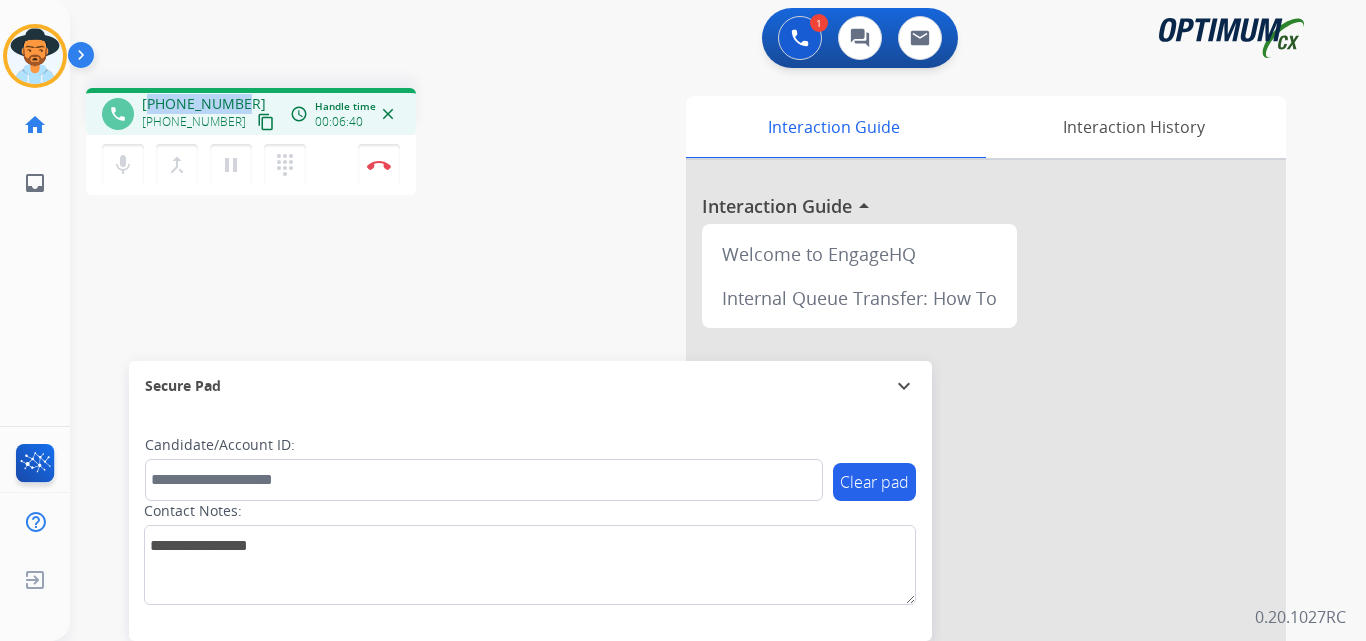 click on "+19043431849" at bounding box center [204, 104] 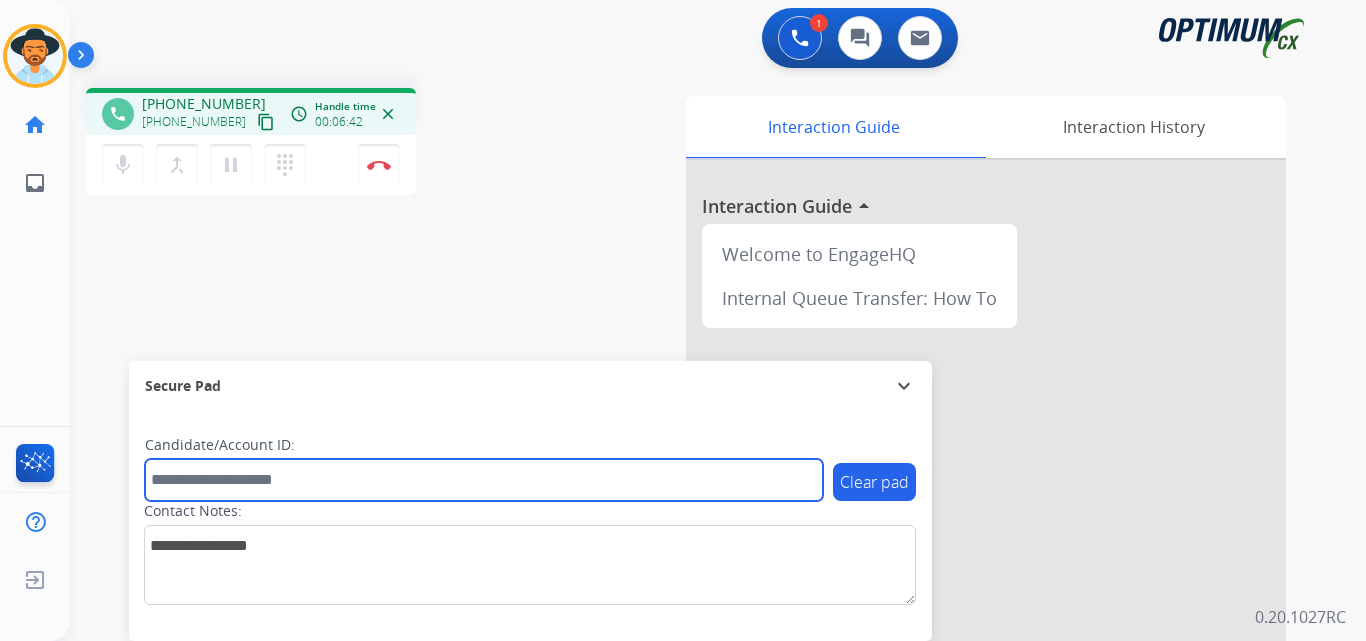 click at bounding box center [484, 480] 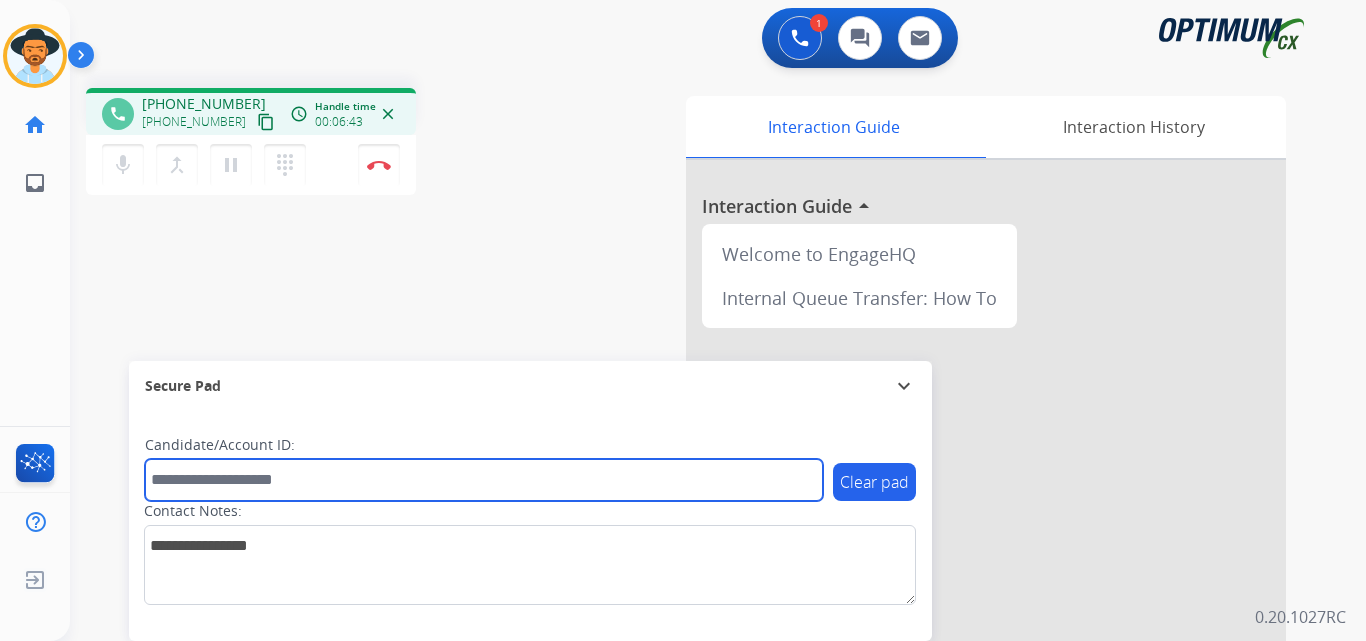 paste on "**********" 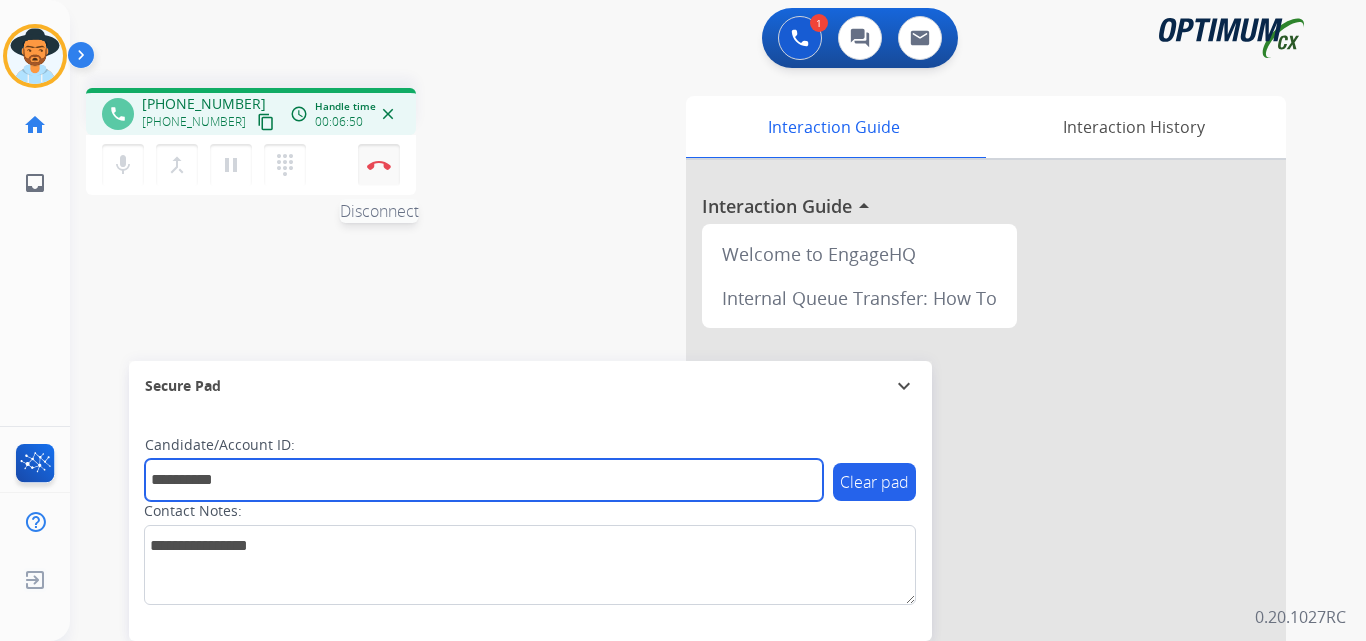 type on "**********" 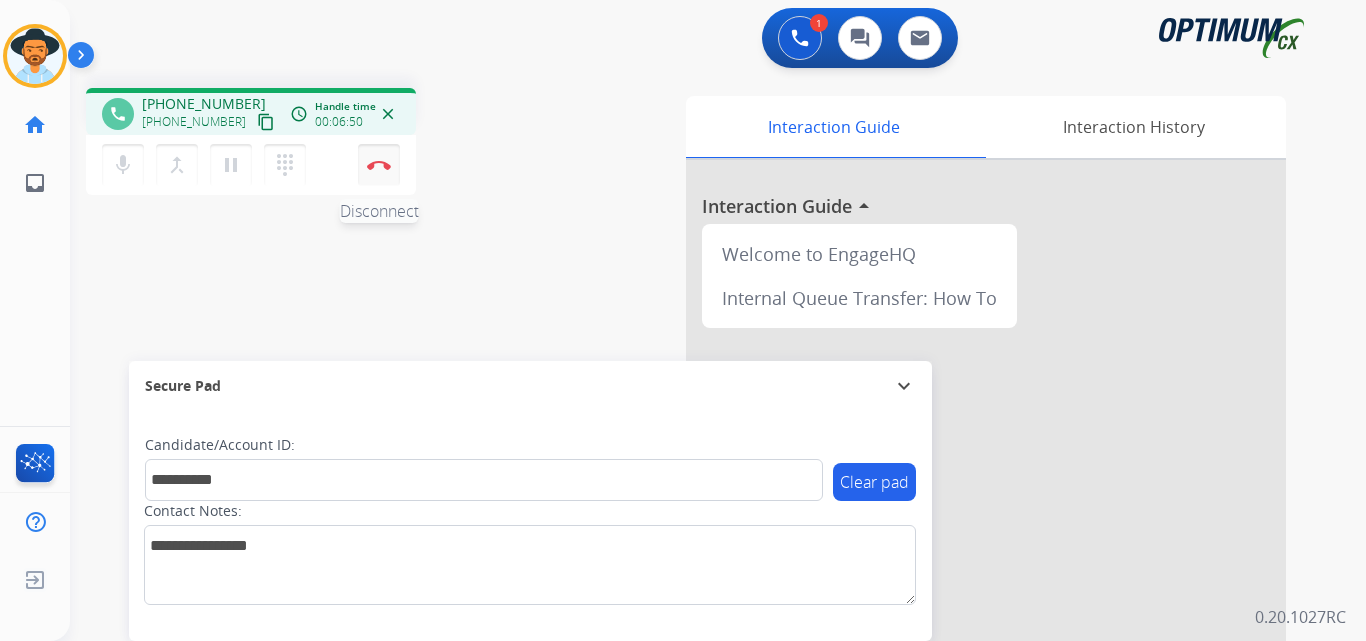 click at bounding box center [379, 165] 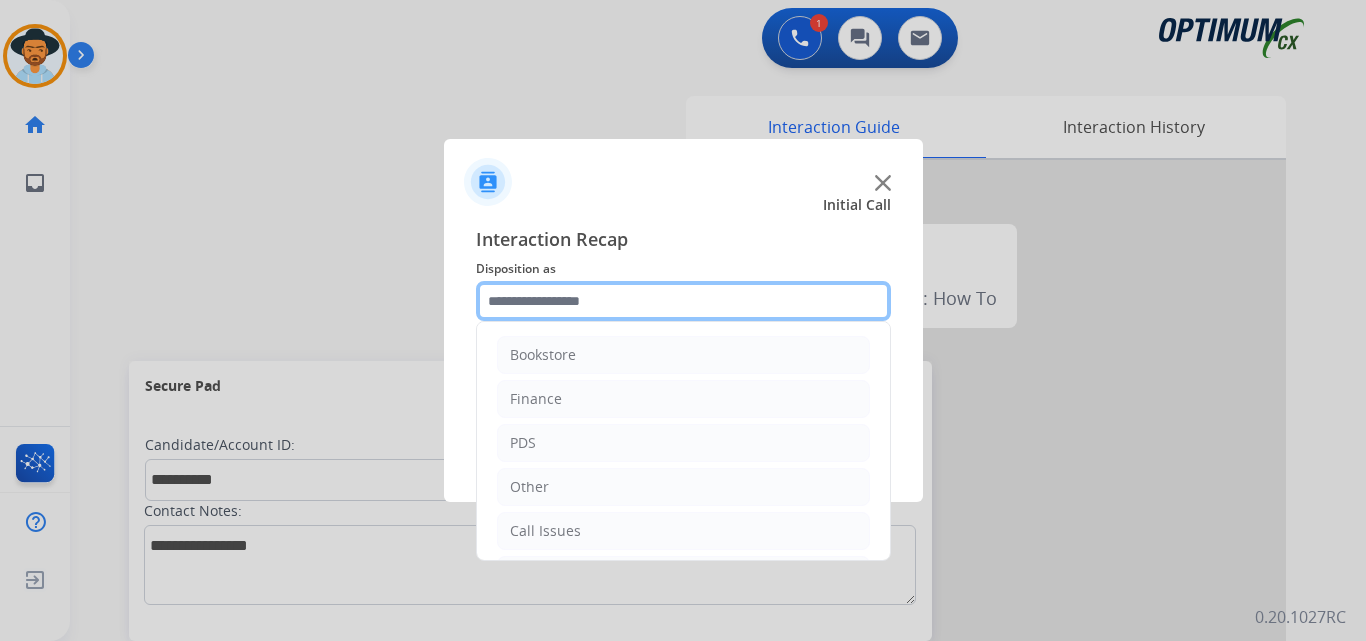 click 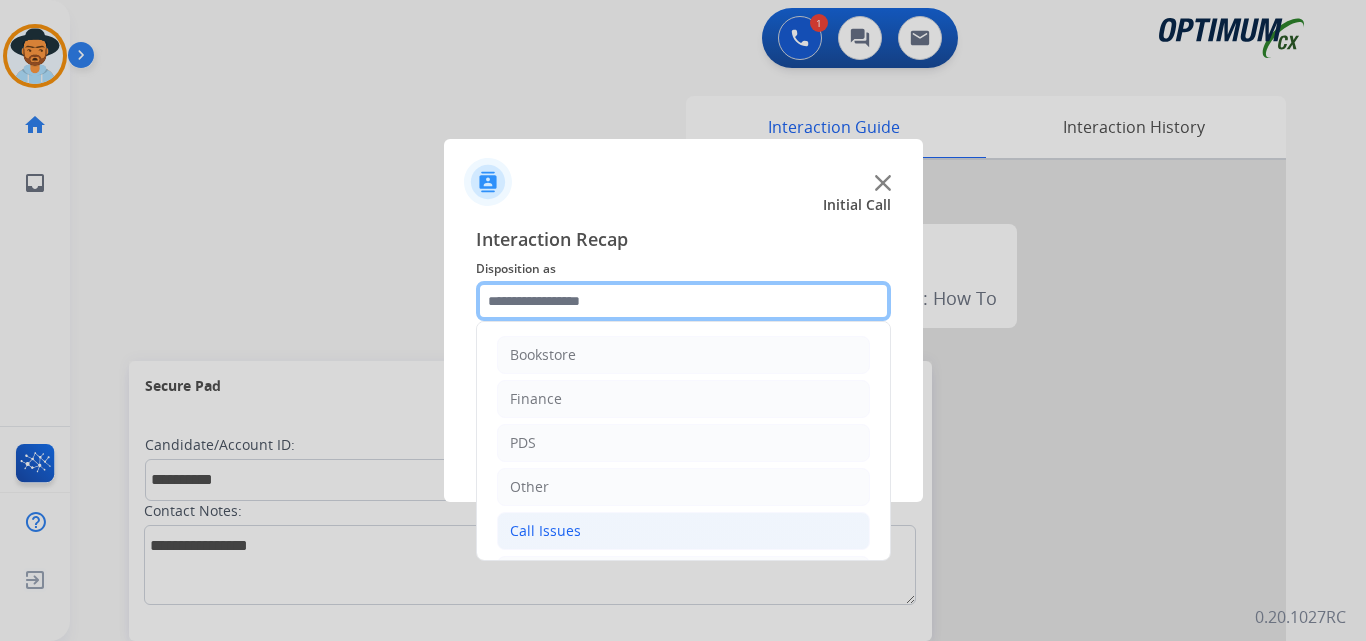 scroll, scrollTop: 136, scrollLeft: 0, axis: vertical 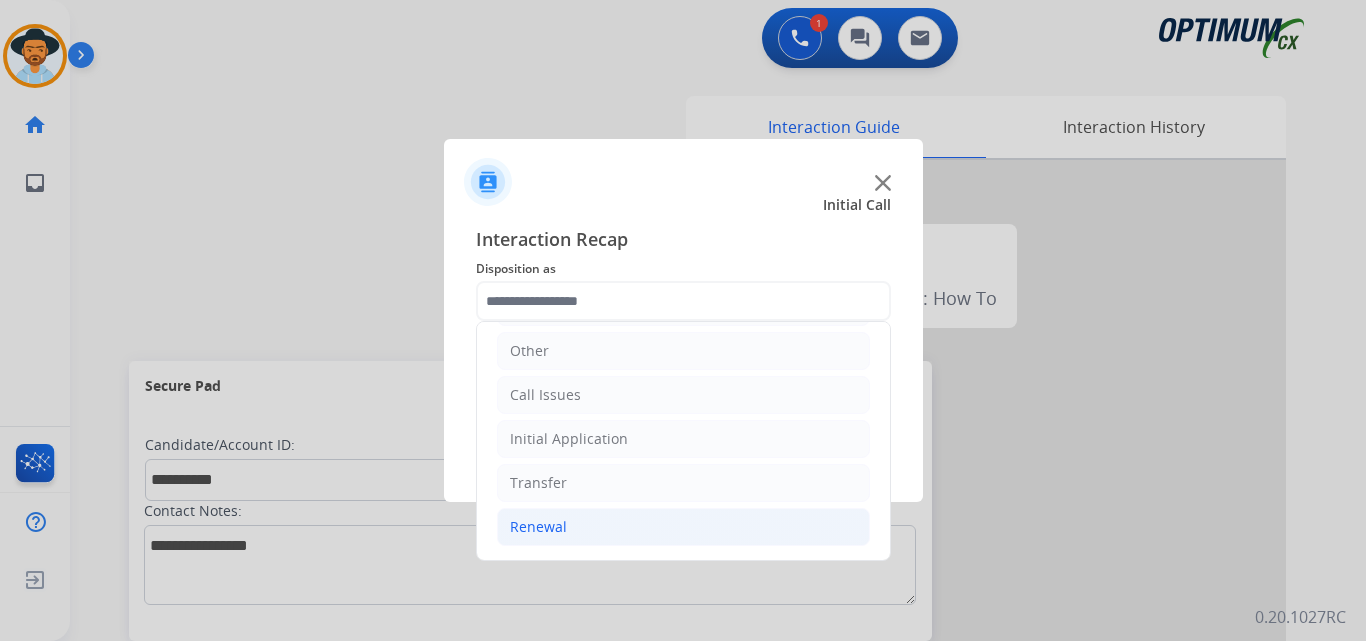 click on "Renewal" 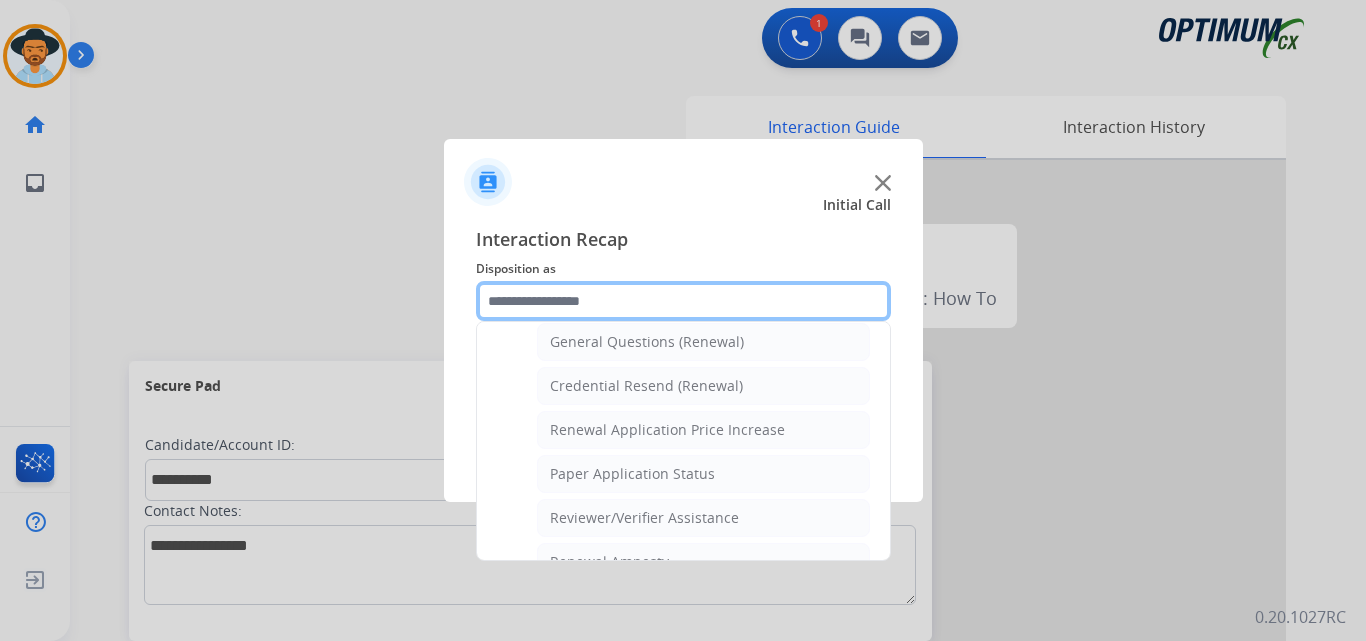 scroll, scrollTop: 772, scrollLeft: 0, axis: vertical 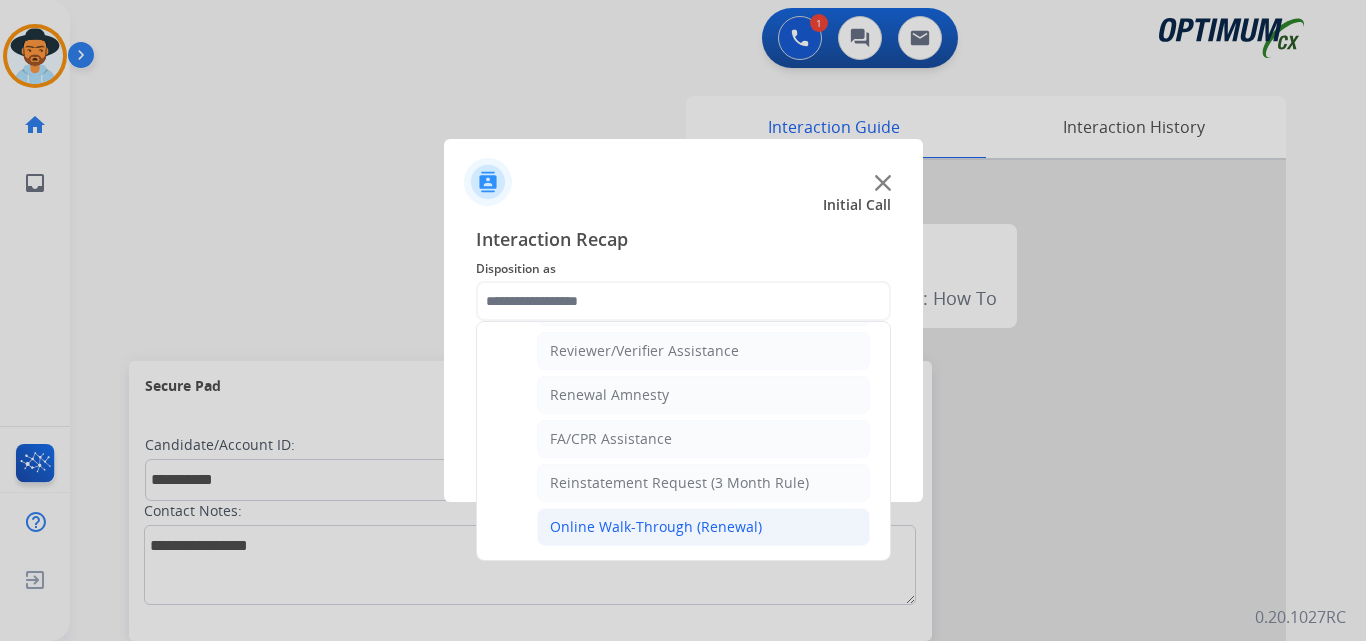 click on "Online Walk-Through (Renewal)" 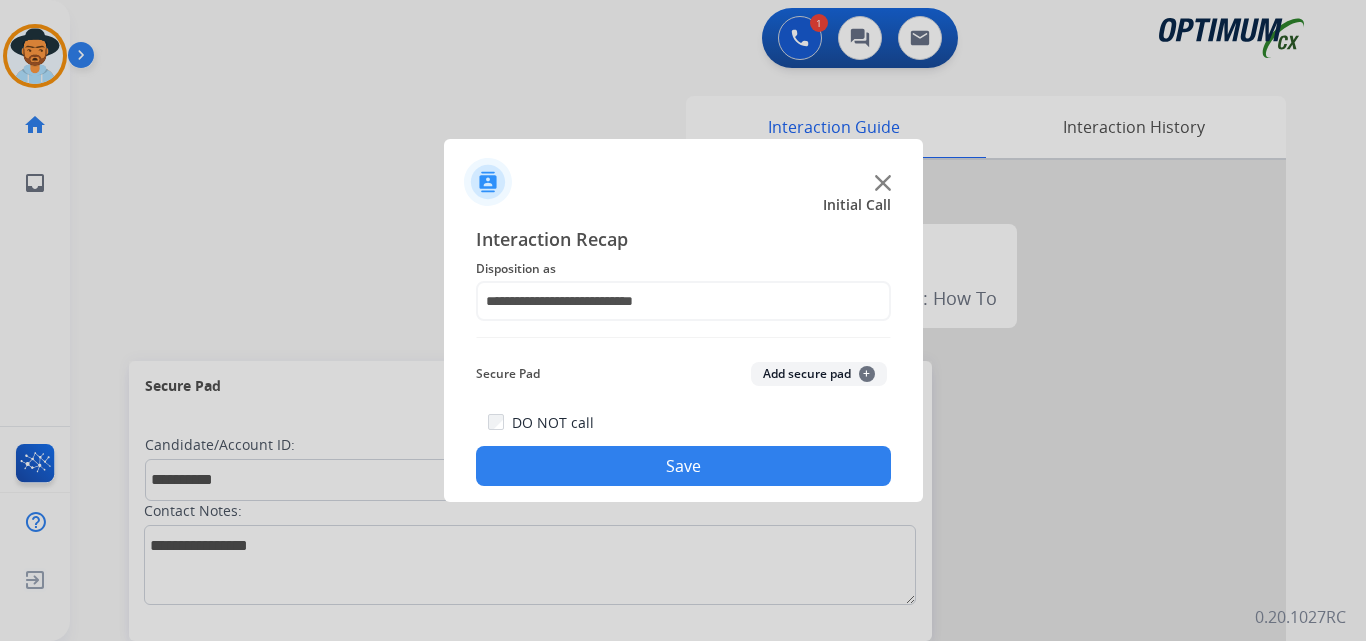 click on "Save" 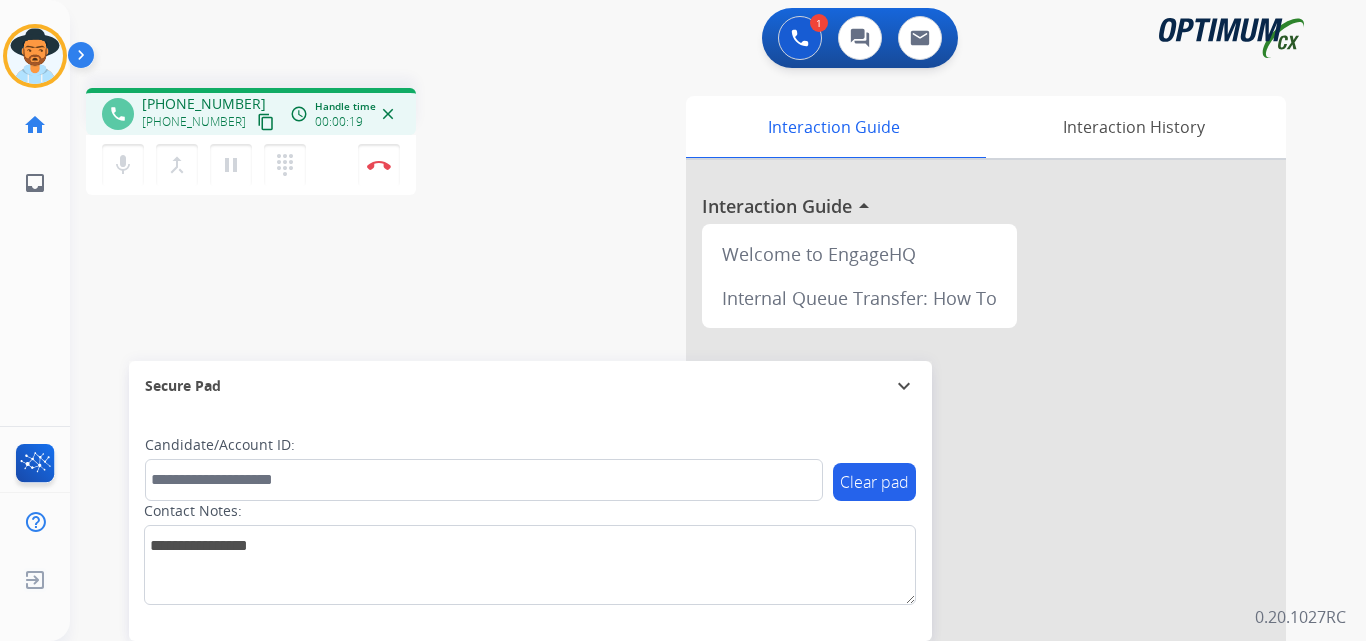 click on "+17035904145" at bounding box center (204, 104) 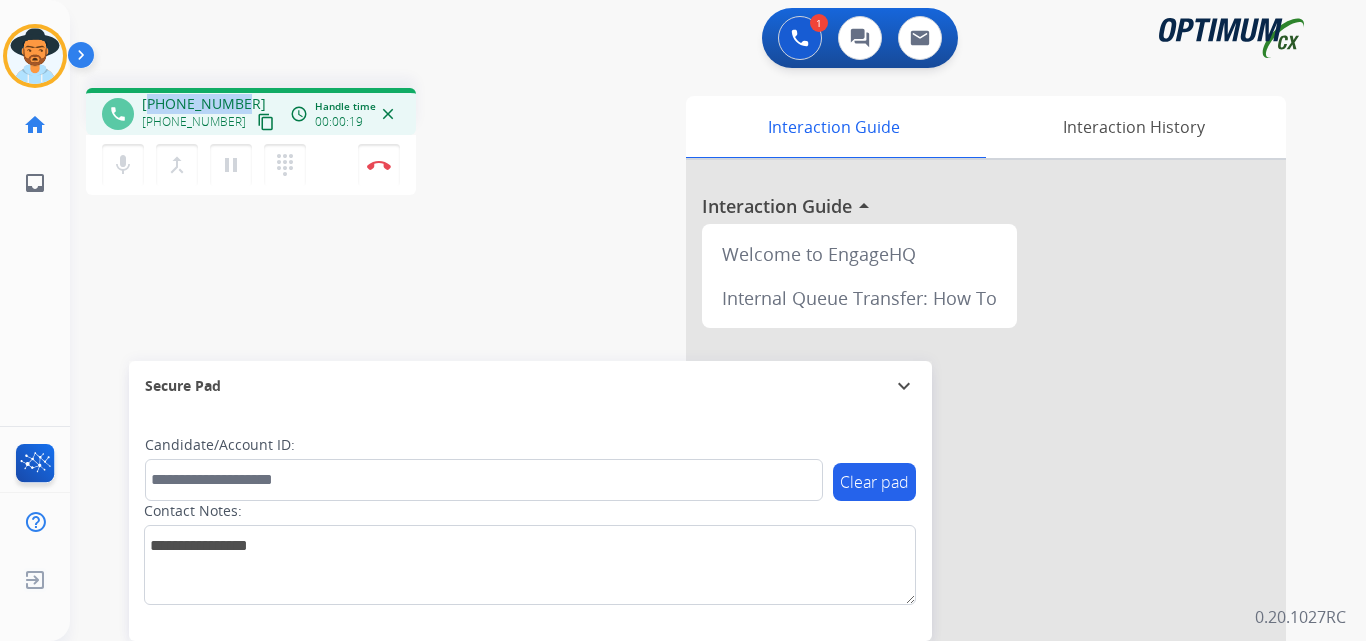 click on "+17035904145" at bounding box center (204, 104) 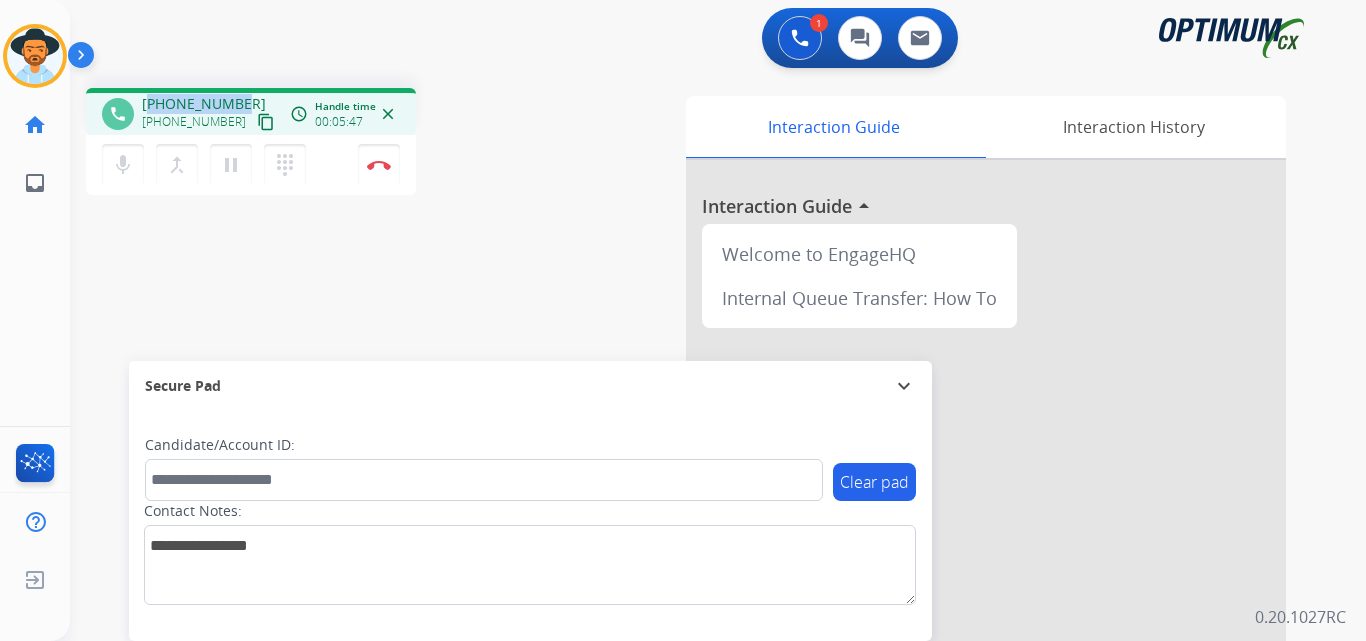 click on "+17035904145" at bounding box center (204, 104) 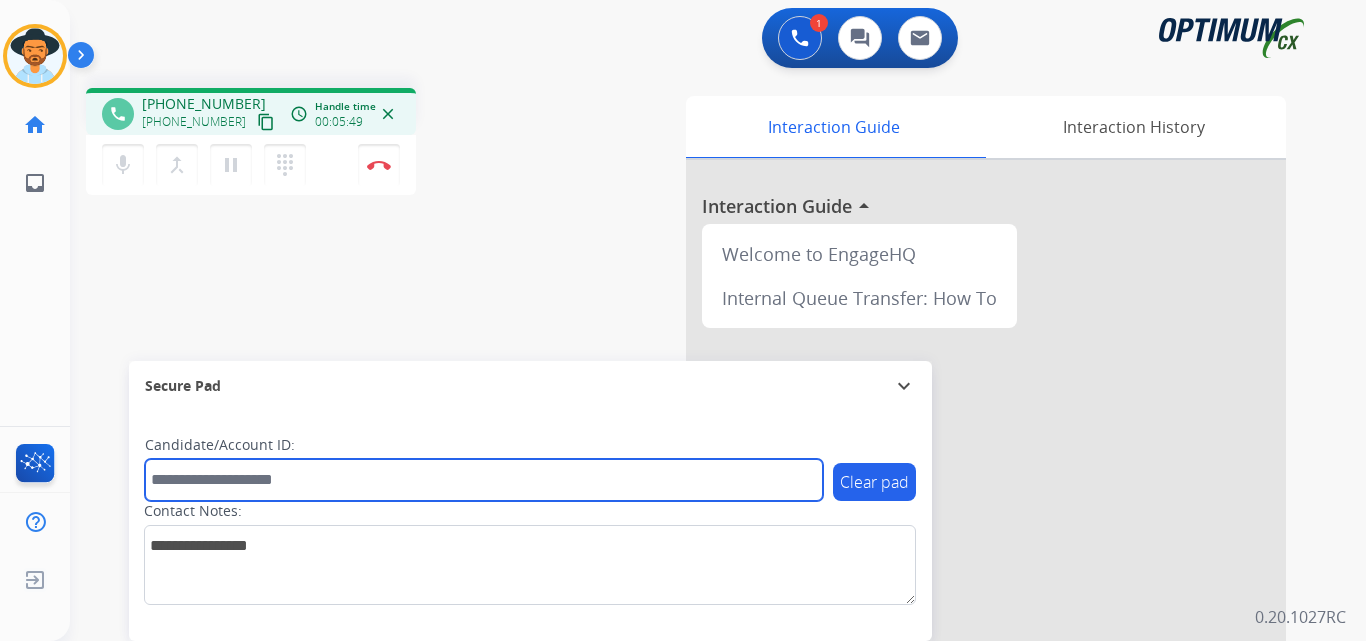 click at bounding box center (484, 480) 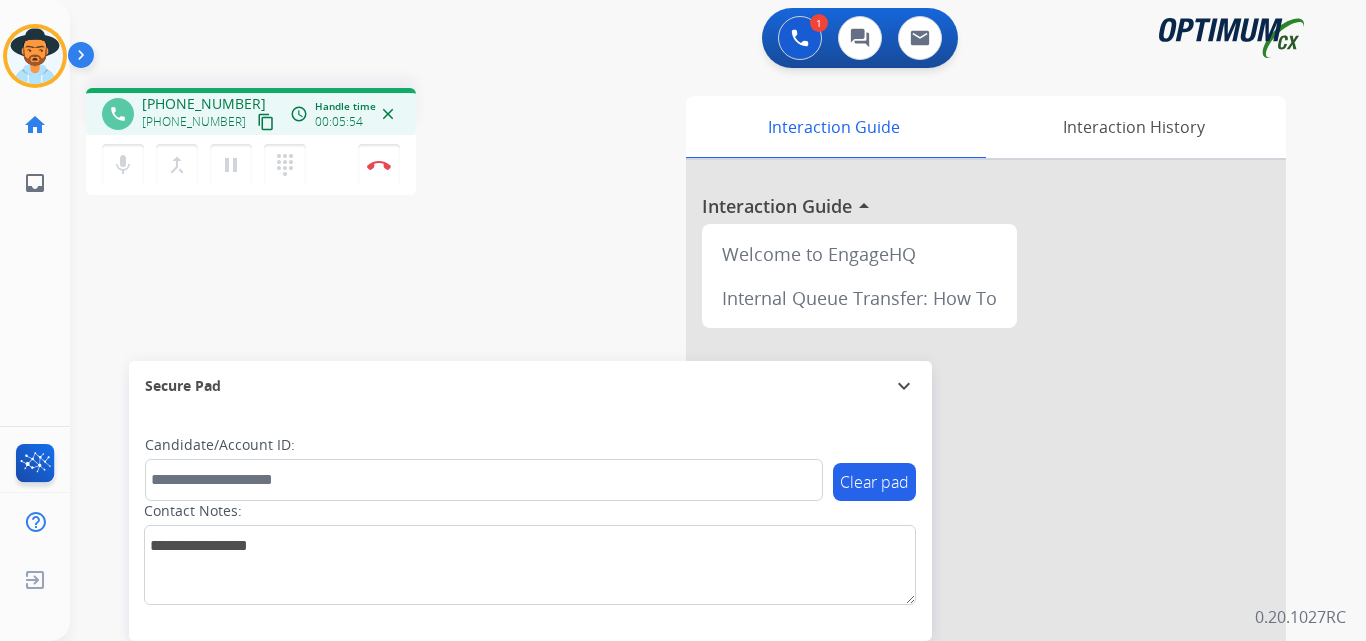 drag, startPoint x: 250, startPoint y: 457, endPoint x: 235, endPoint y: 190, distance: 267.42102 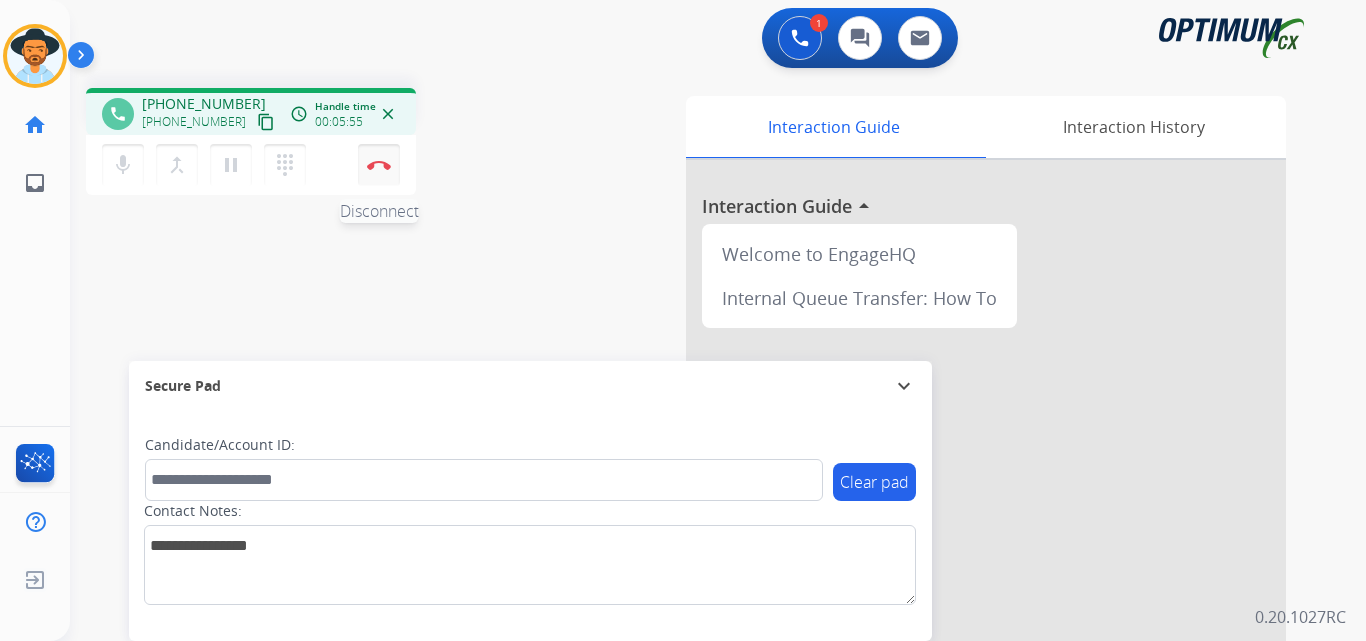 click at bounding box center [379, 165] 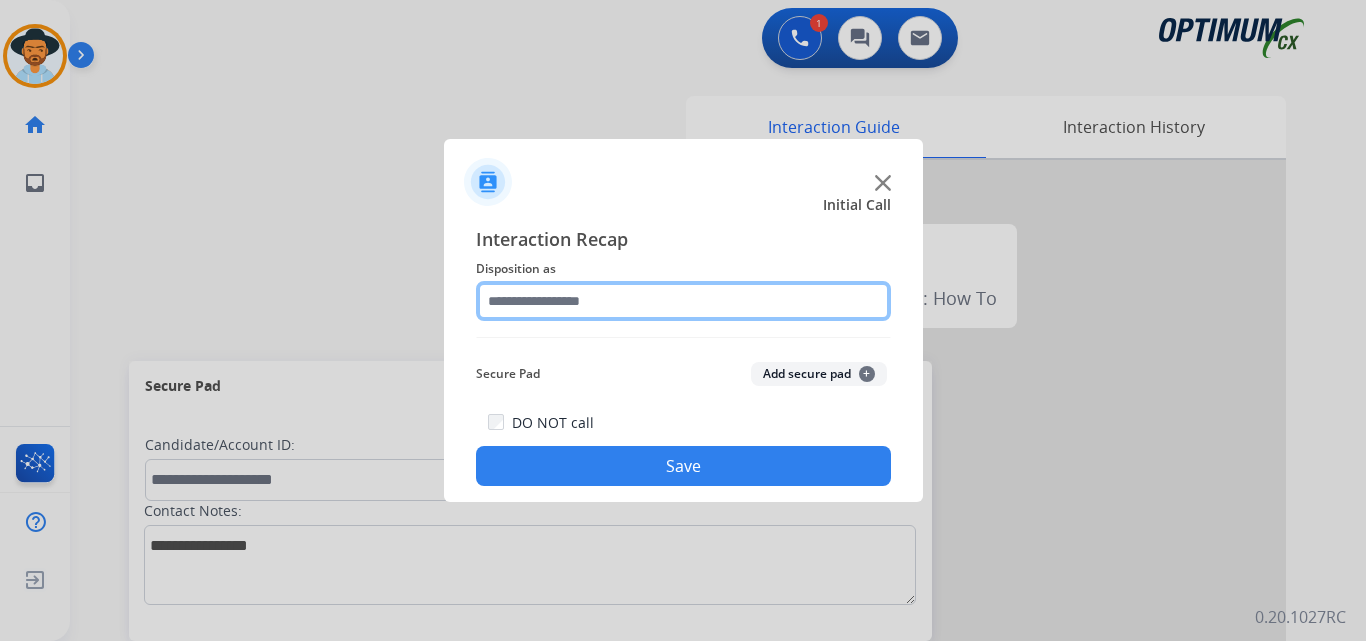 click 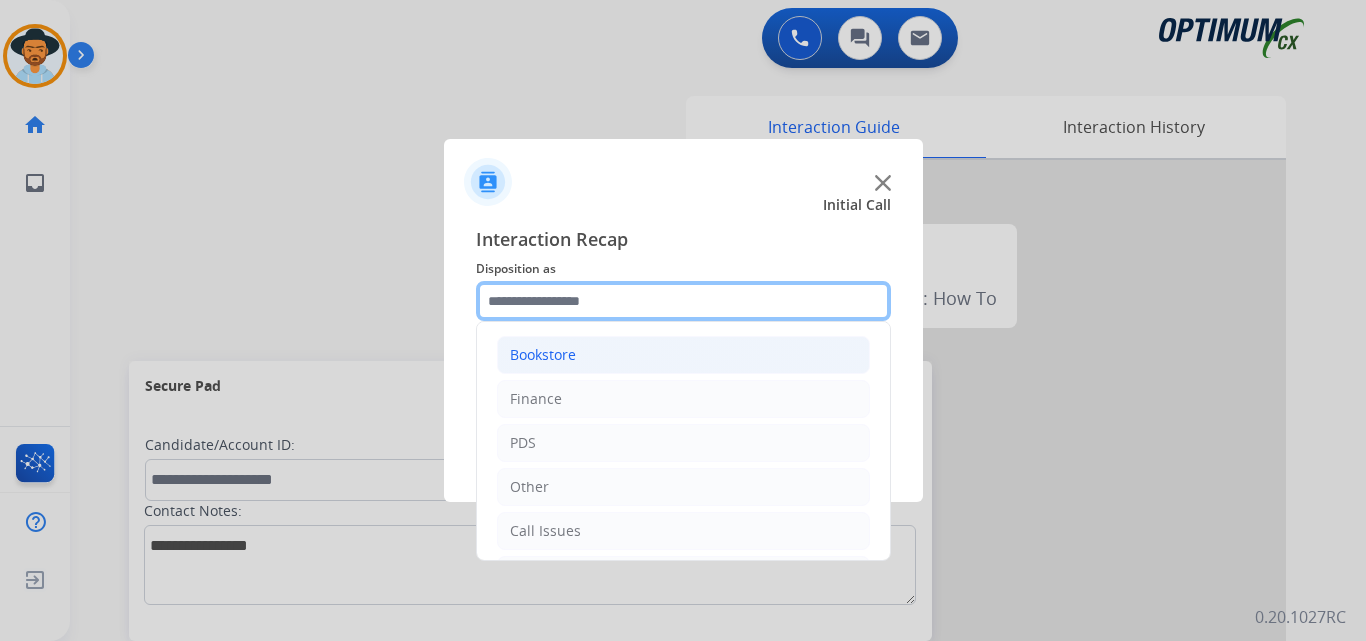 scroll, scrollTop: 136, scrollLeft: 0, axis: vertical 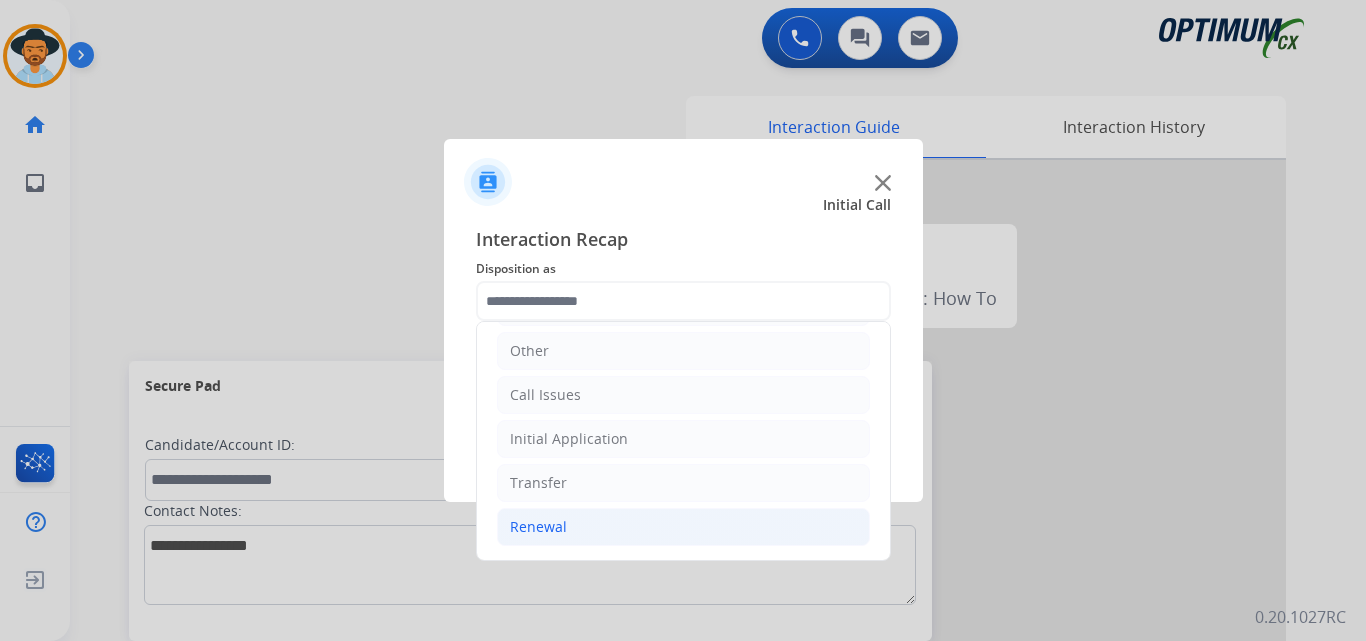 click on "Renewal" 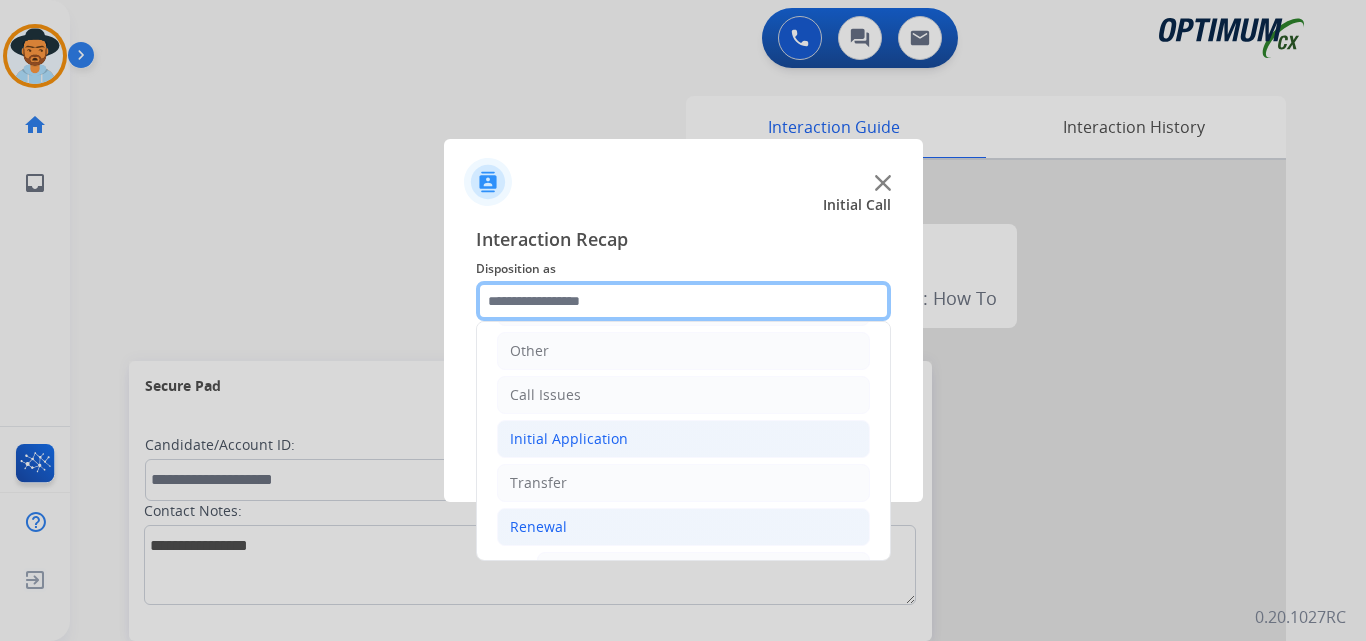 scroll, scrollTop: 469, scrollLeft: 0, axis: vertical 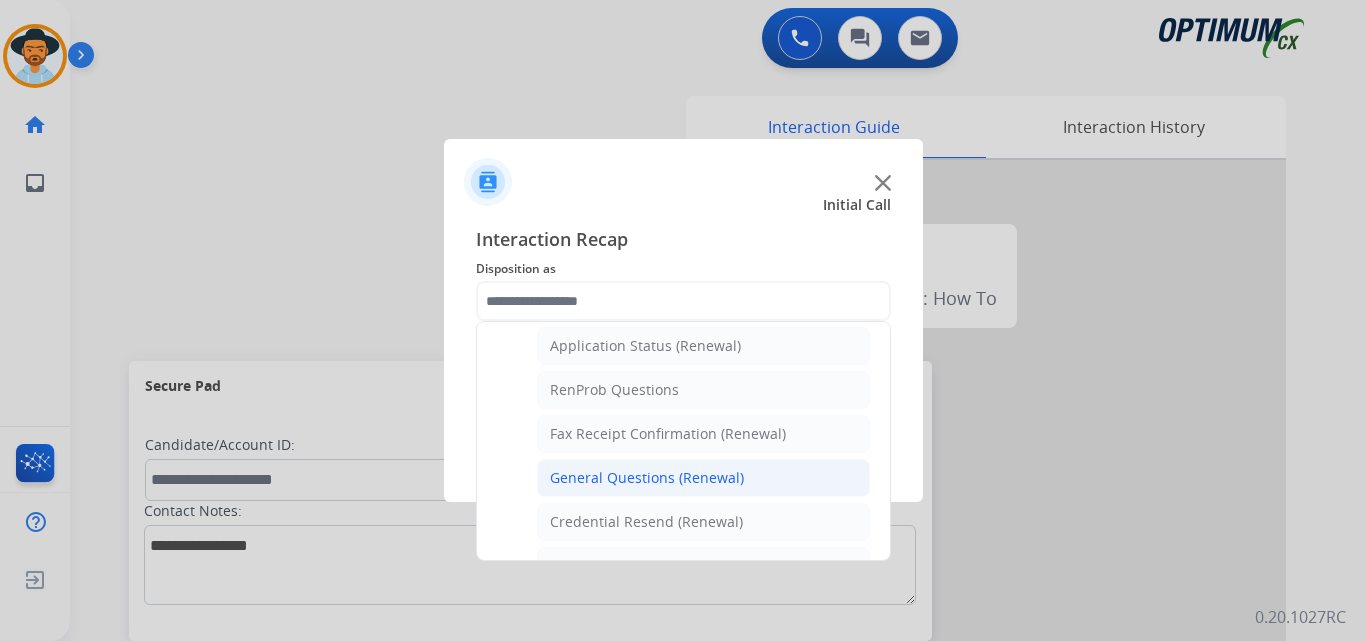 click on "General Questions (Renewal)" 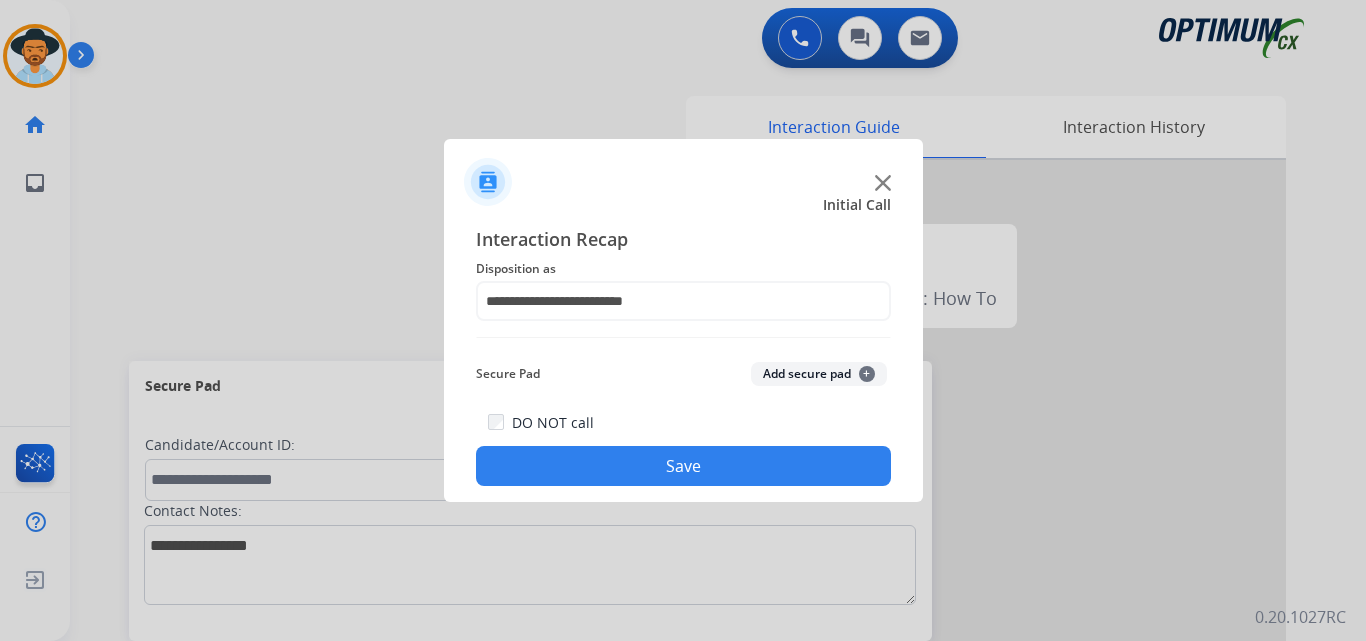 click on "Save" 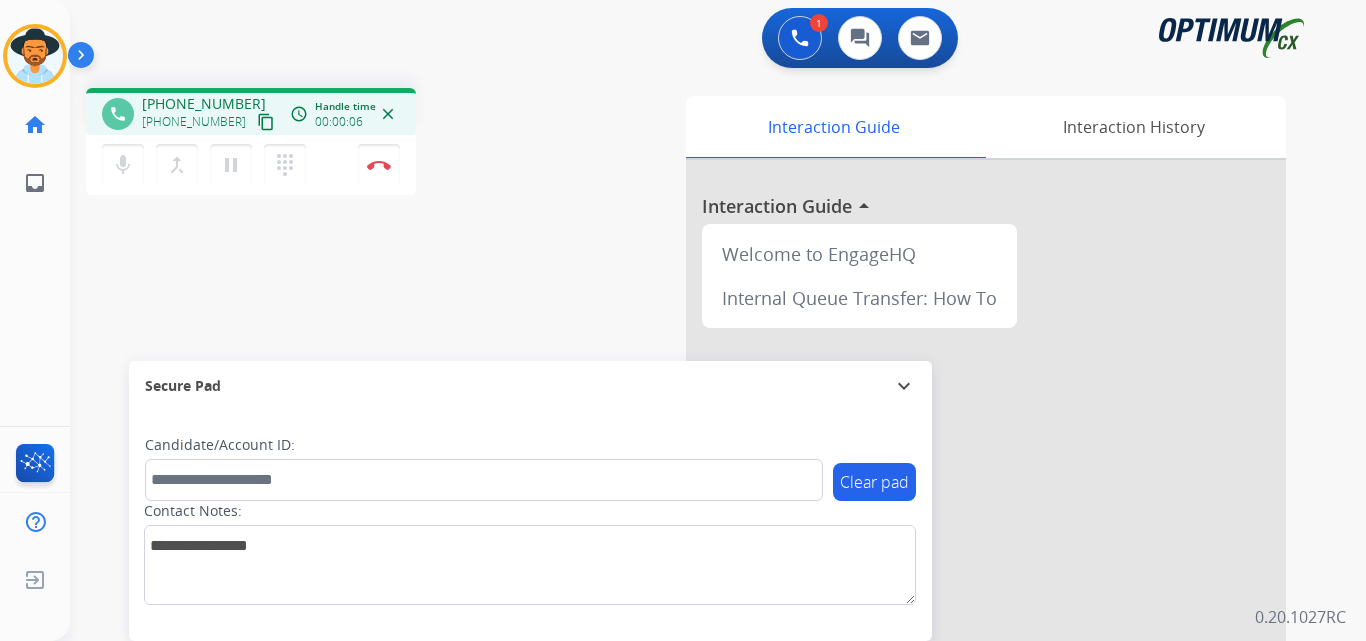 click on "+13865039923" at bounding box center [204, 104] 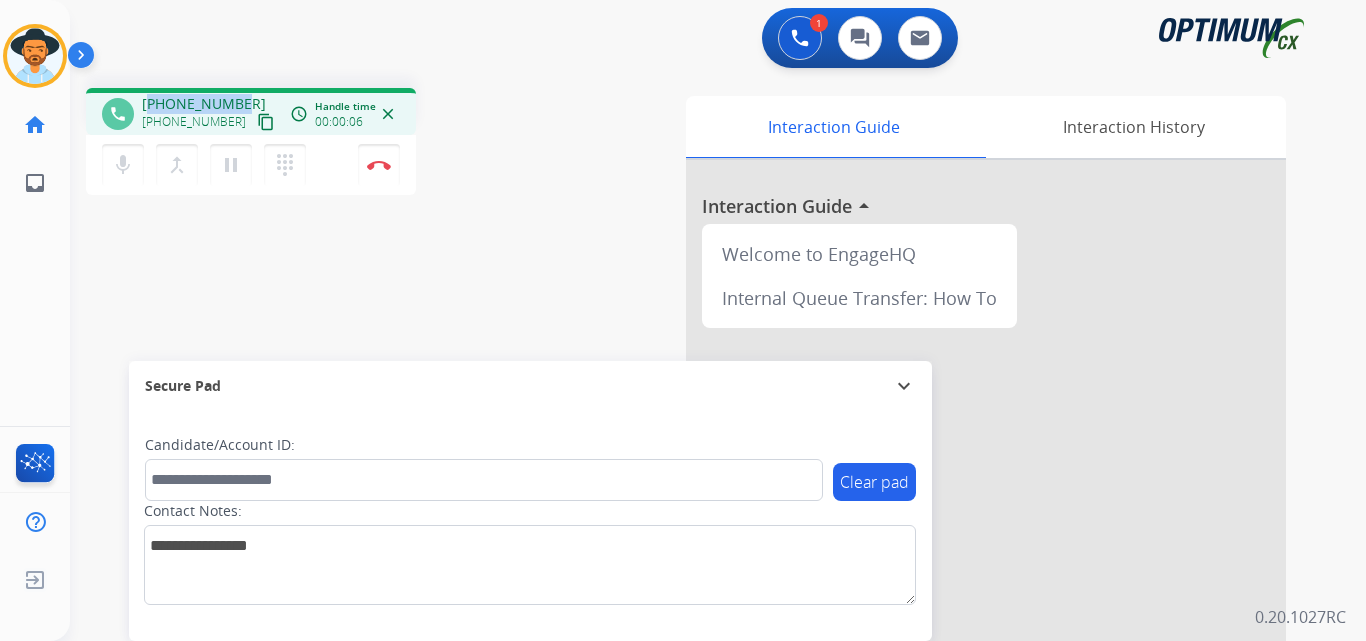 click on "+13865039923" at bounding box center [204, 104] 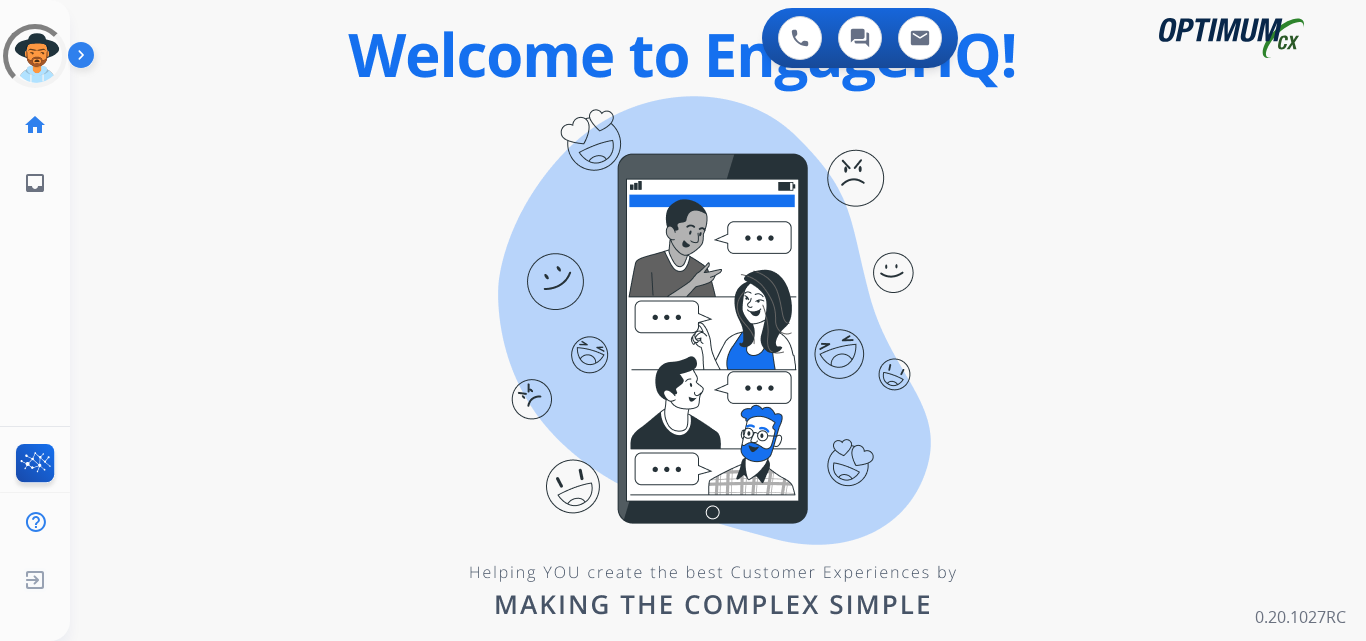 scroll, scrollTop: 0, scrollLeft: 0, axis: both 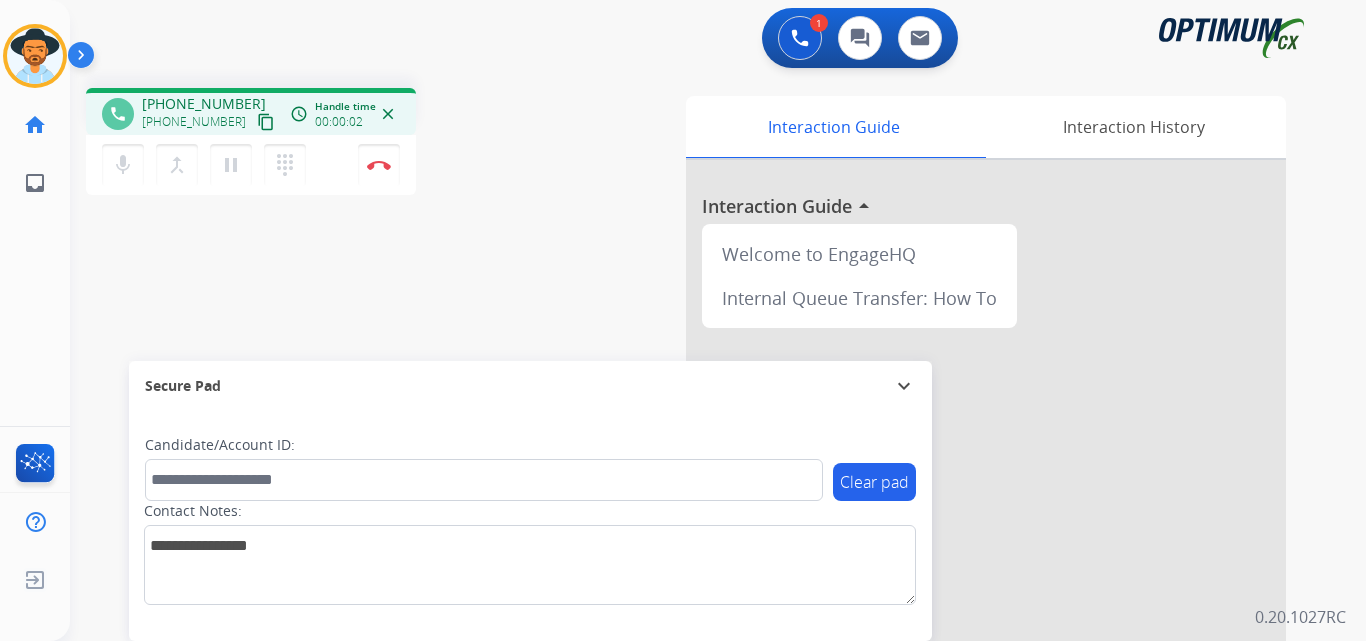 click on "+12604234718" at bounding box center (204, 104) 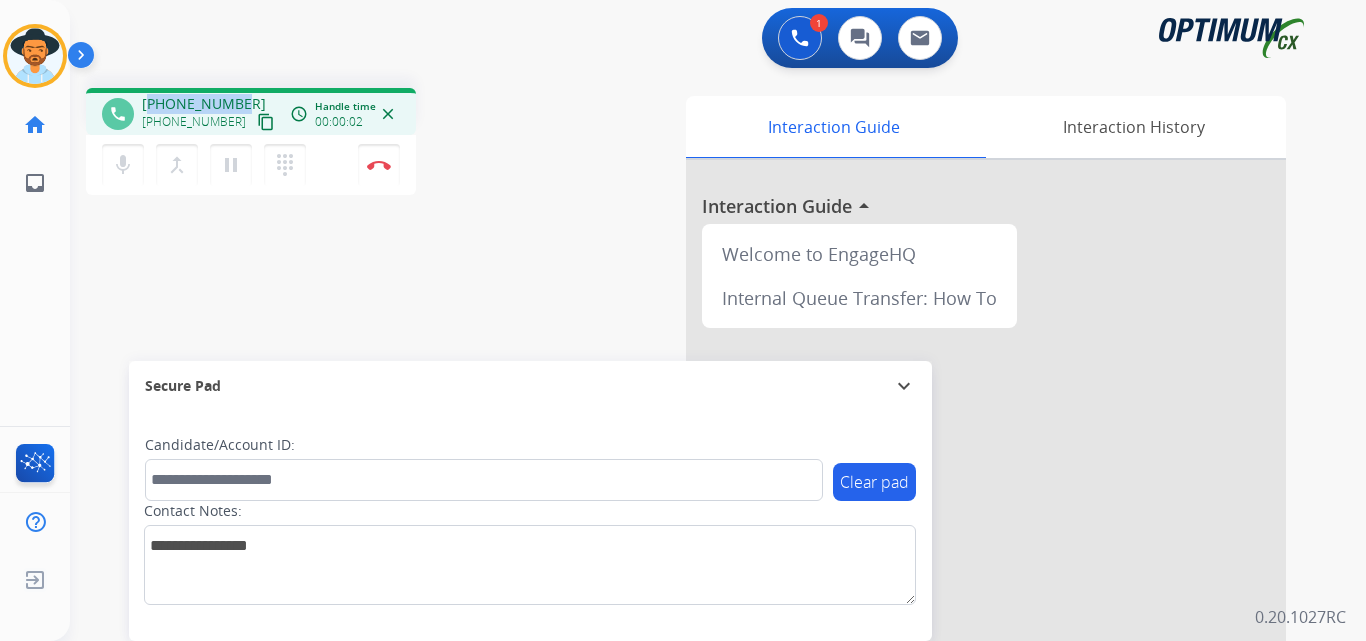 click on "+12604234718" at bounding box center (204, 104) 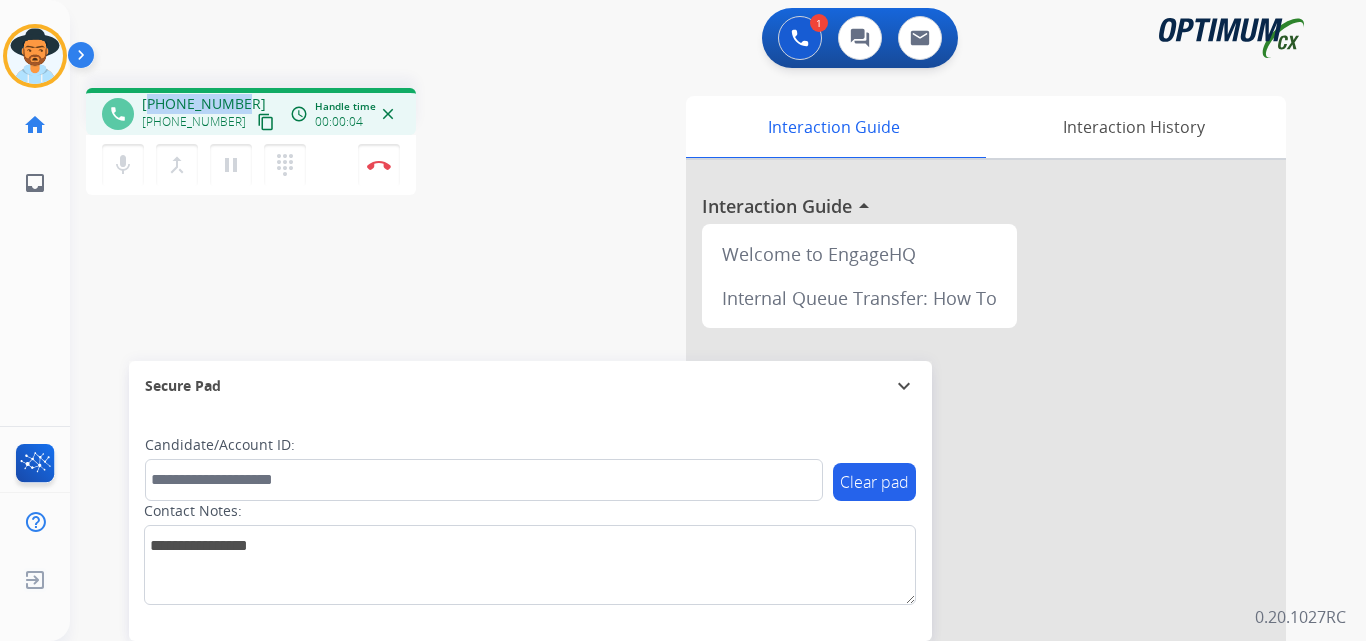 copy on "12604234718" 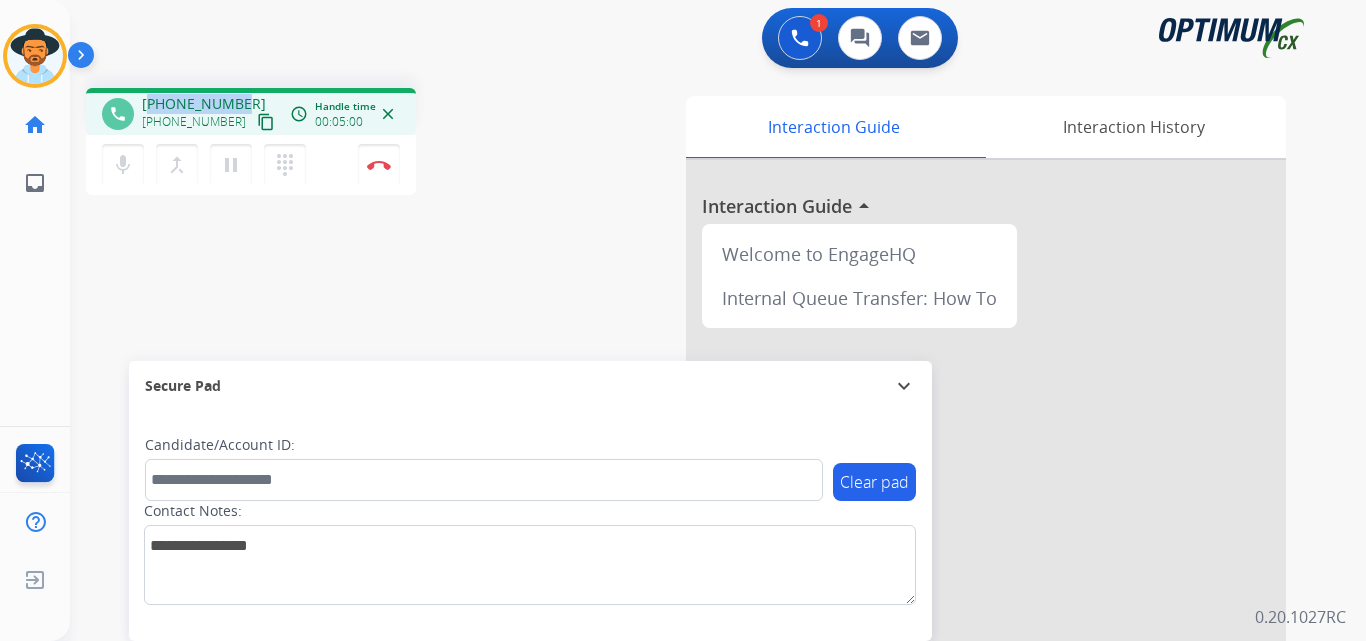 click on "+12604234718" at bounding box center (204, 104) 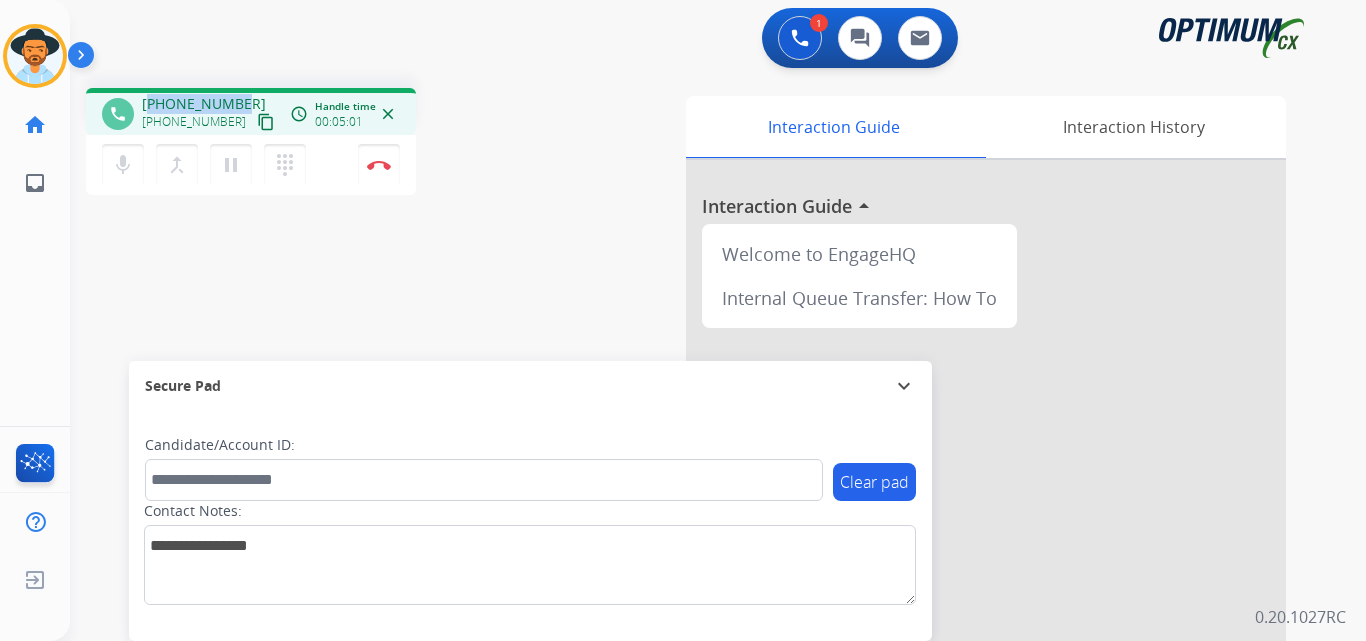 click on "+12604234718" at bounding box center [204, 104] 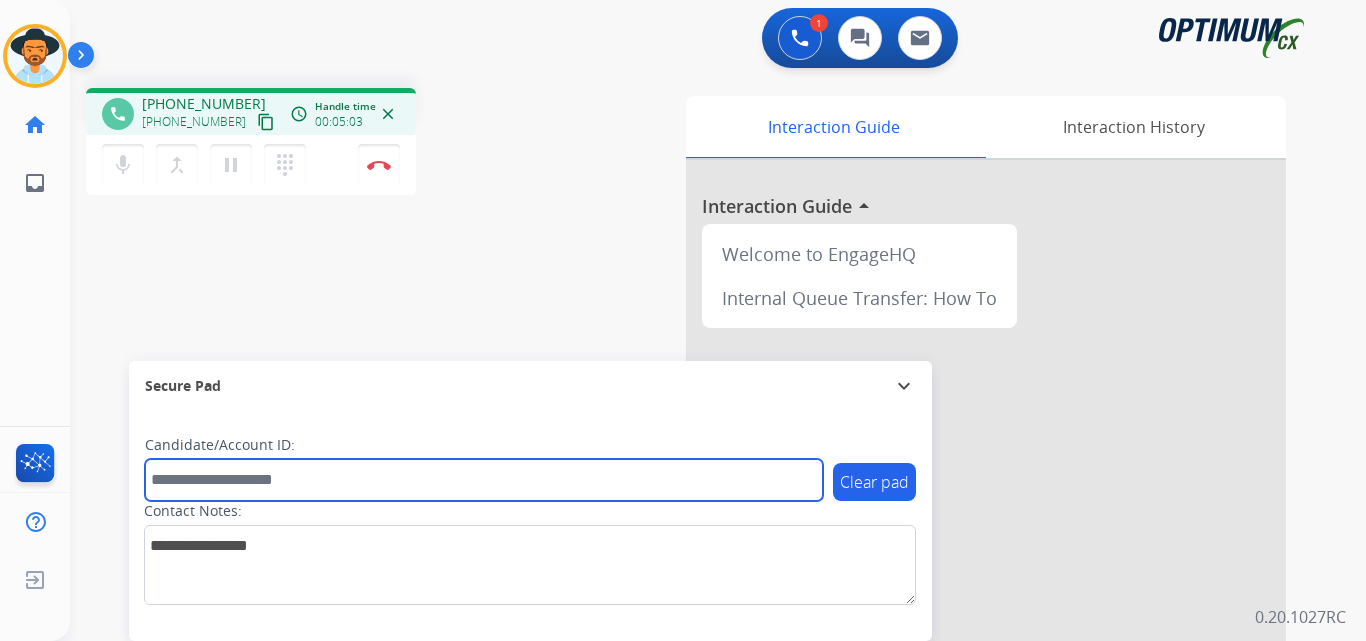 click at bounding box center (484, 480) 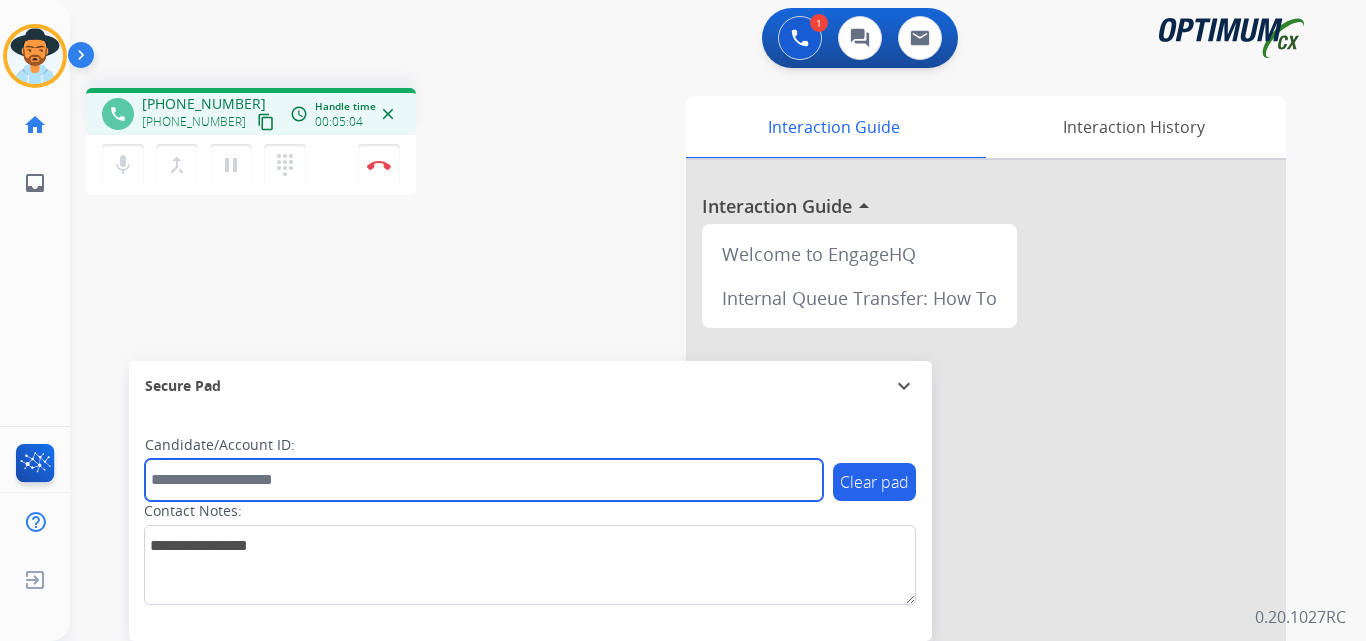 paste on "**********" 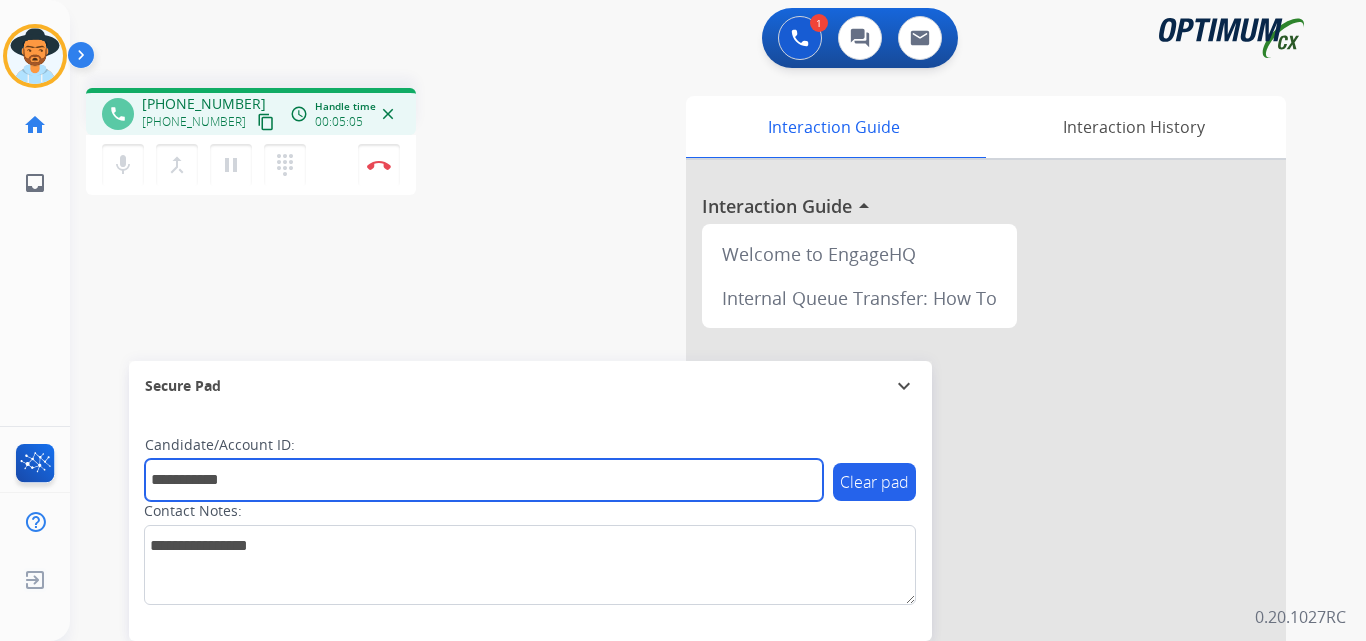 click on "**********" at bounding box center [484, 480] 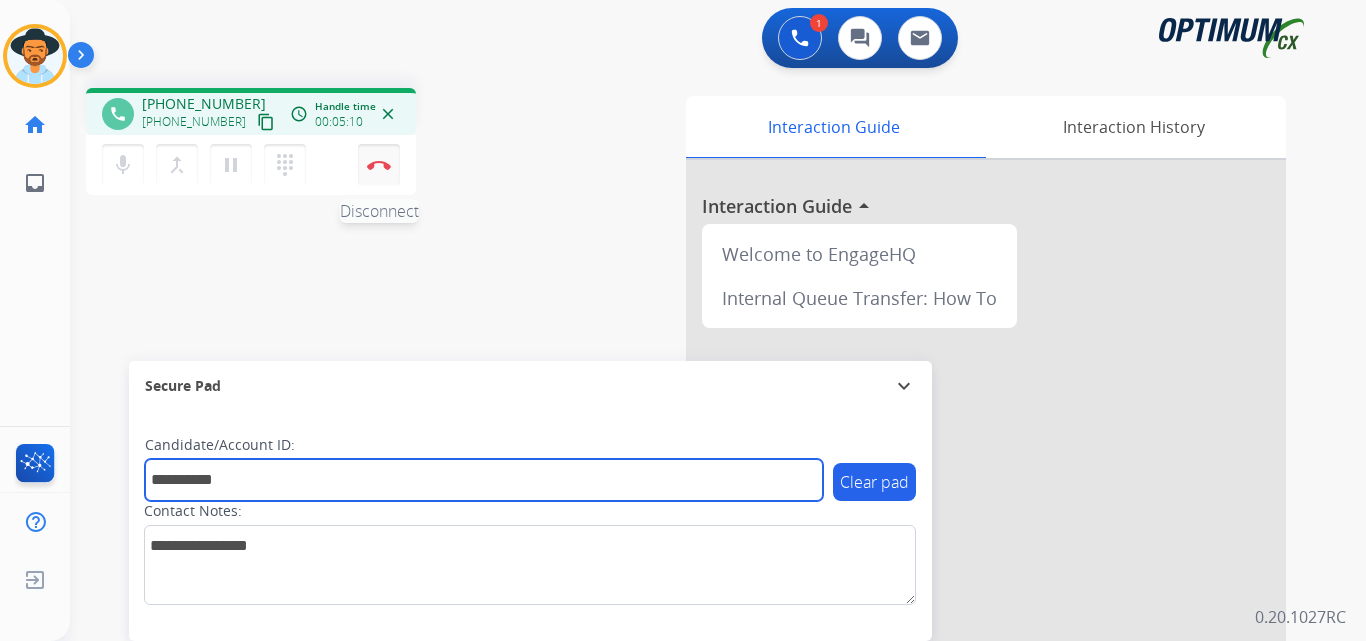 type on "**********" 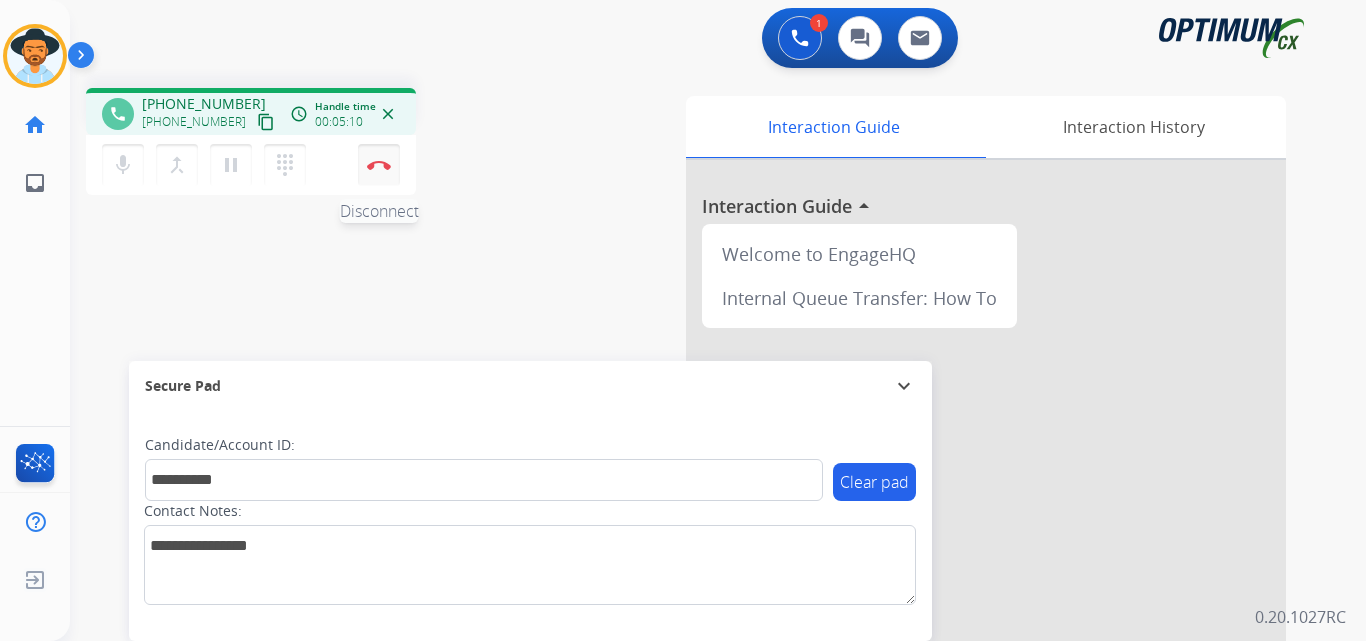 click on "Disconnect" at bounding box center (379, 165) 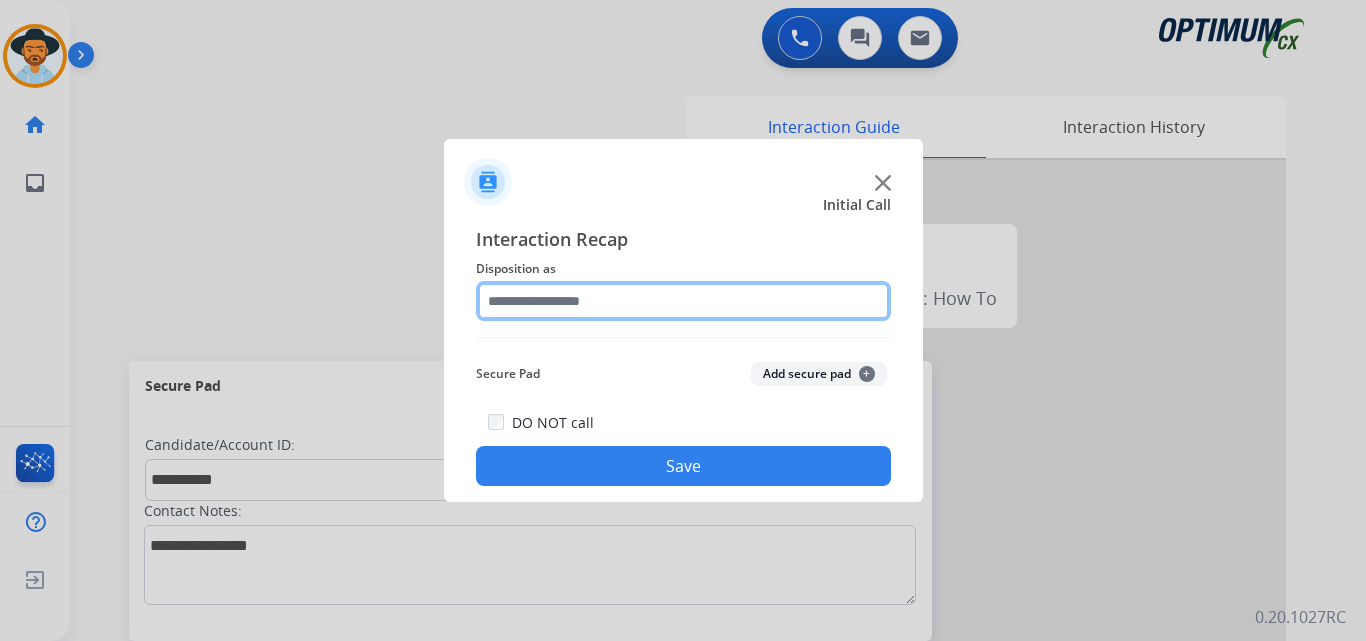 click 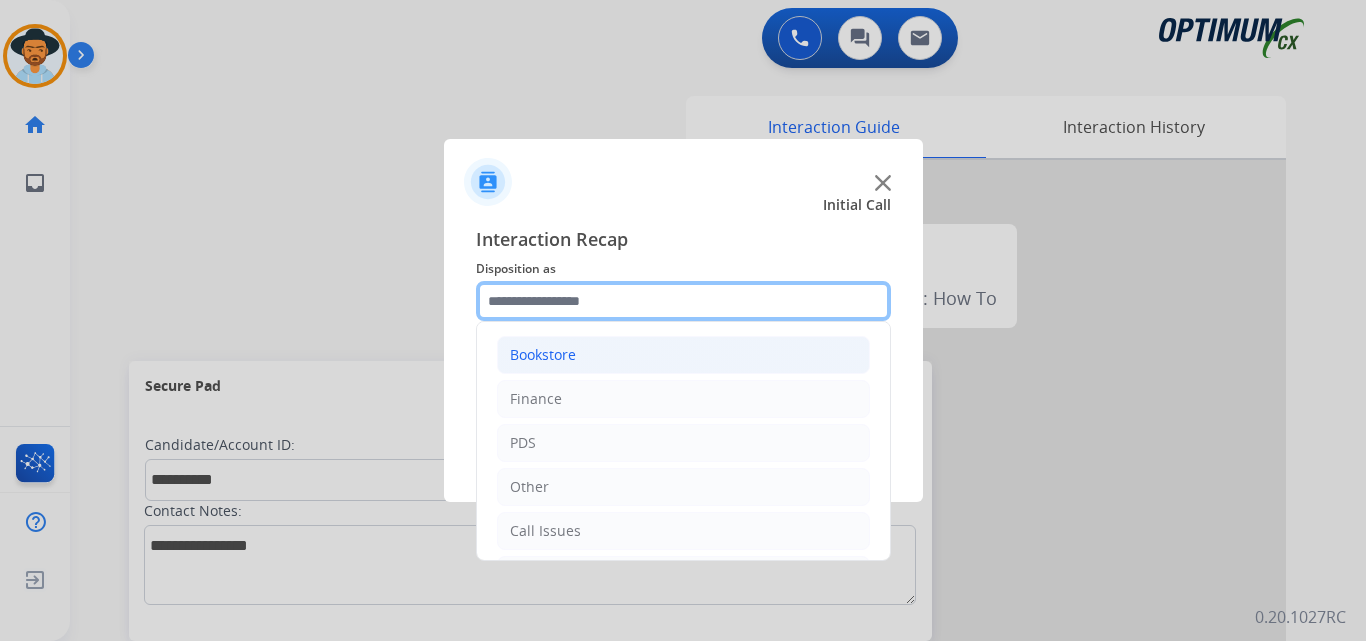 scroll, scrollTop: 136, scrollLeft: 0, axis: vertical 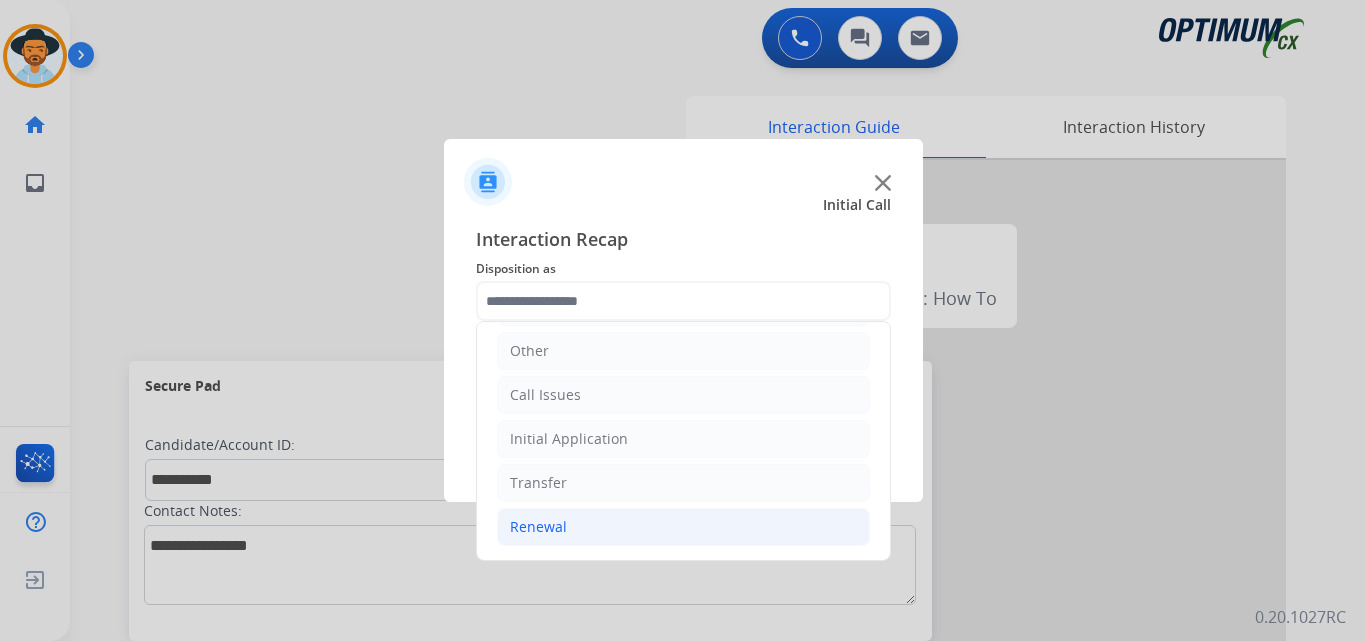 click on "Renewal" 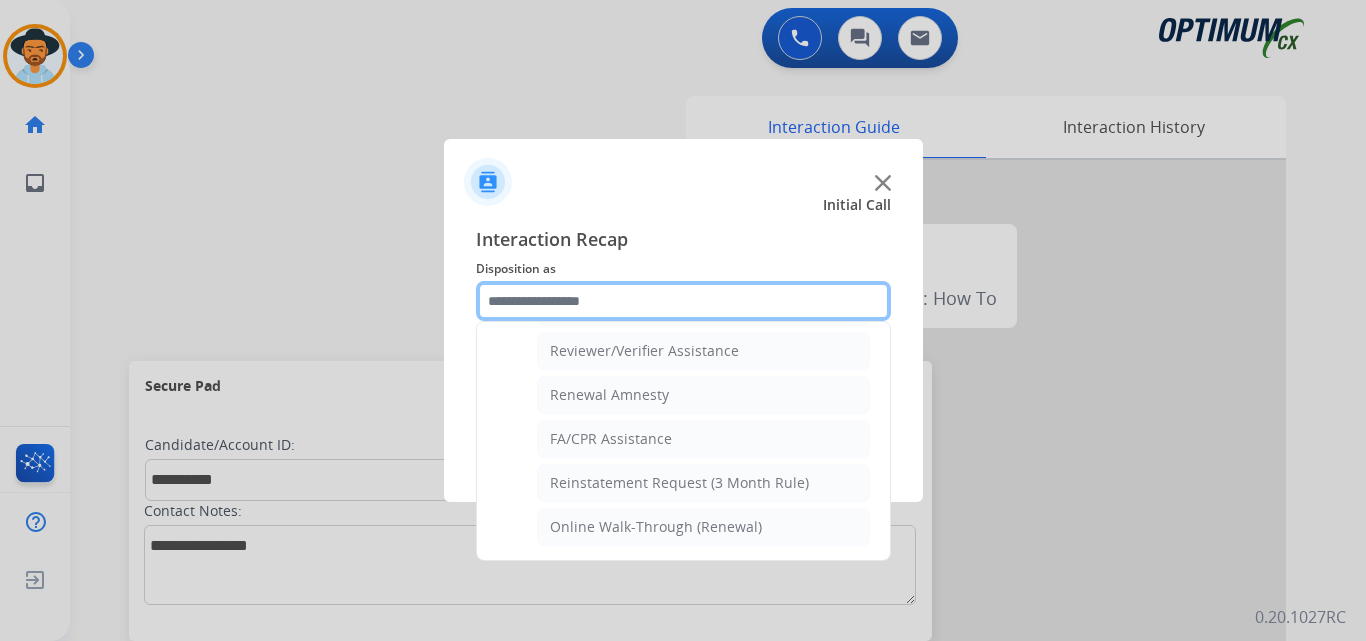 scroll, scrollTop: 605, scrollLeft: 0, axis: vertical 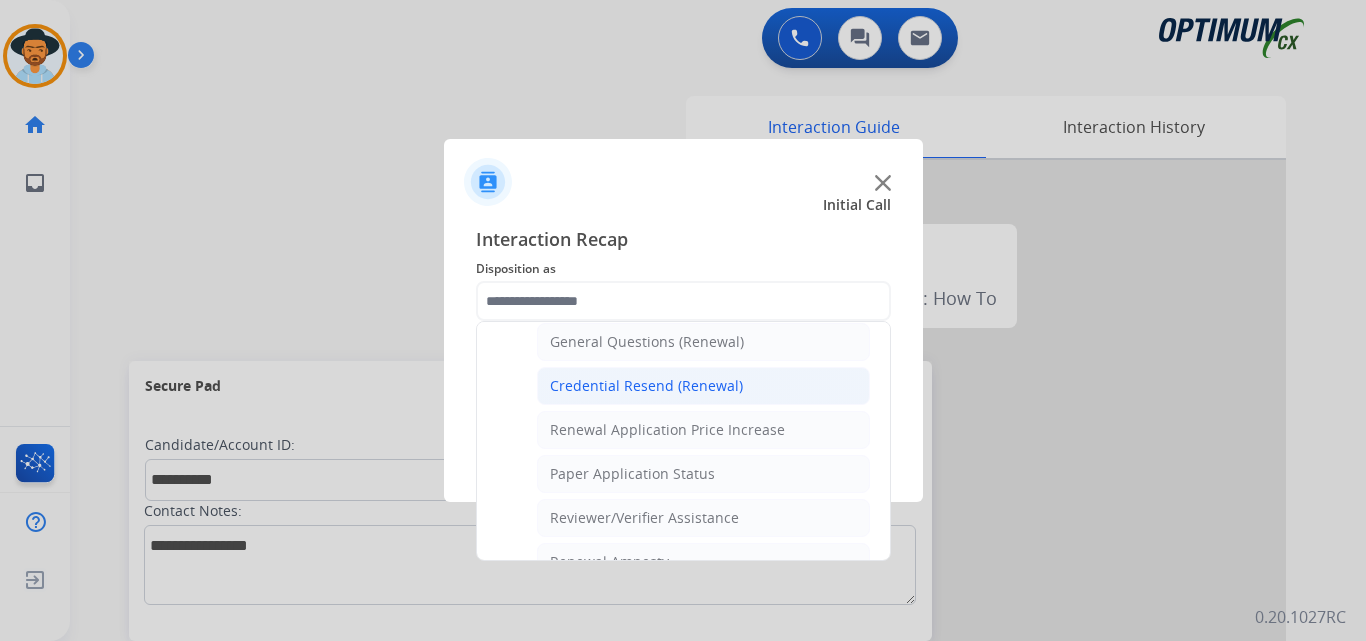 click on "Credential Resend (Renewal)" 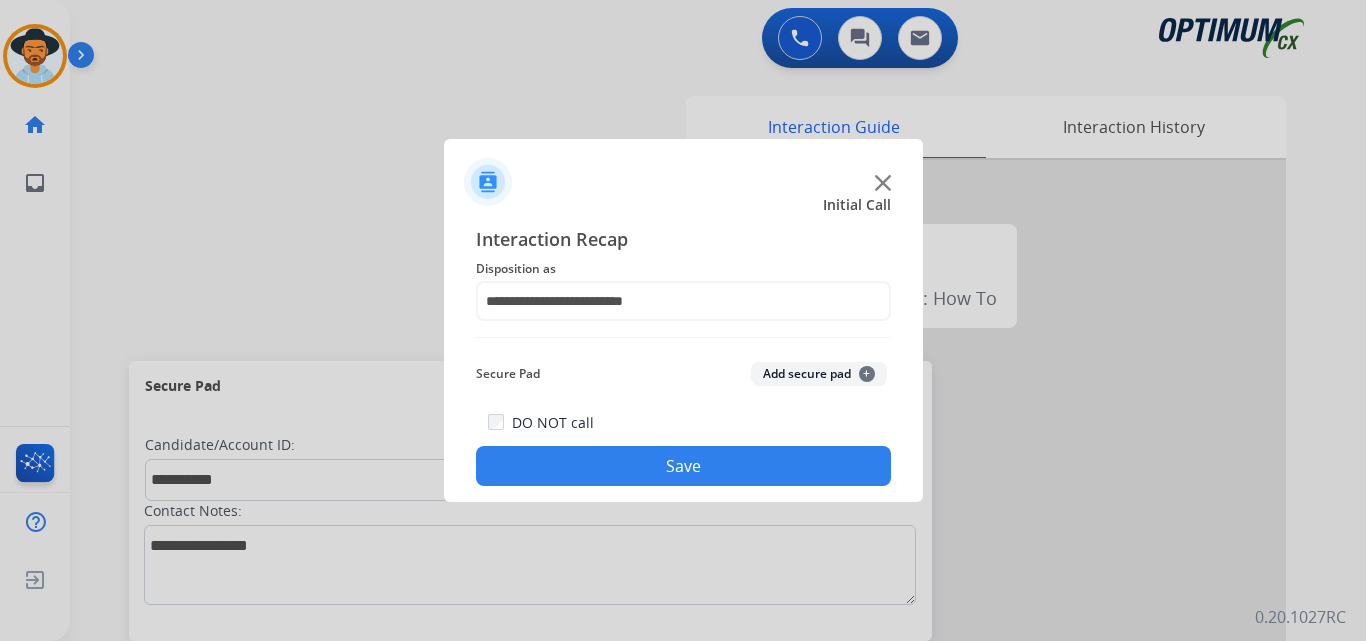 click on "Save" 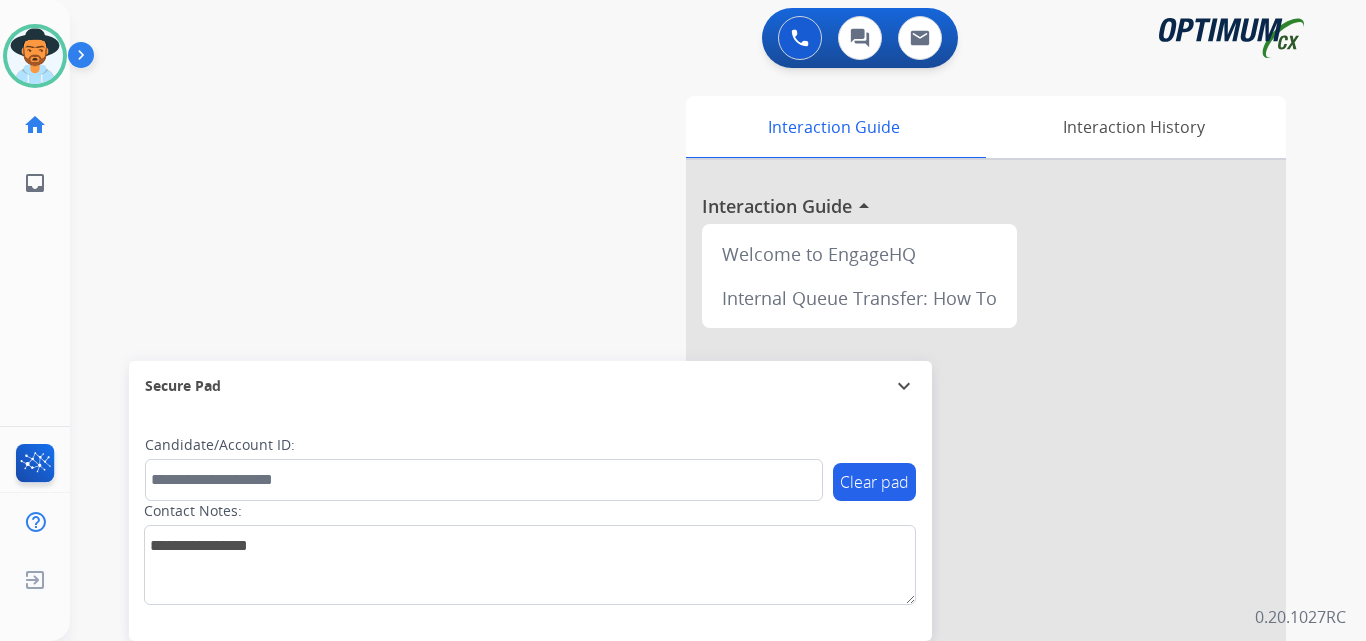 click on "swap_horiz Break voice bridge close_fullscreen Connect 3-Way Call merge_type Separate 3-Way Call  Interaction Guide   Interaction History  Interaction Guide arrow_drop_up  Welcome to EngageHQ   Internal Queue Transfer: How To  Secure Pad expand_more Clear pad Candidate/Account ID: Contact Notes:" at bounding box center [694, 489] 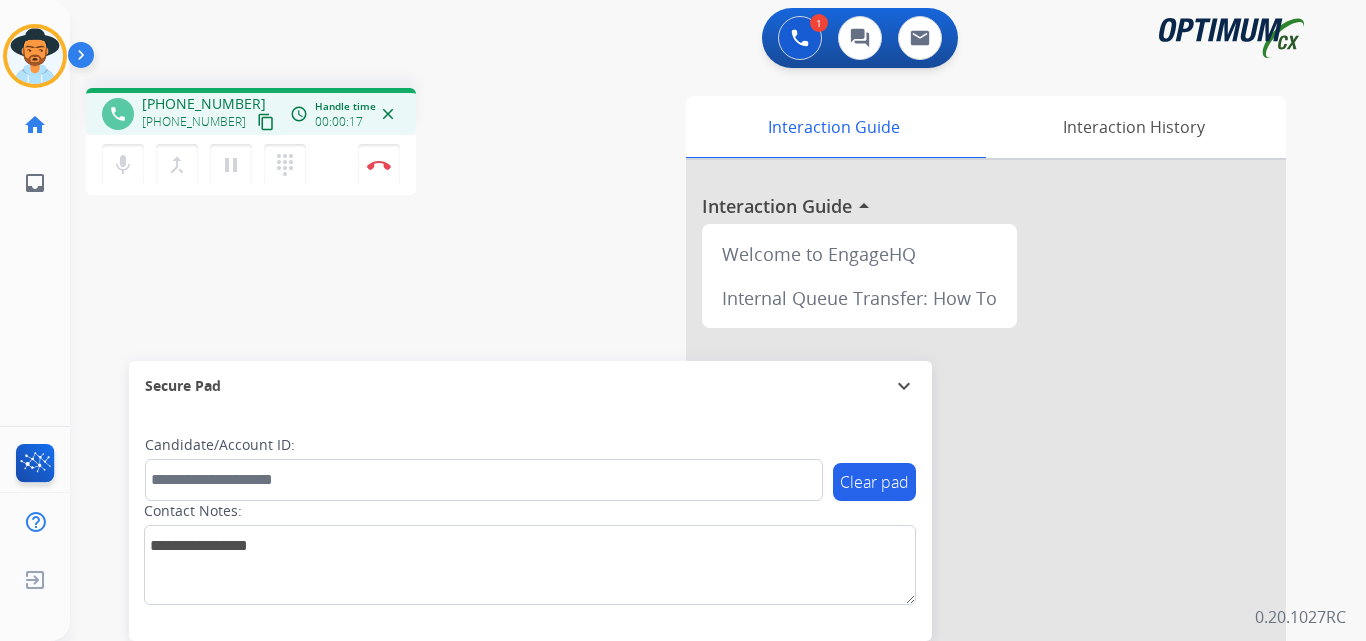 click on "+14049408660" at bounding box center (204, 104) 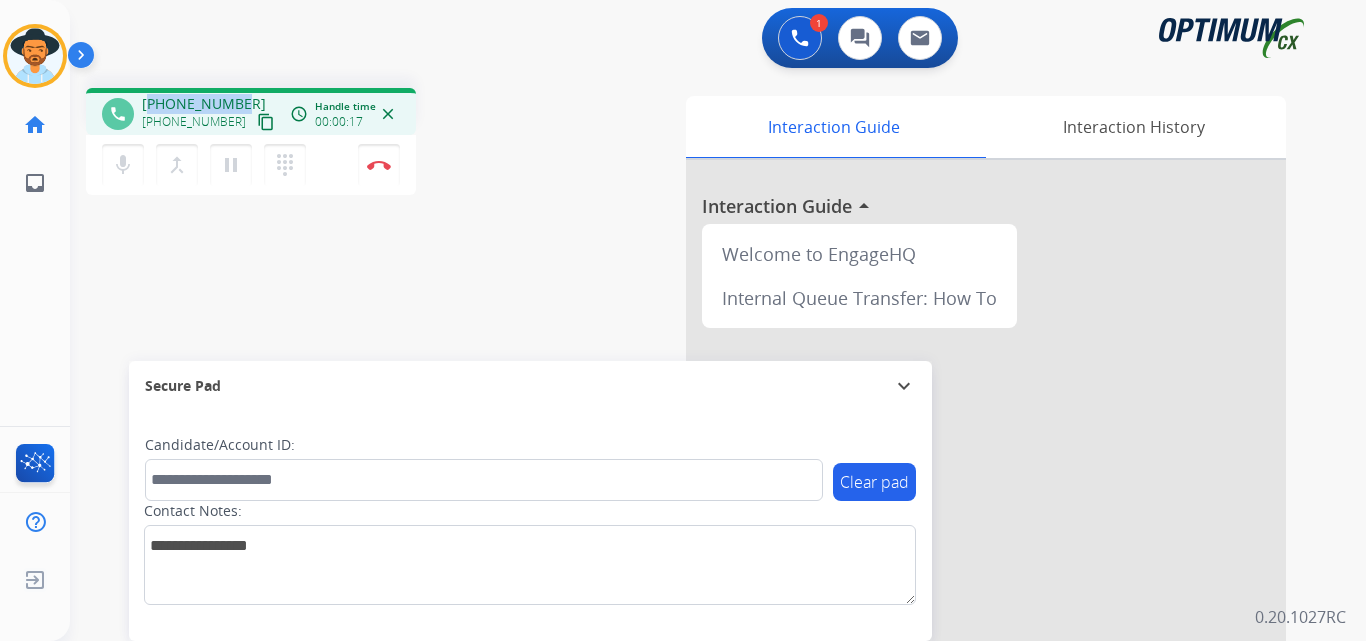 click on "+14049408660" at bounding box center (204, 104) 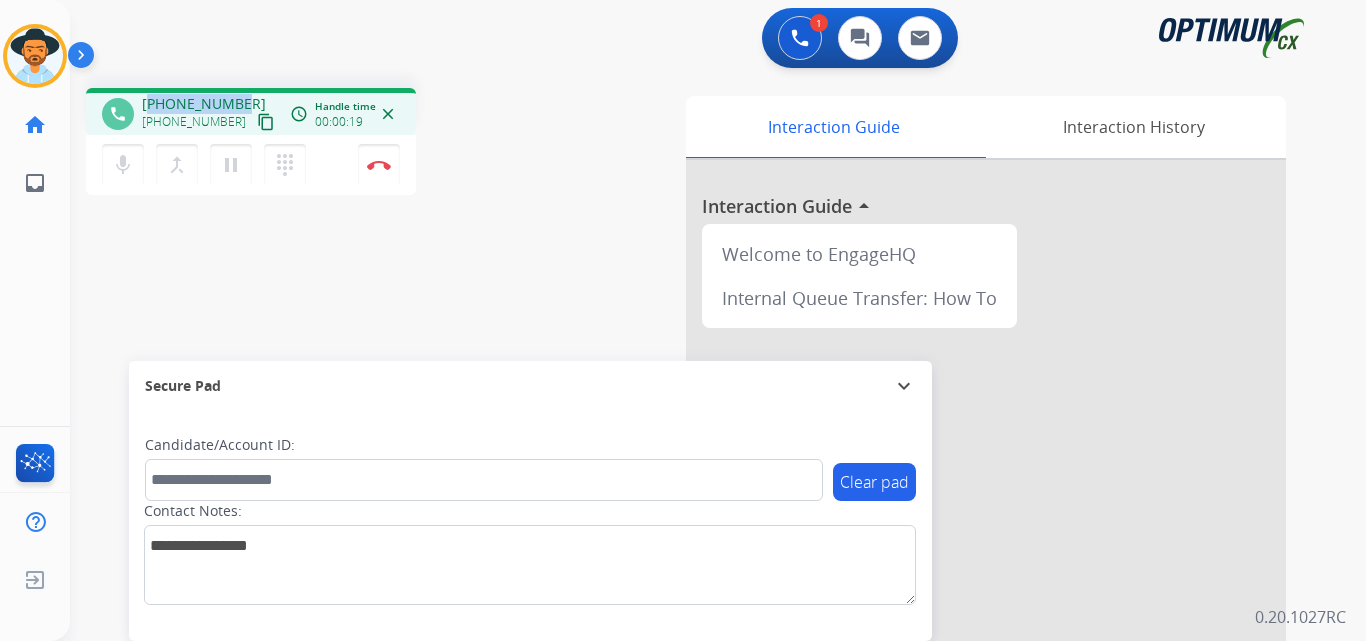 copy on "14049408660" 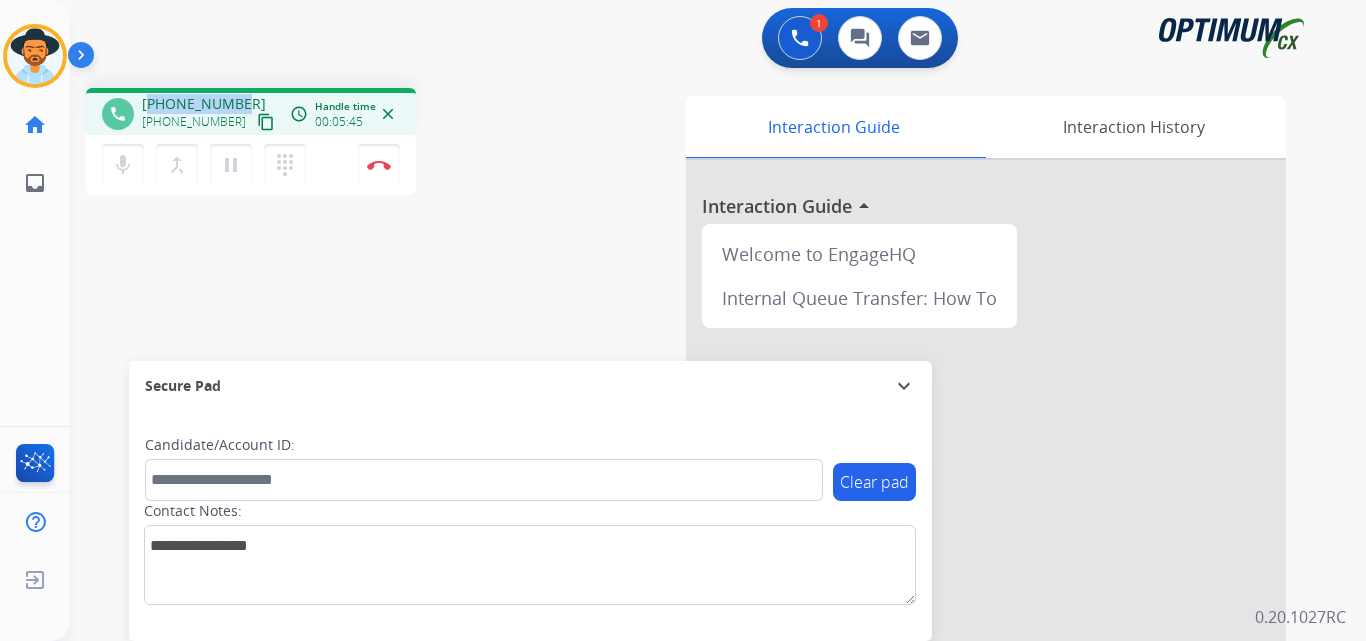 click on "+14049408660" at bounding box center (204, 104) 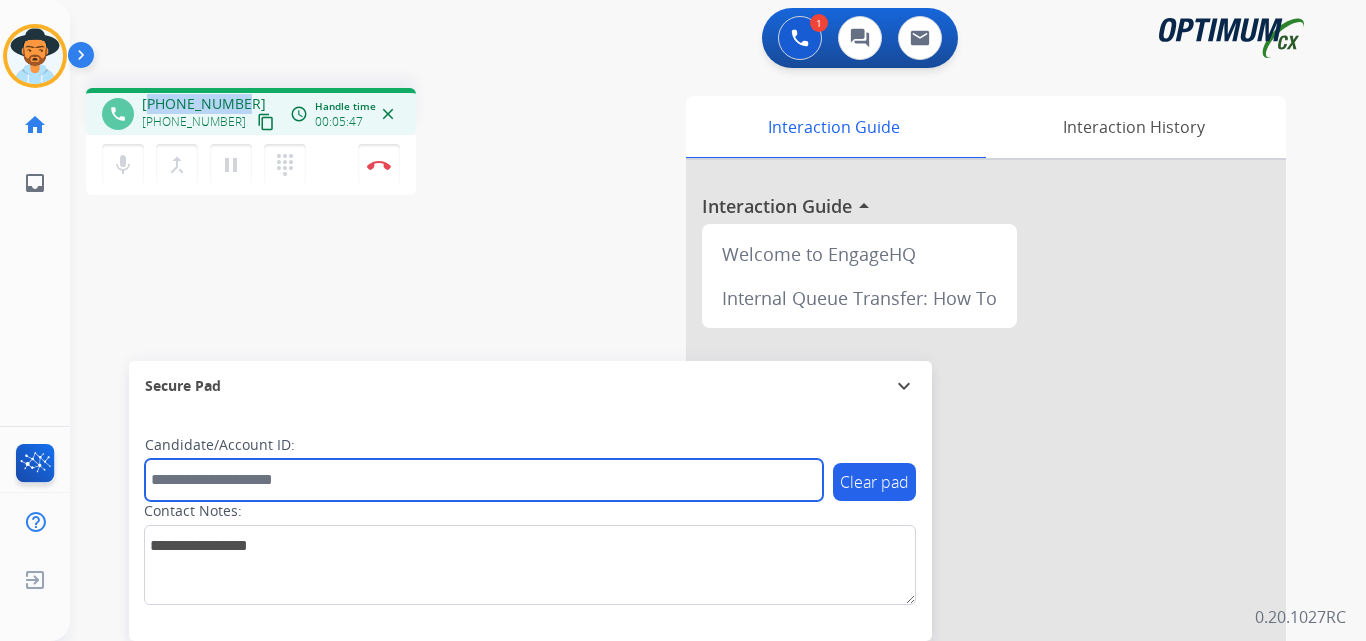 click at bounding box center (484, 480) 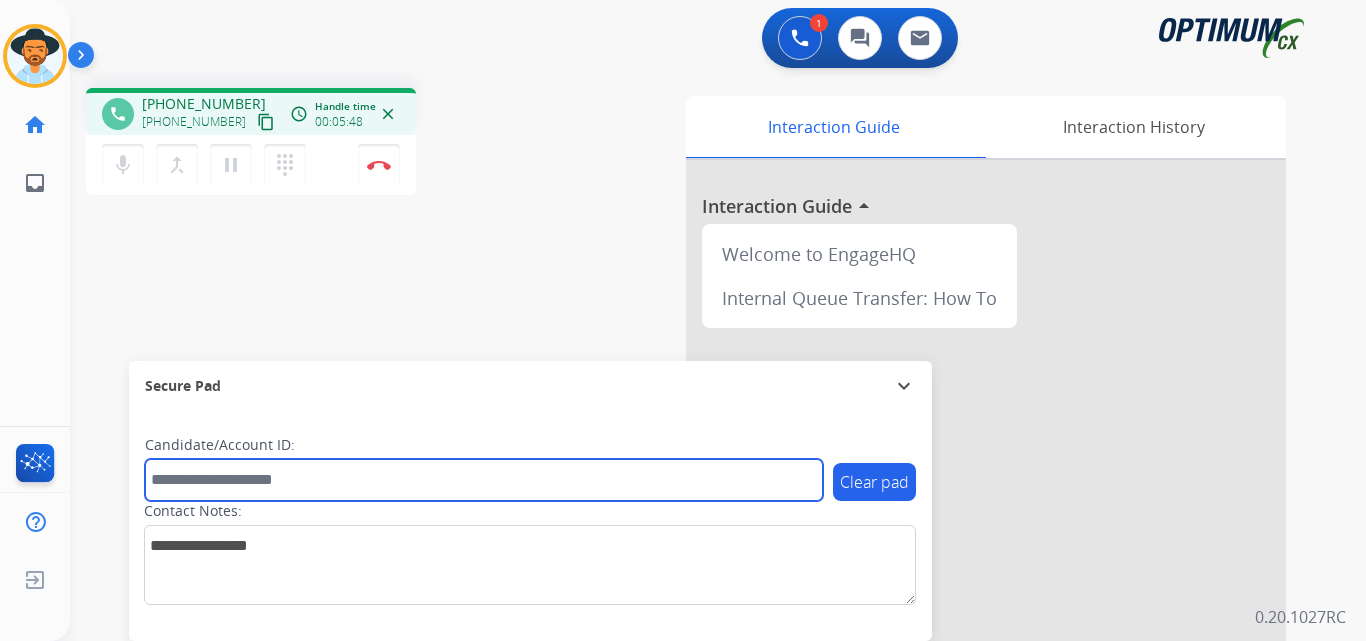 paste on "**********" 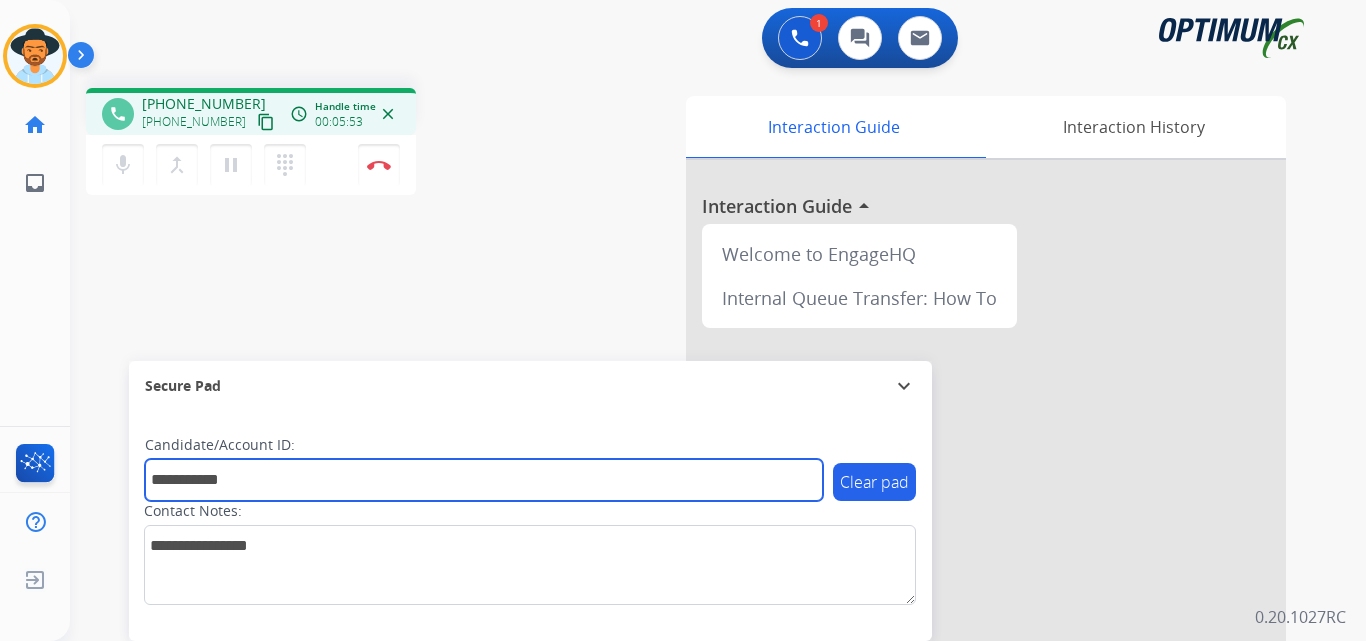 click on "**********" at bounding box center (484, 480) 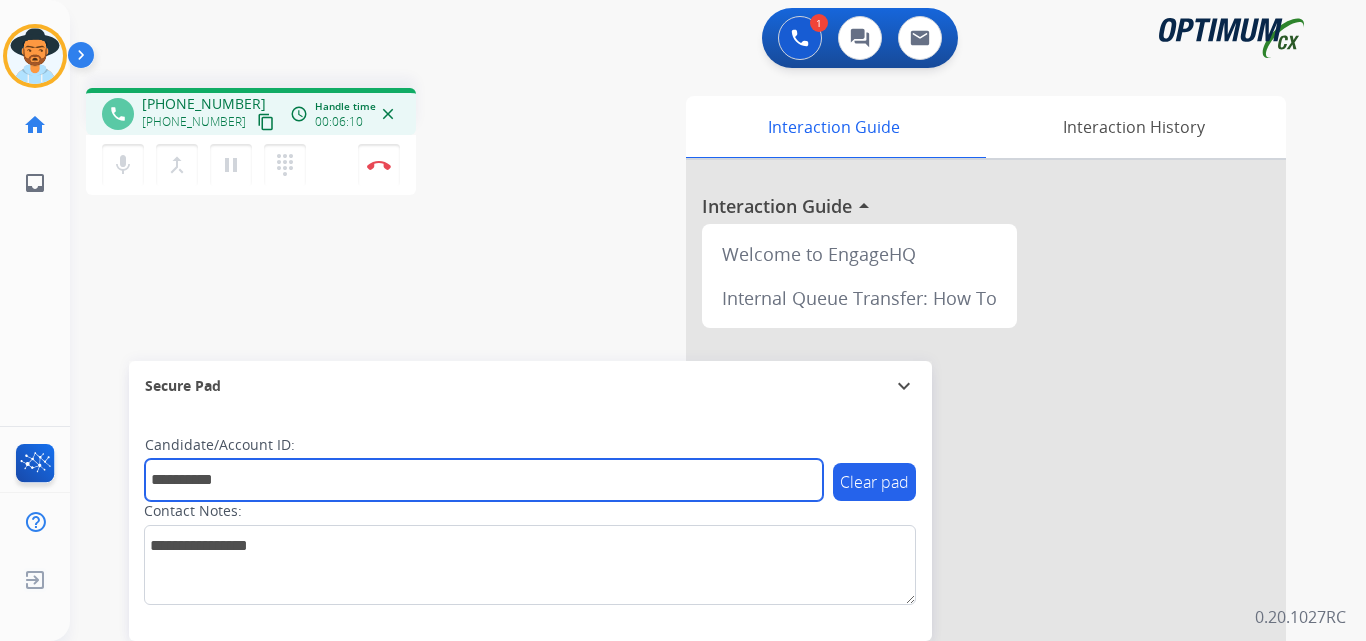 type on "**********" 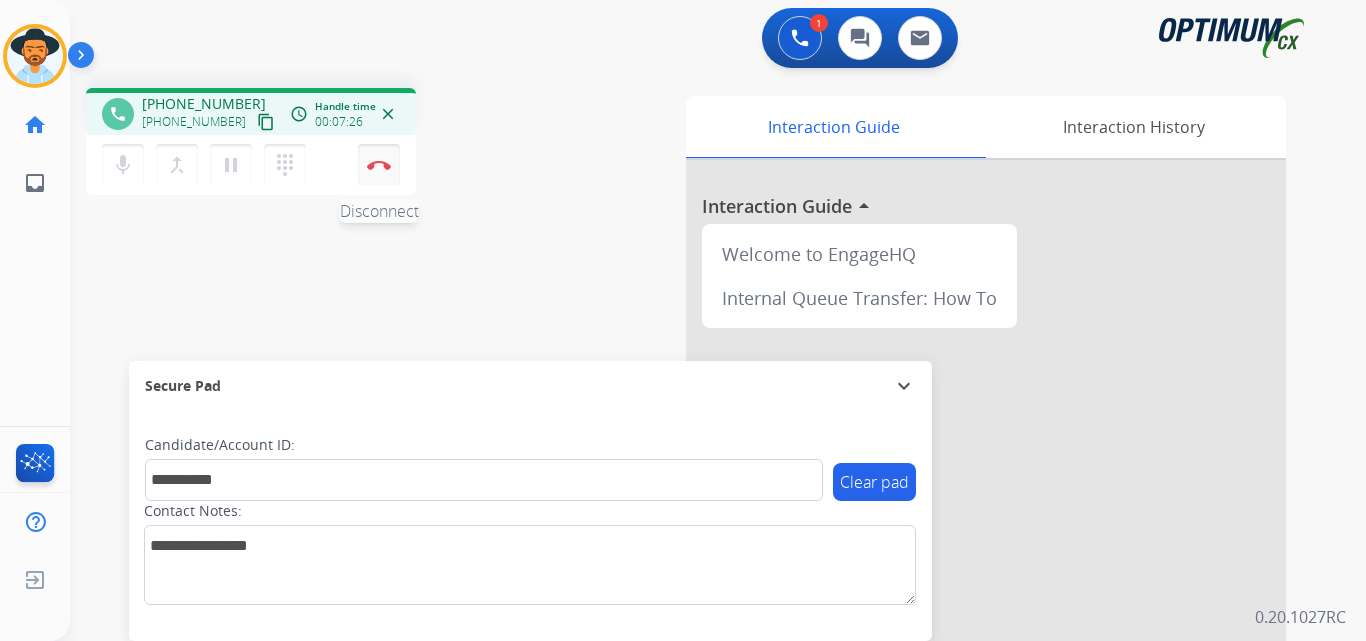 click on "Disconnect" at bounding box center (379, 165) 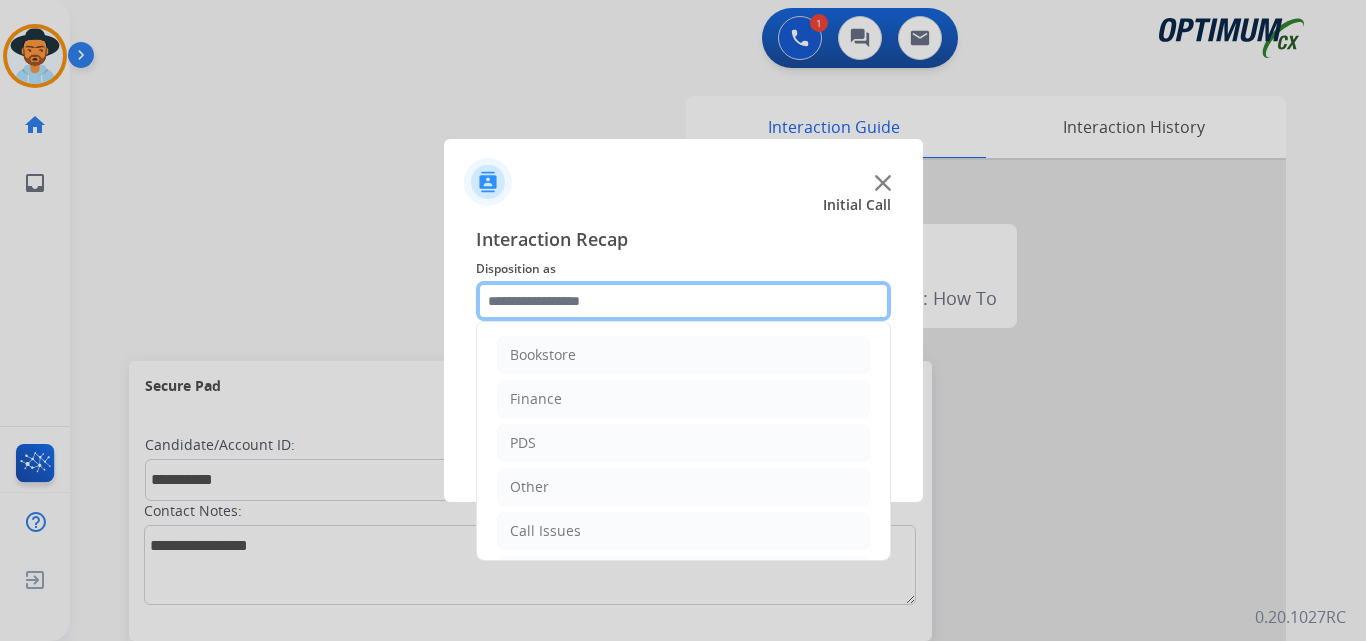 click 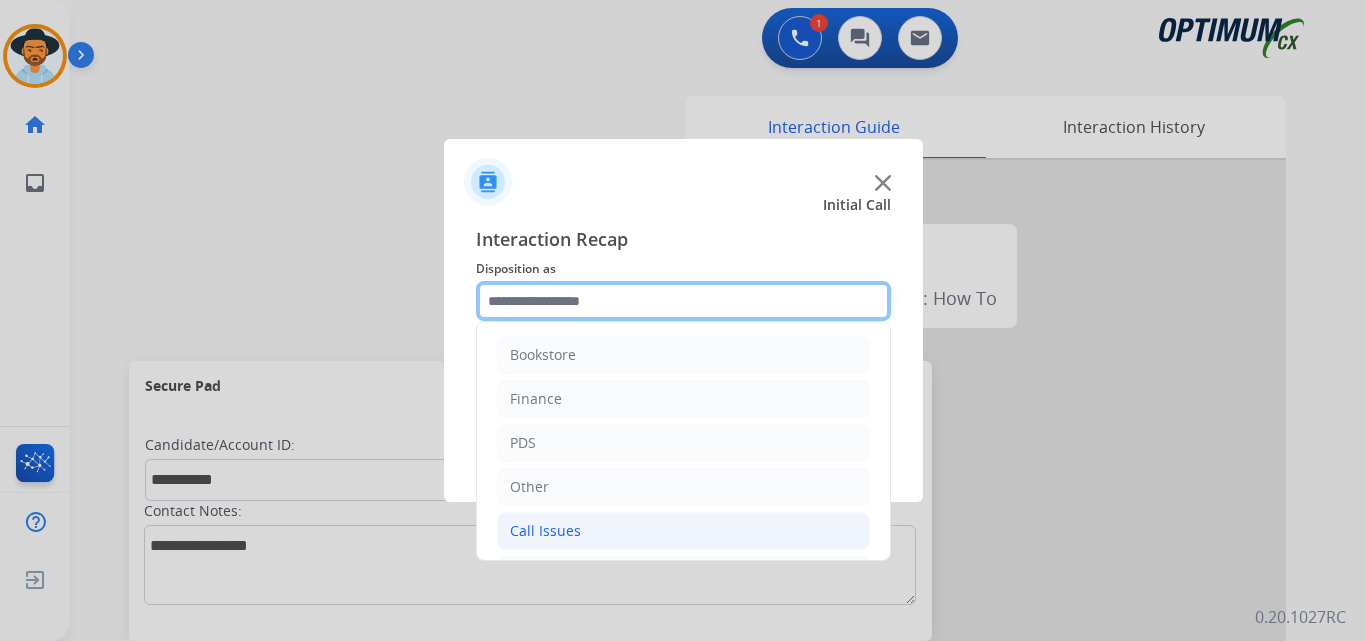 scroll, scrollTop: 136, scrollLeft: 0, axis: vertical 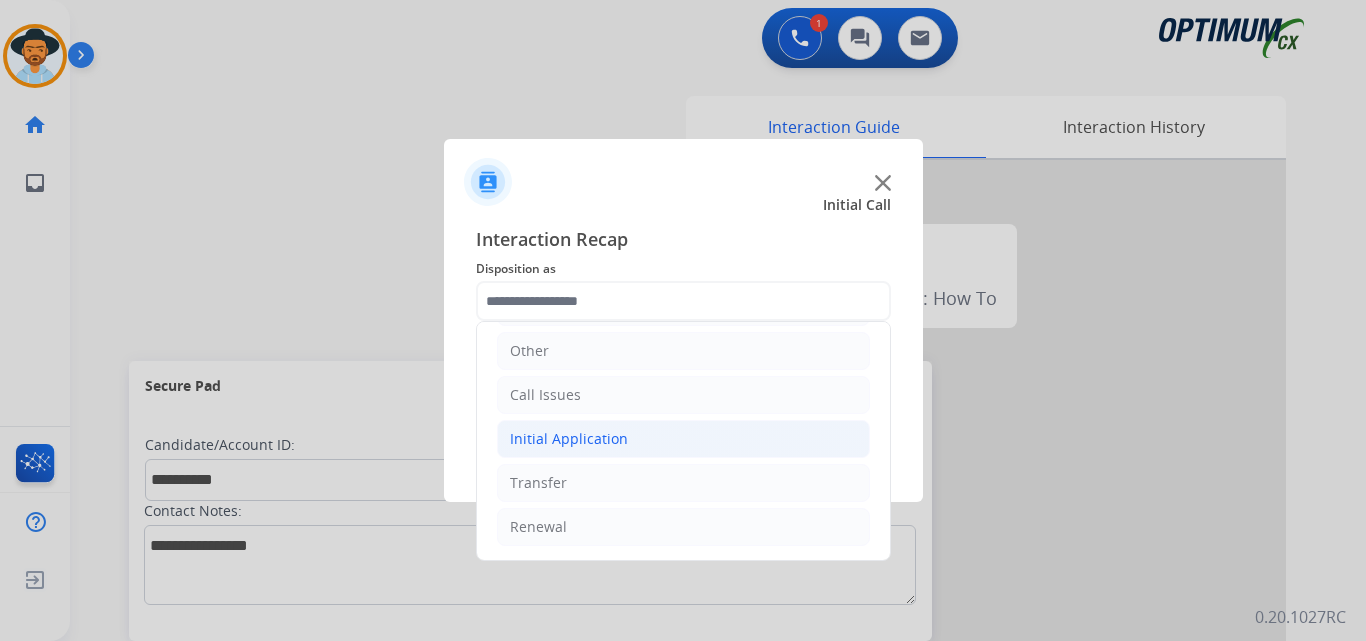 click on "Initial Application" 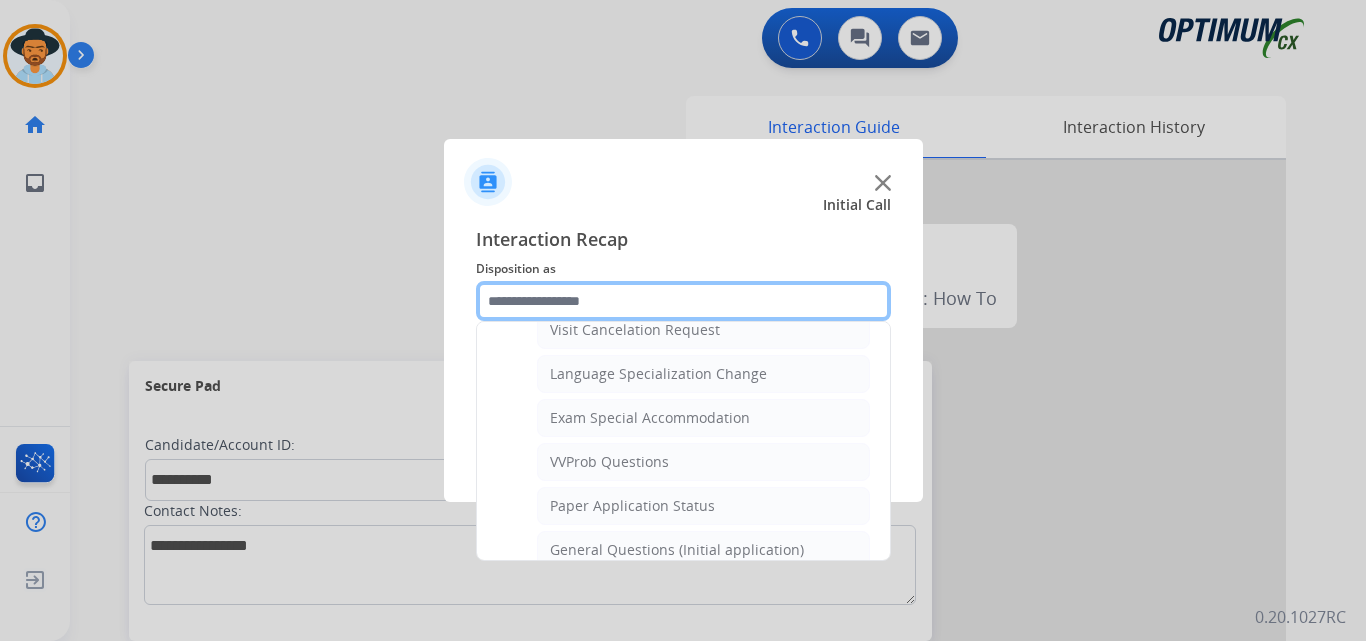 scroll, scrollTop: 1136, scrollLeft: 0, axis: vertical 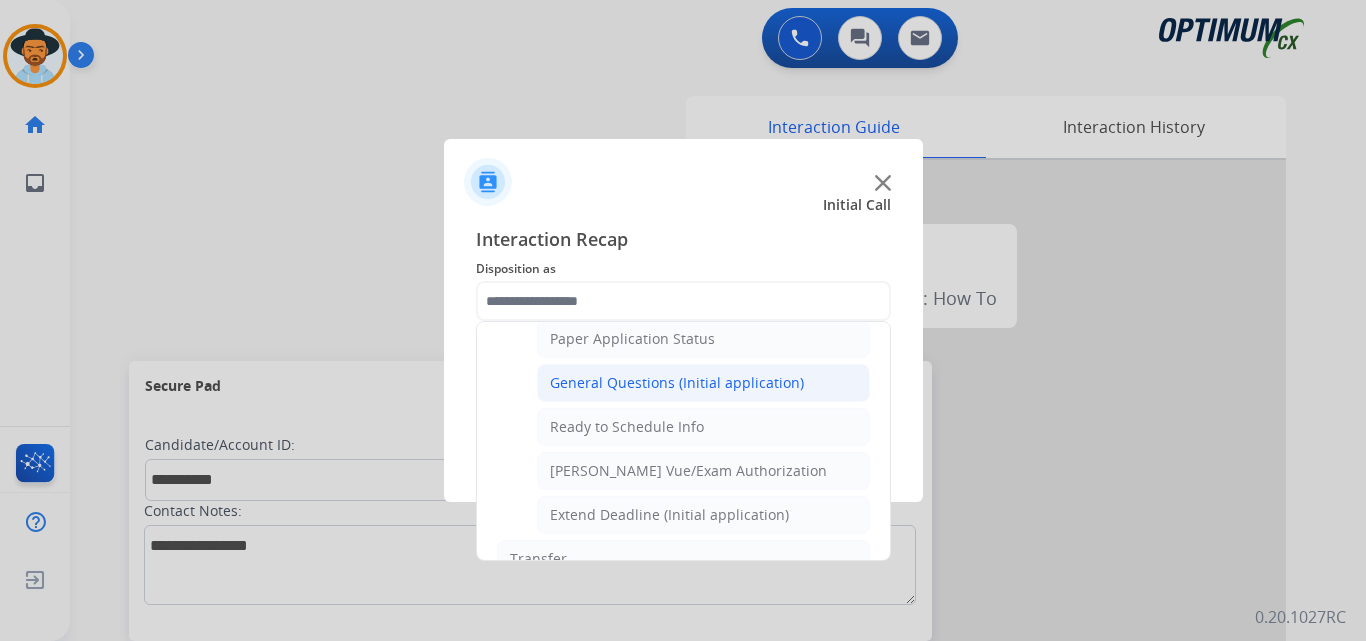 click on "General Questions (Initial application)" 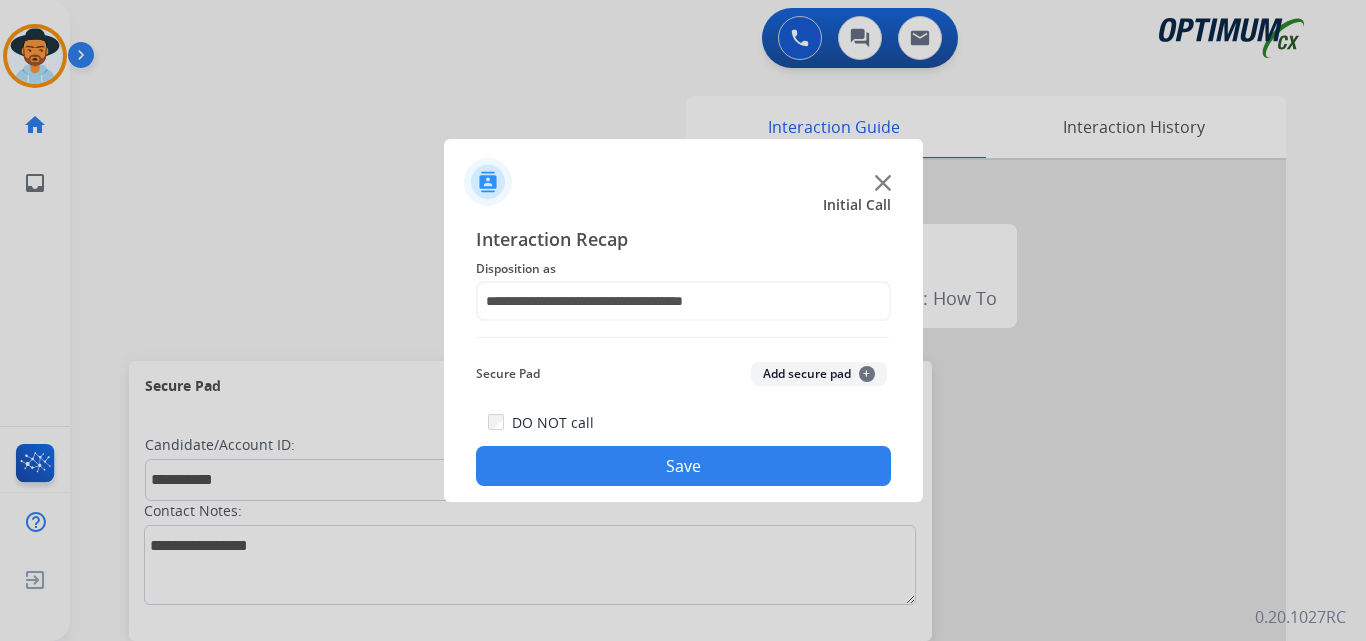 click on "Save" 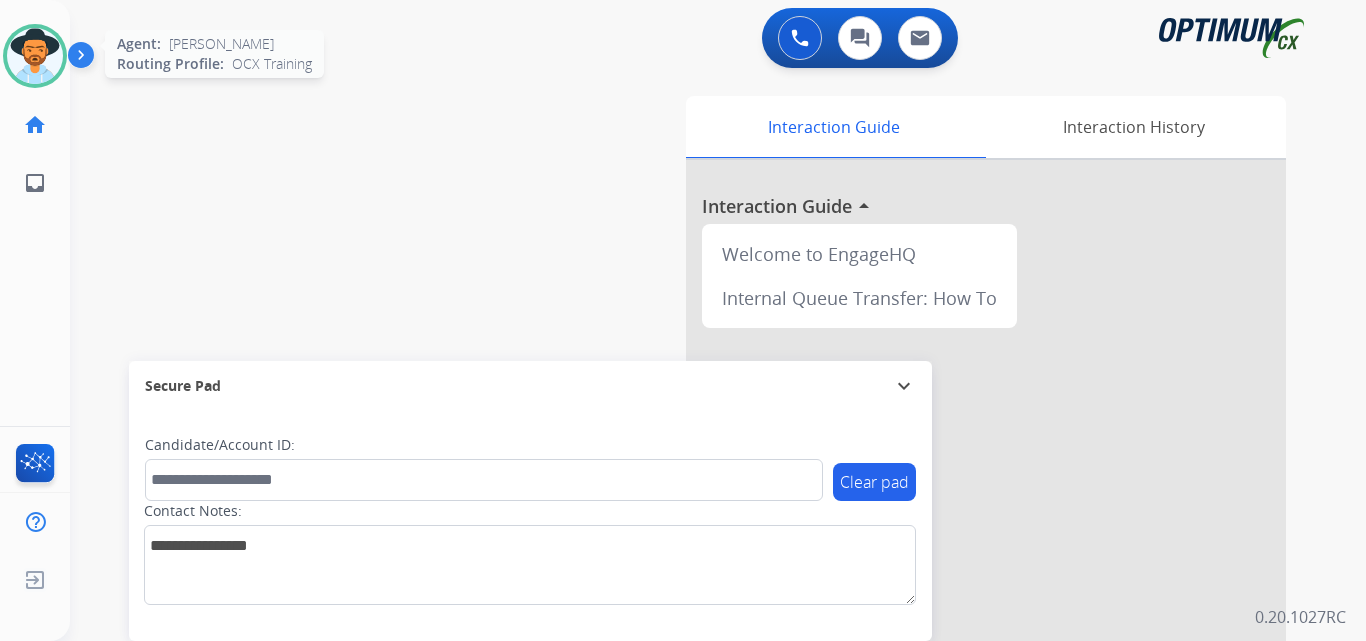 click at bounding box center (35, 56) 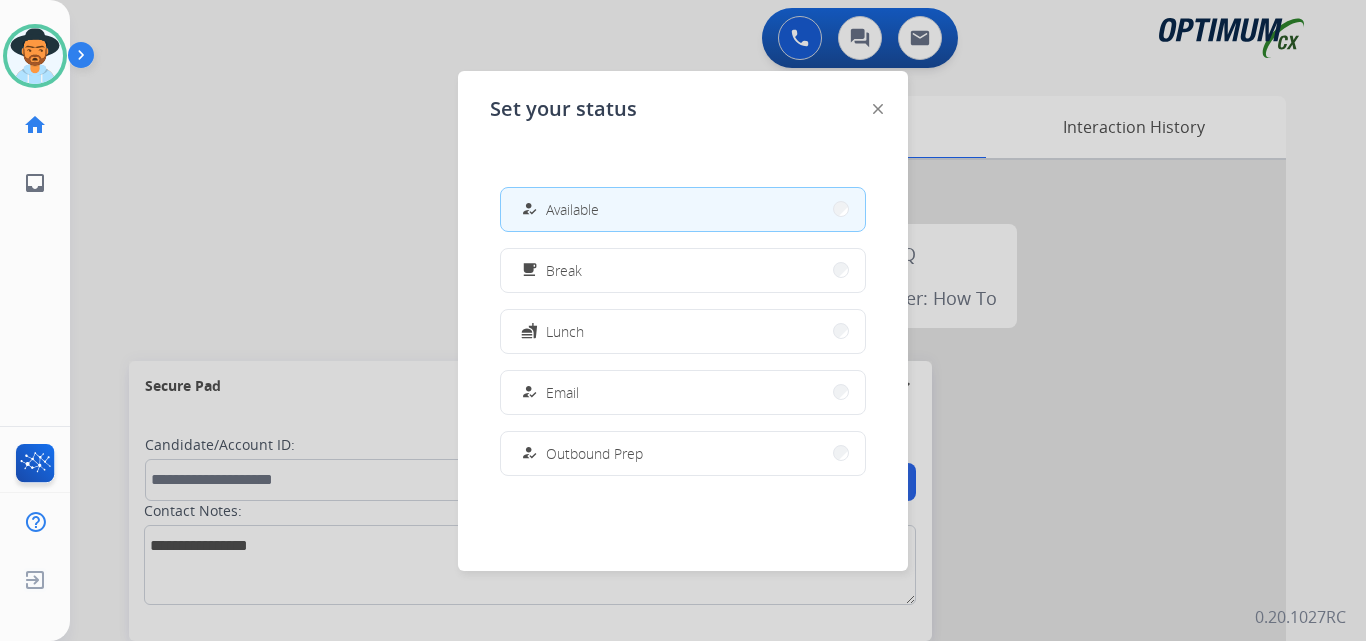 click at bounding box center [683, 320] 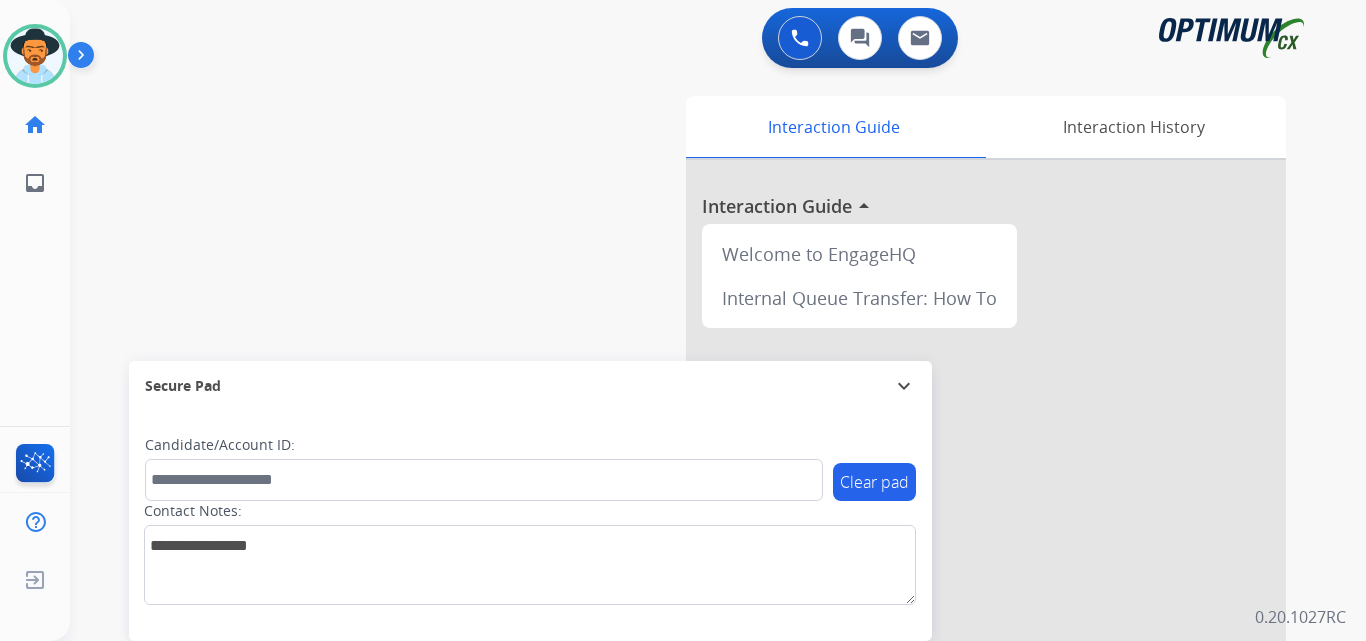 click on "Luis   Available  Edit Avatar  Agent:   Luis  Routing Profile:  OCX Training" 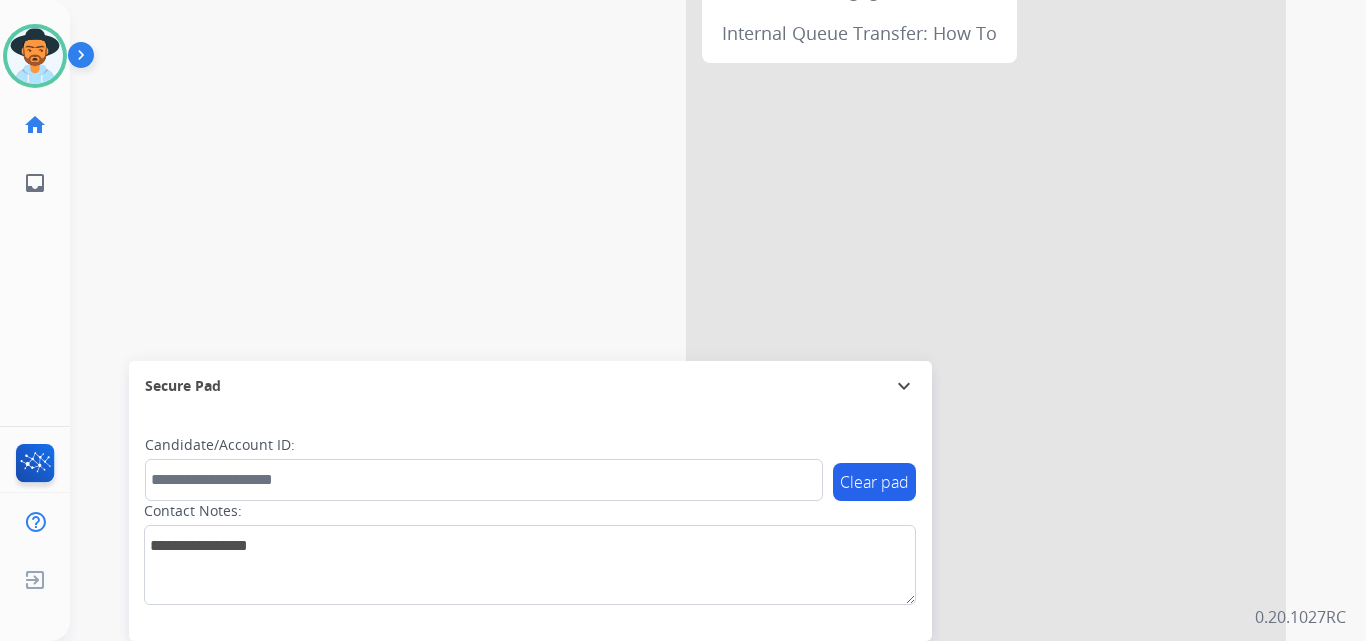 click on "Luis   Available  Edit Avatar  Agent:   Luis  Routing Profile:  OCX Training" 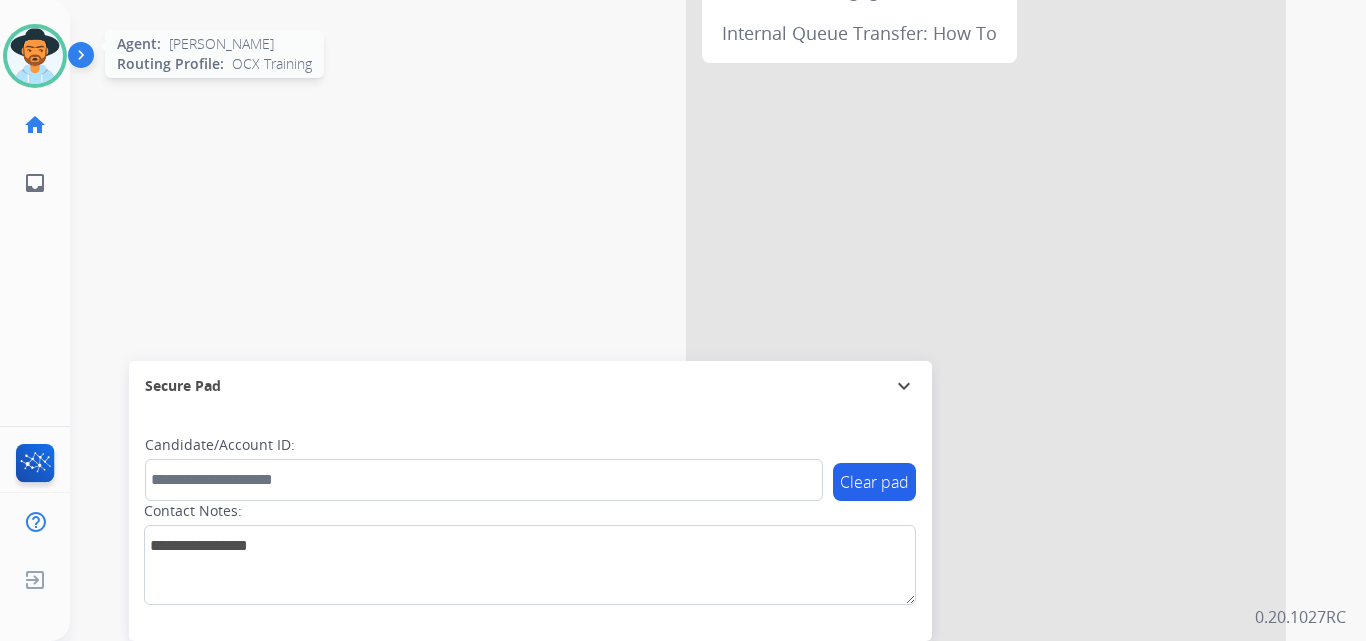 click at bounding box center [35, 56] 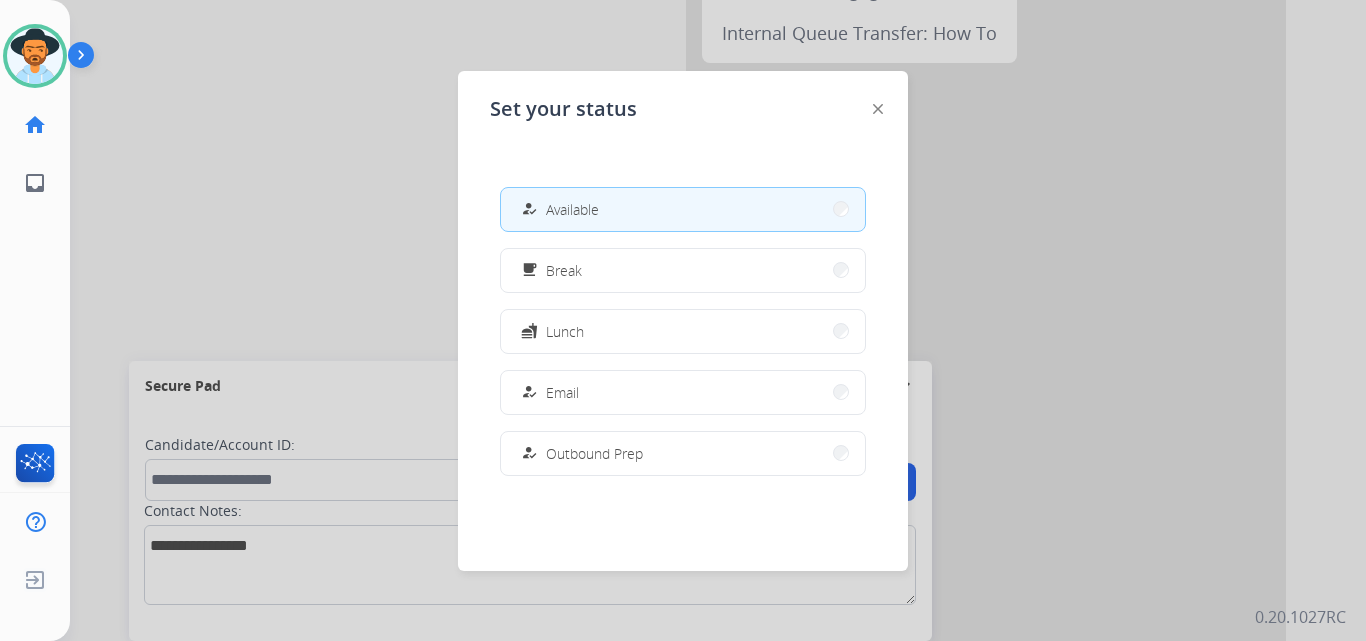 scroll, scrollTop: 499, scrollLeft: 0, axis: vertical 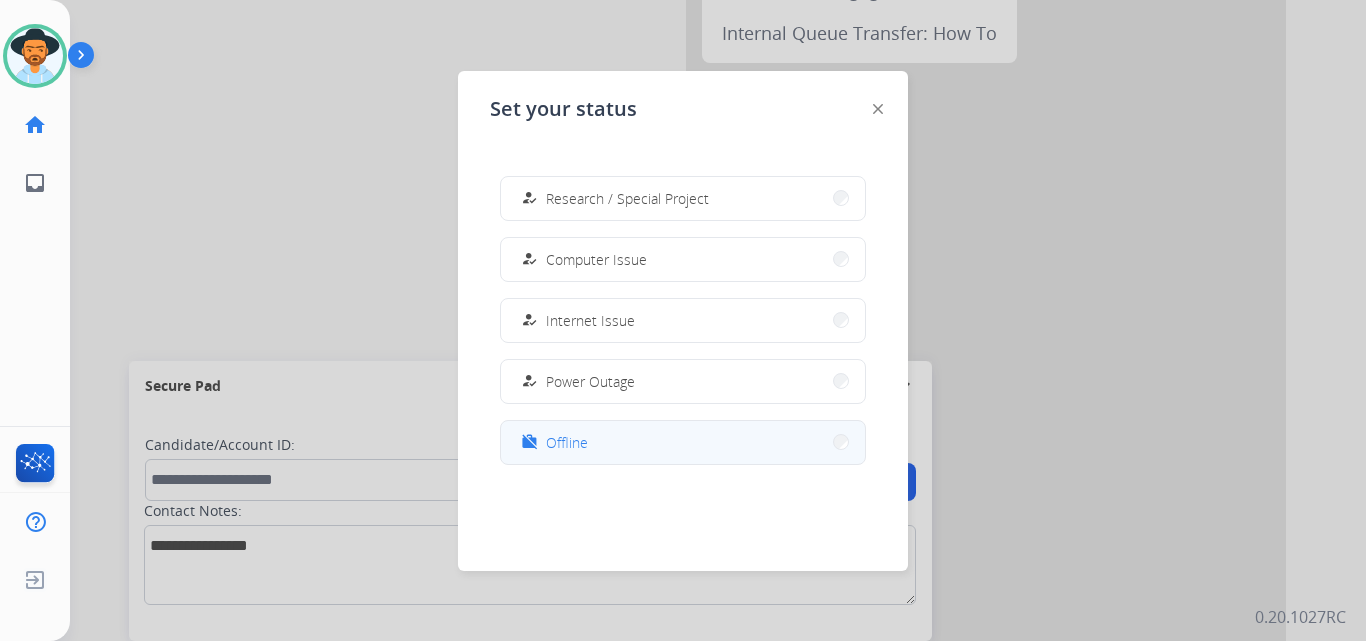 click on "work_off Offline" at bounding box center (683, 442) 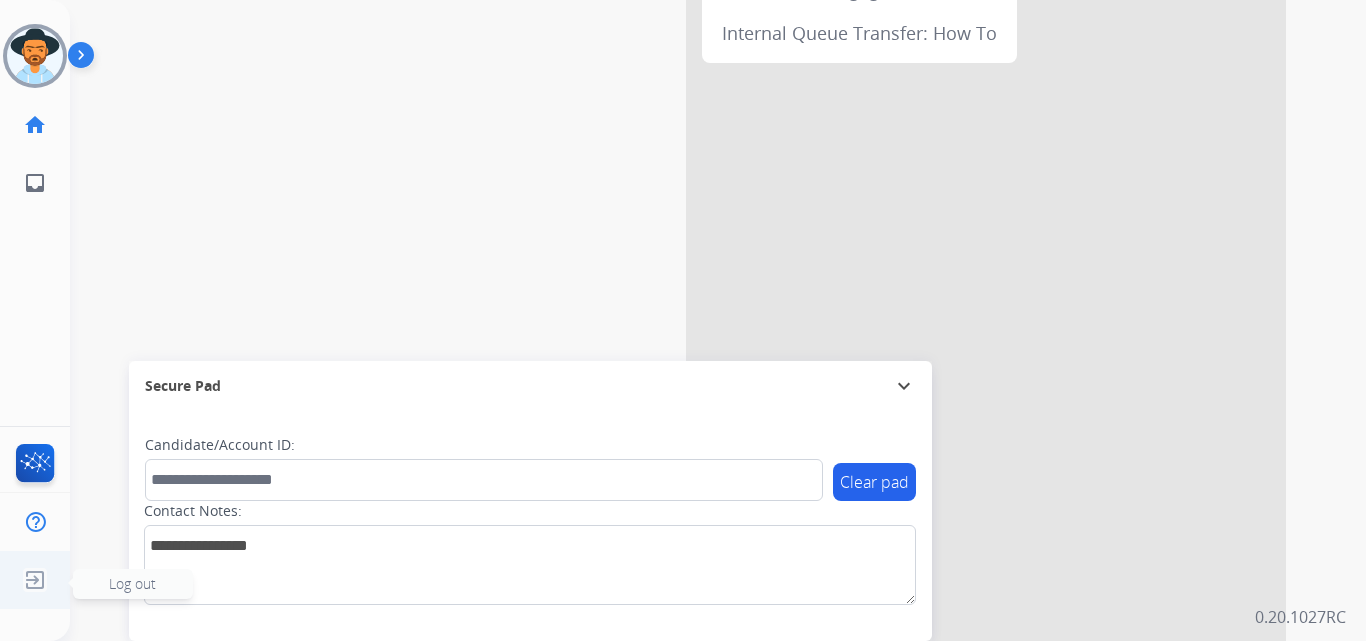 click 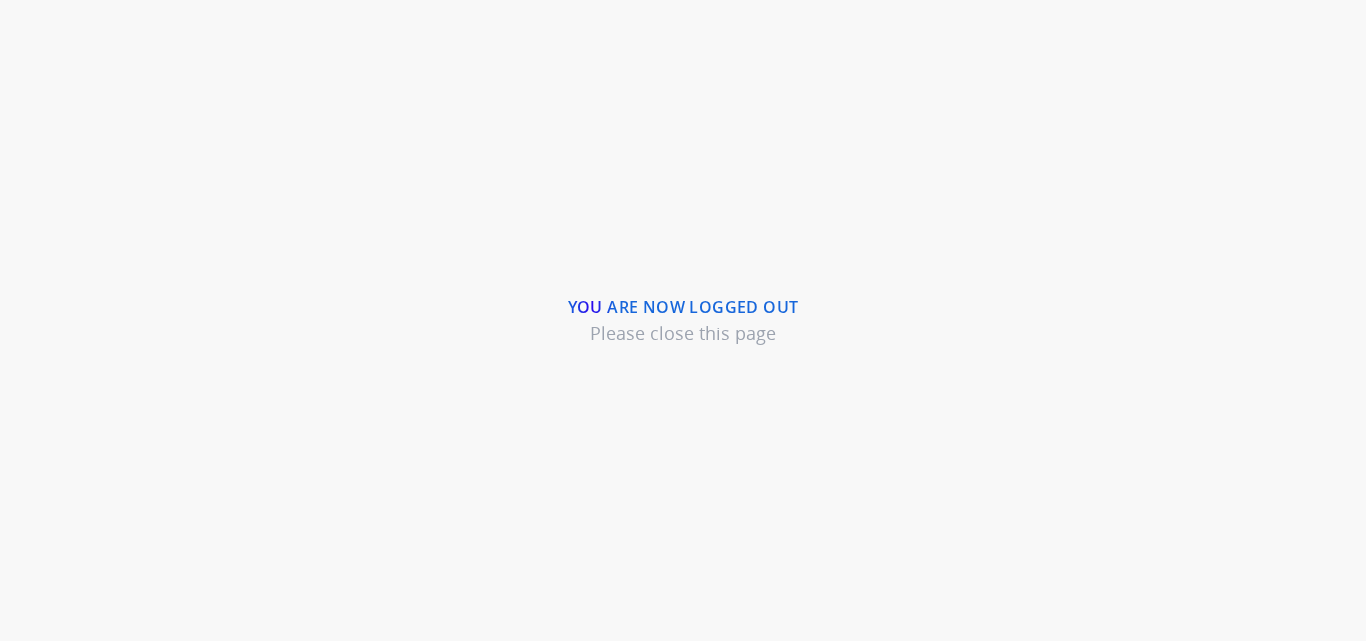 scroll, scrollTop: 0, scrollLeft: 0, axis: both 